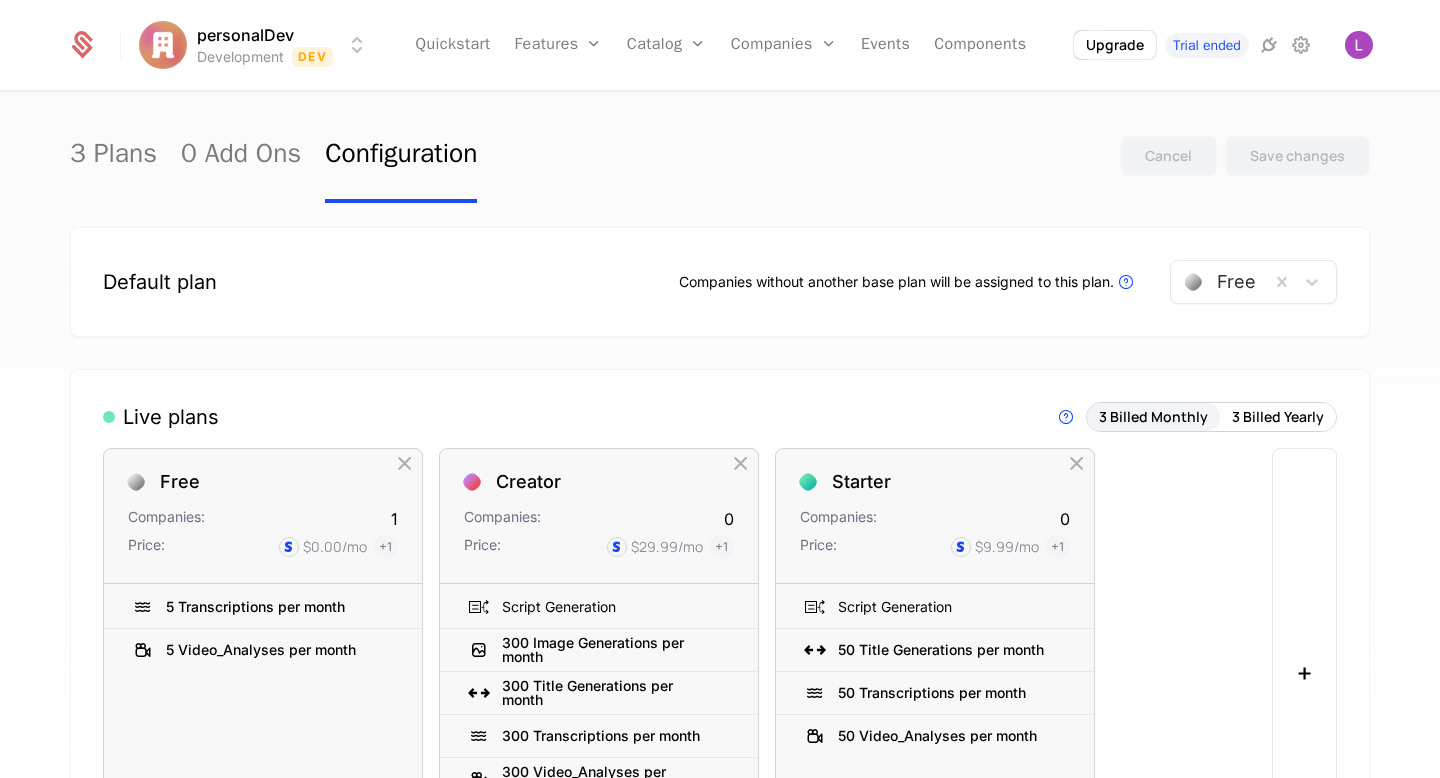 scroll, scrollTop: 0, scrollLeft: 0, axis: both 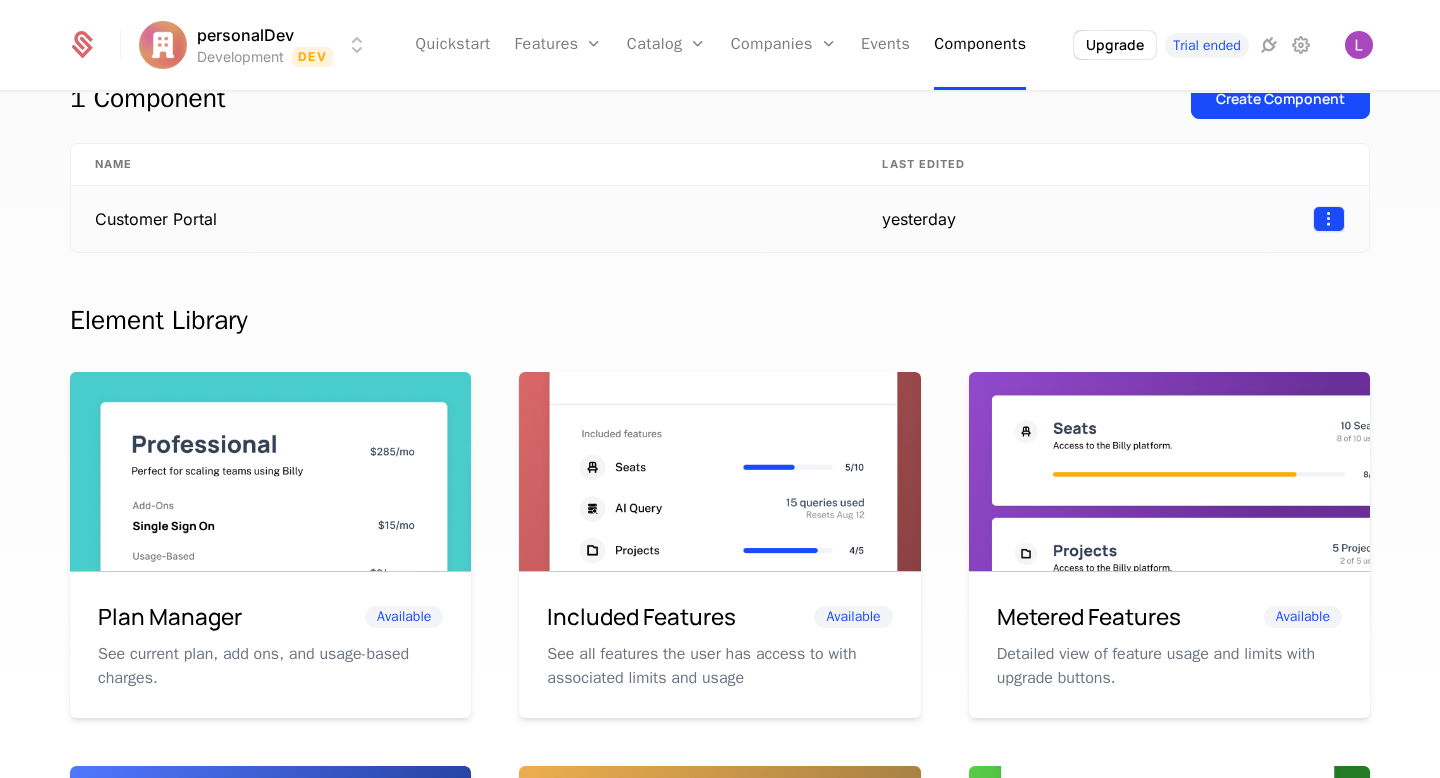 click on "personalDev Development Dev Quickstart Features Features Flags Catalog Plans Add Ons Configuration Companies Companies Users Events Components Upgrade Trial ended 1 Component Create Component Name Last edited Customer Portal yesterday Element Library Plan Manager Available See current plan, add ons, and usage-based charges. Included Features Available See all features the user has access to with associated limits and usage Metered Features Available Detailed view of feature usage and limits with upgrade buttons. Plans Table Available Provide an intuitive upgrade path by surfacing current and live plans. Upcoming Bill Available See estimated upcoming bill based on current entitlements and usage. Invoices Available See a list of recent invoices sent to the user. Click to view detail. Payment Method Available See and easily edit current payment method on file. Usage Graphs Coming soon Show usage over time to surface usage trends. Public Pricing Page Coming soon
Best Viewed on Desktop .   Got it" at bounding box center [720, 389] 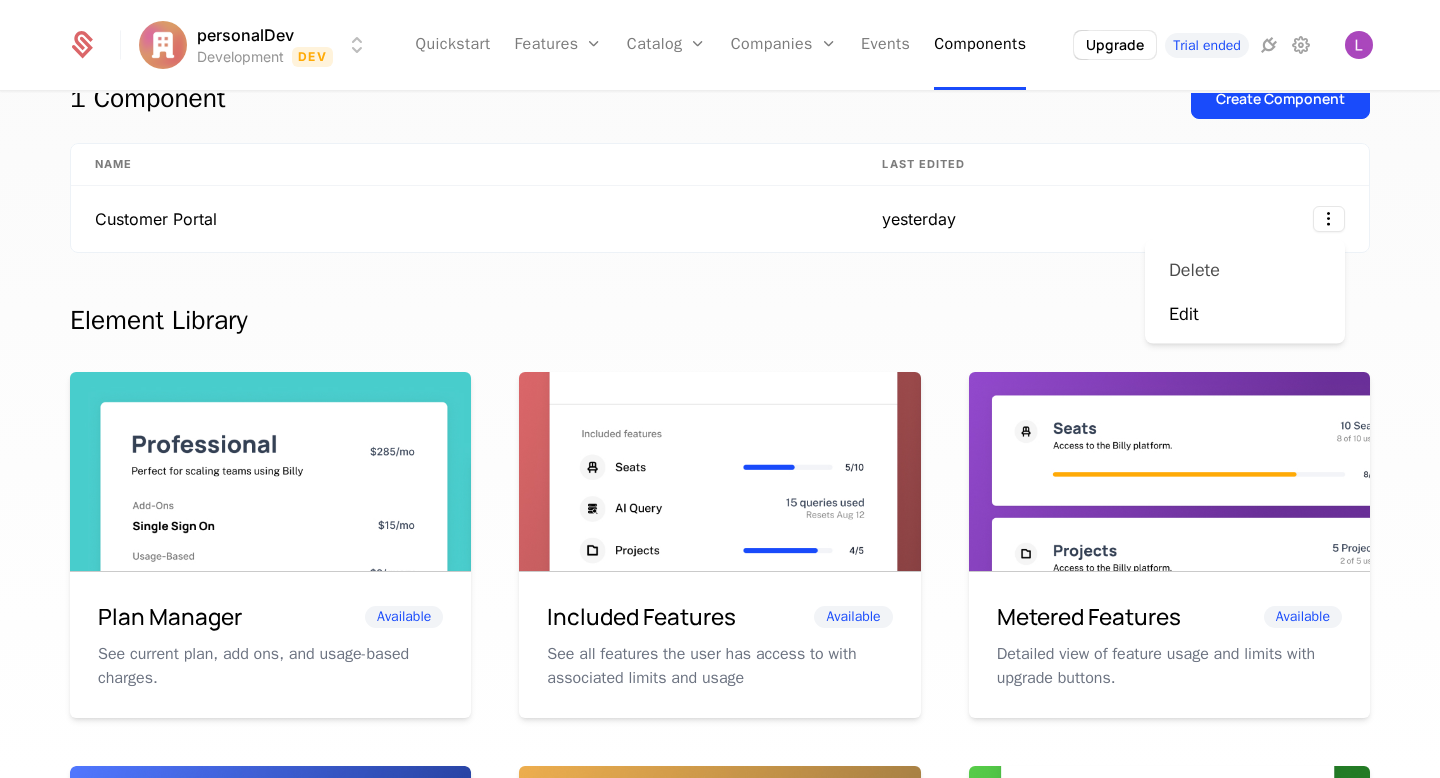 click on "Delete" at bounding box center [1202, 270] 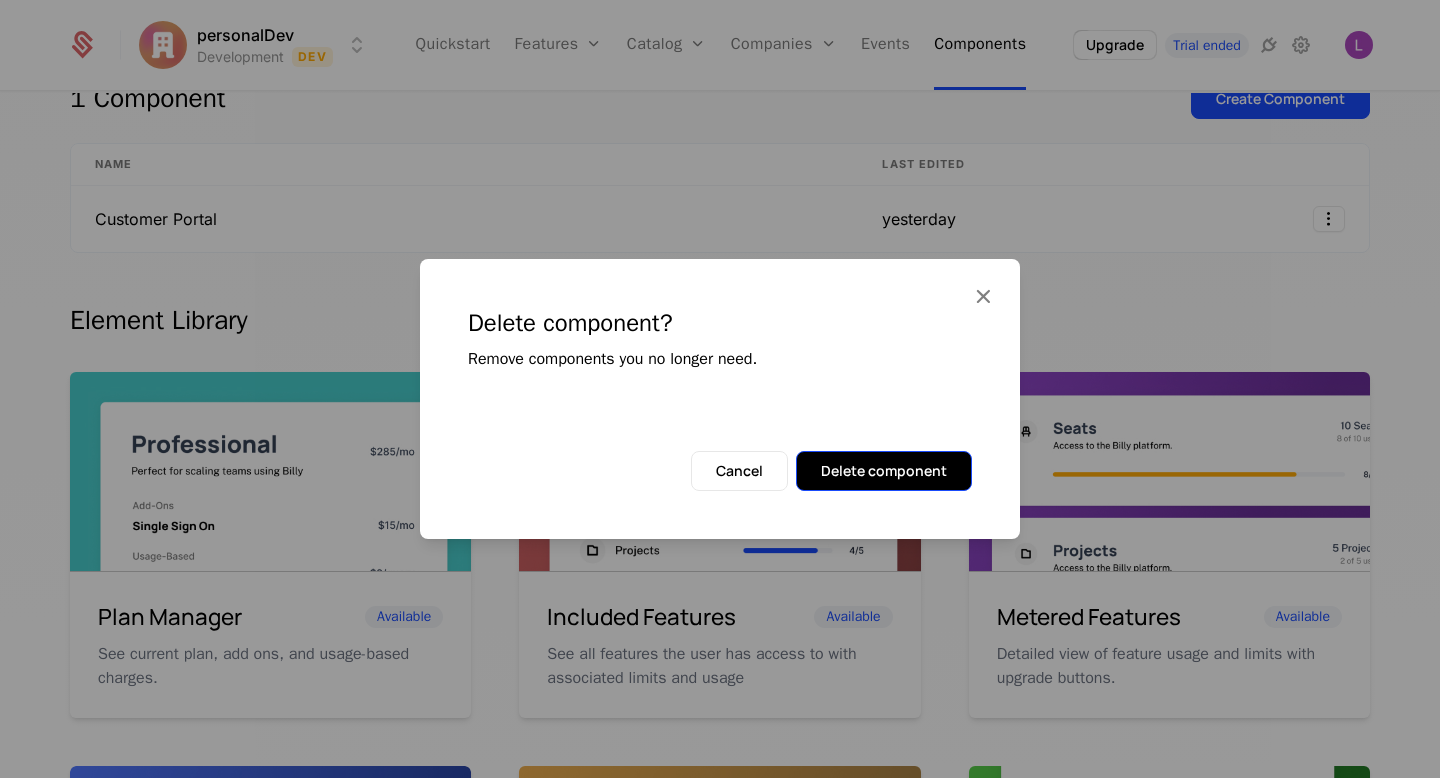 click on "Delete component" at bounding box center [884, 471] 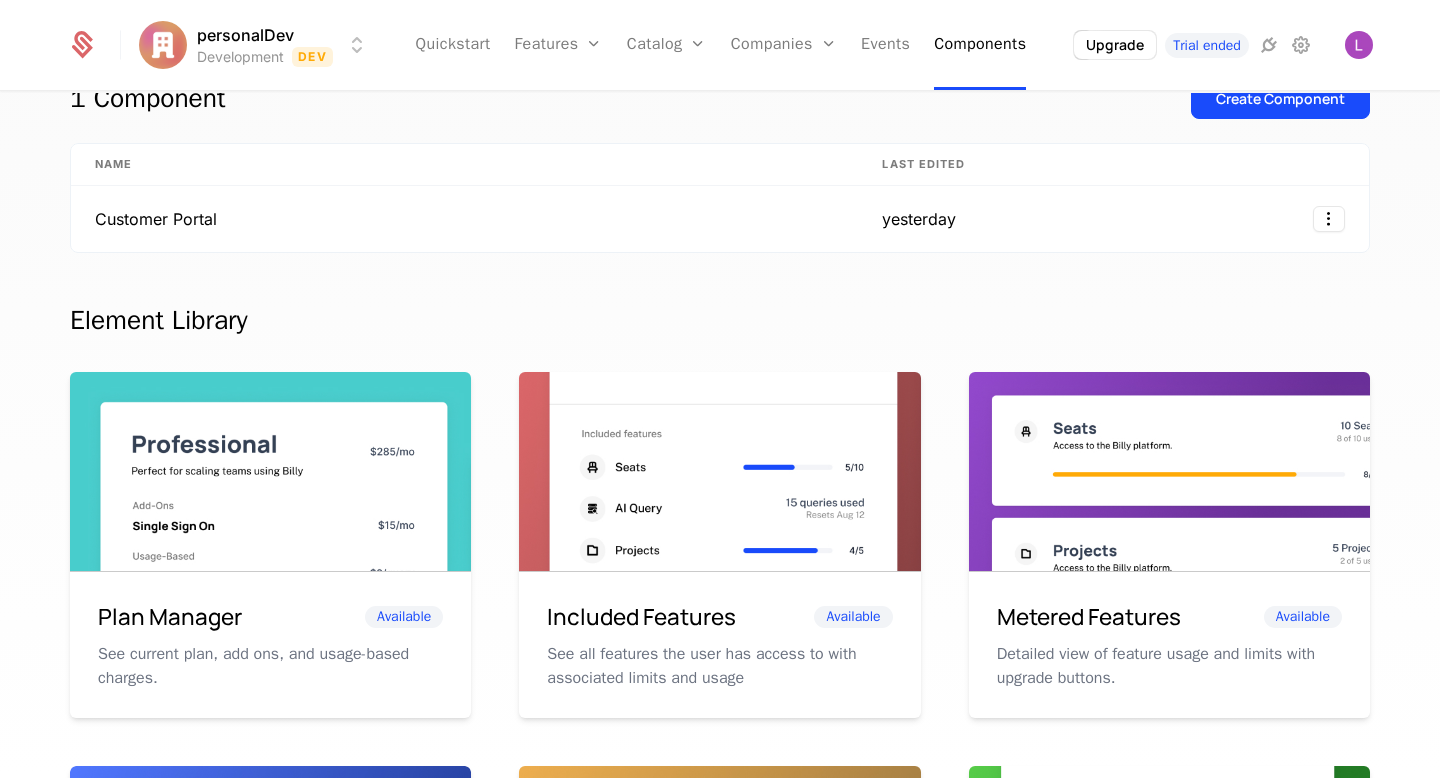 scroll, scrollTop: 0, scrollLeft: 0, axis: both 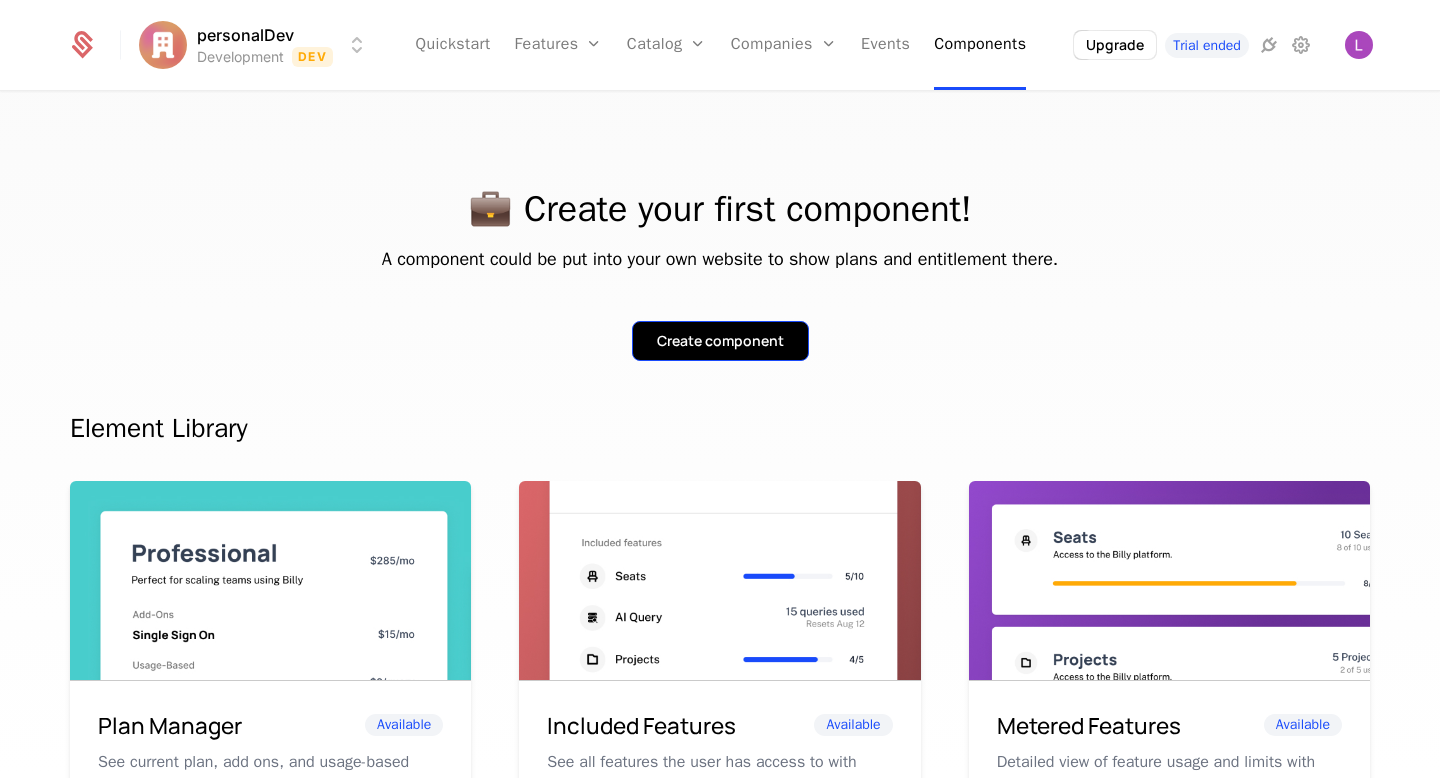 click on "Create component" at bounding box center (720, 341) 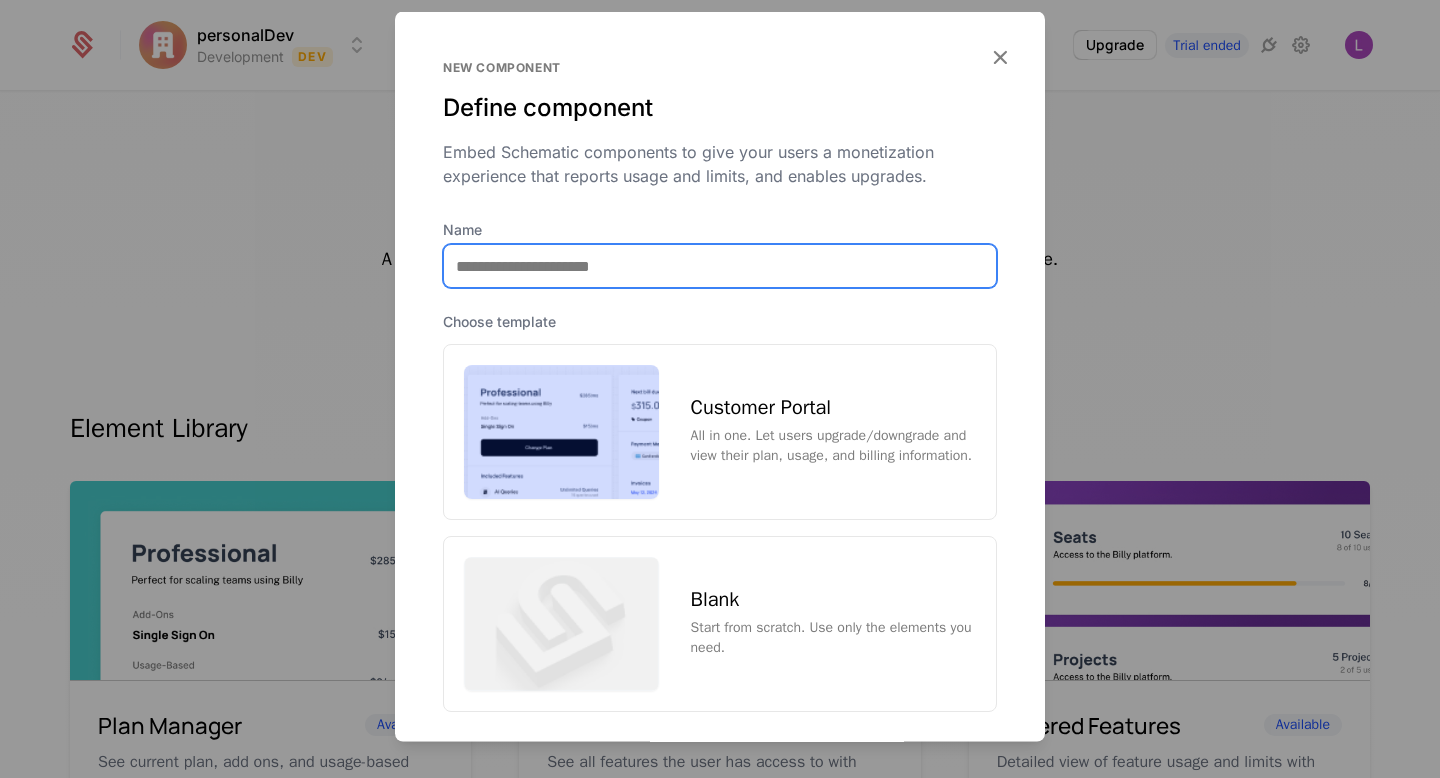 click on "Name" at bounding box center [720, 266] 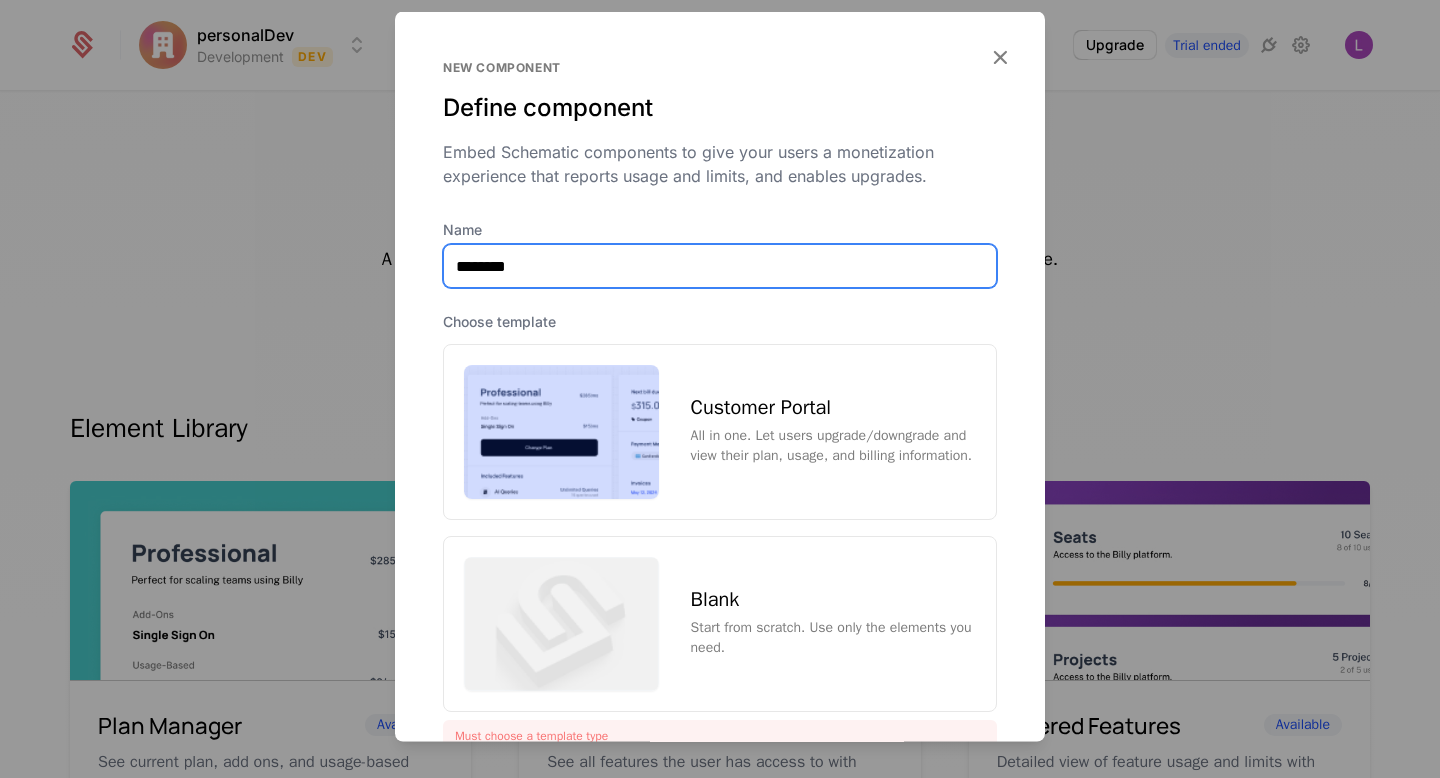 type on "**********" 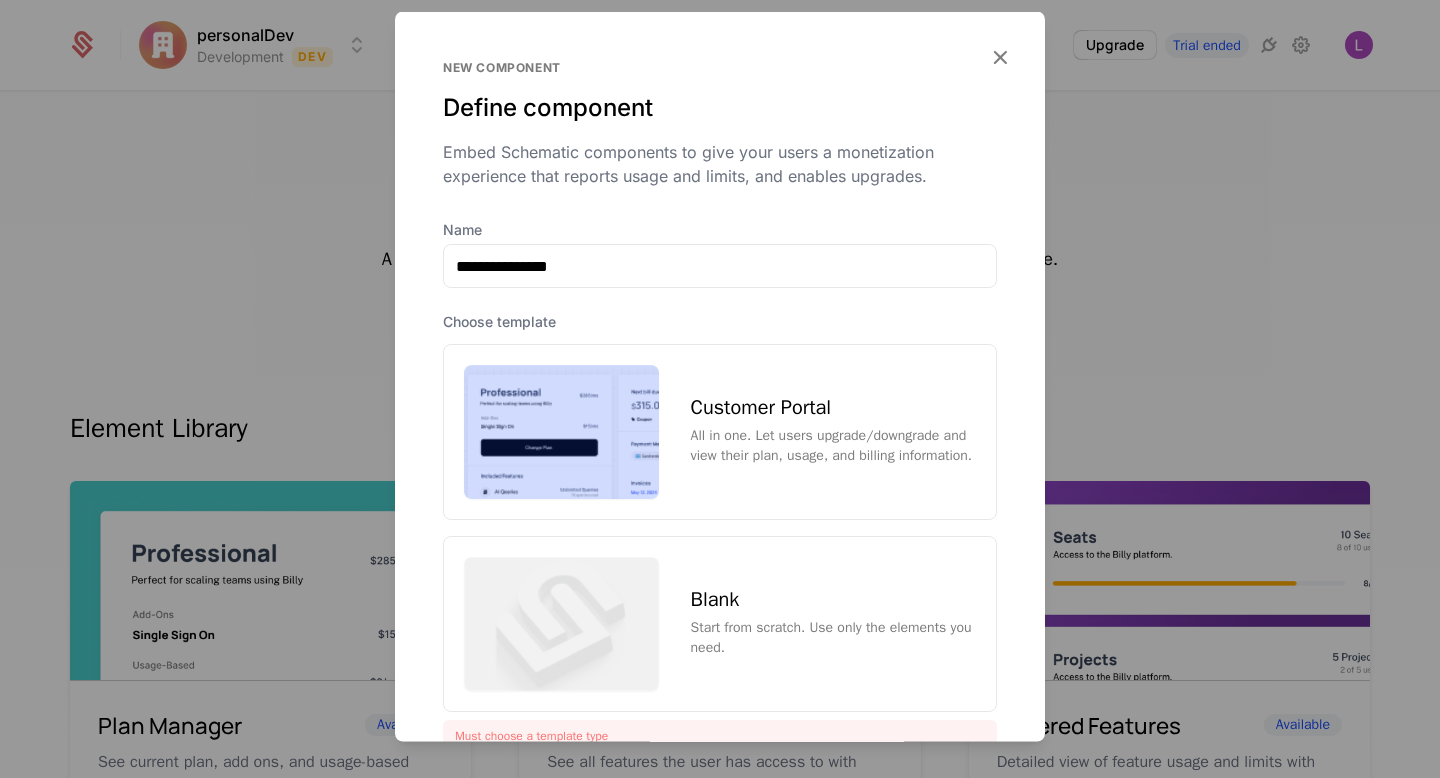 click at bounding box center [561, 432] 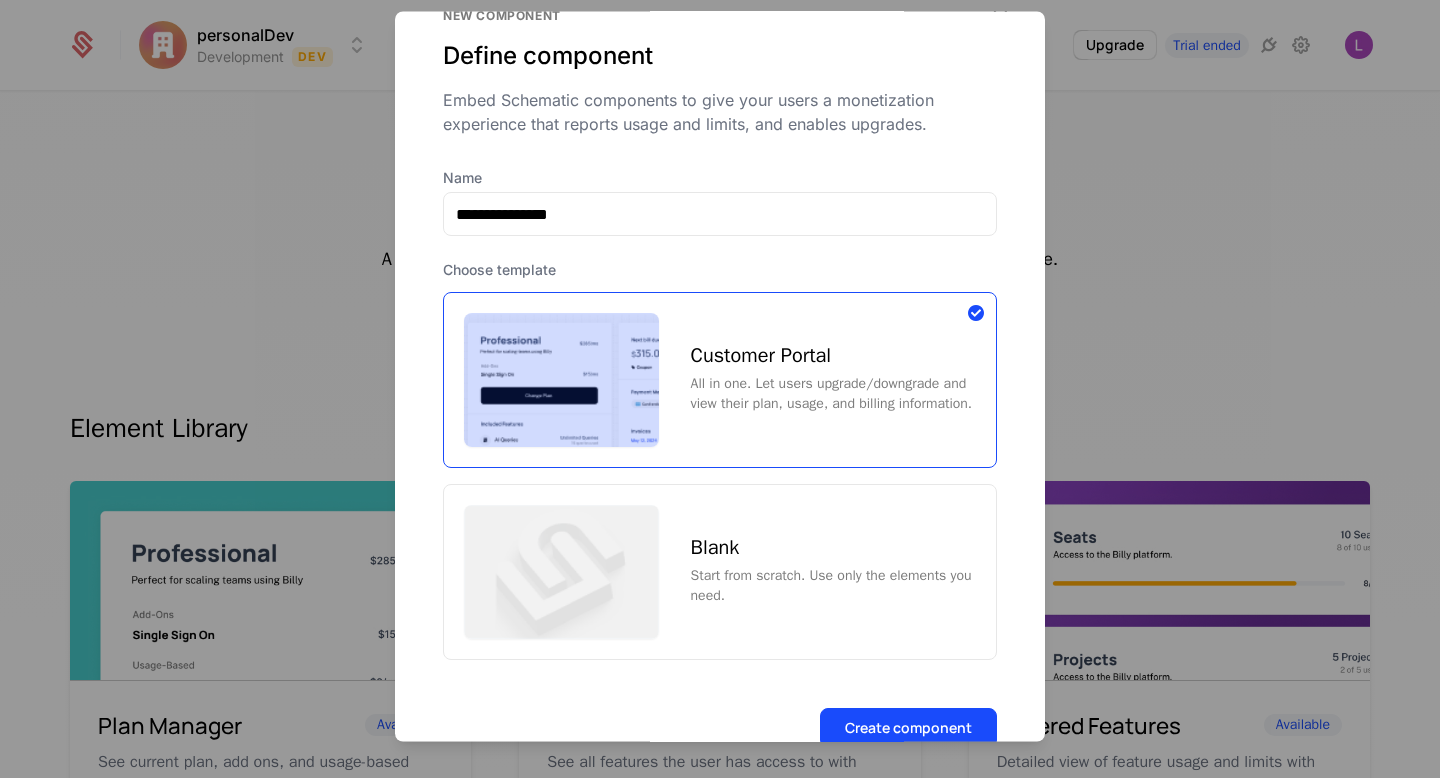 scroll, scrollTop: 105, scrollLeft: 0, axis: vertical 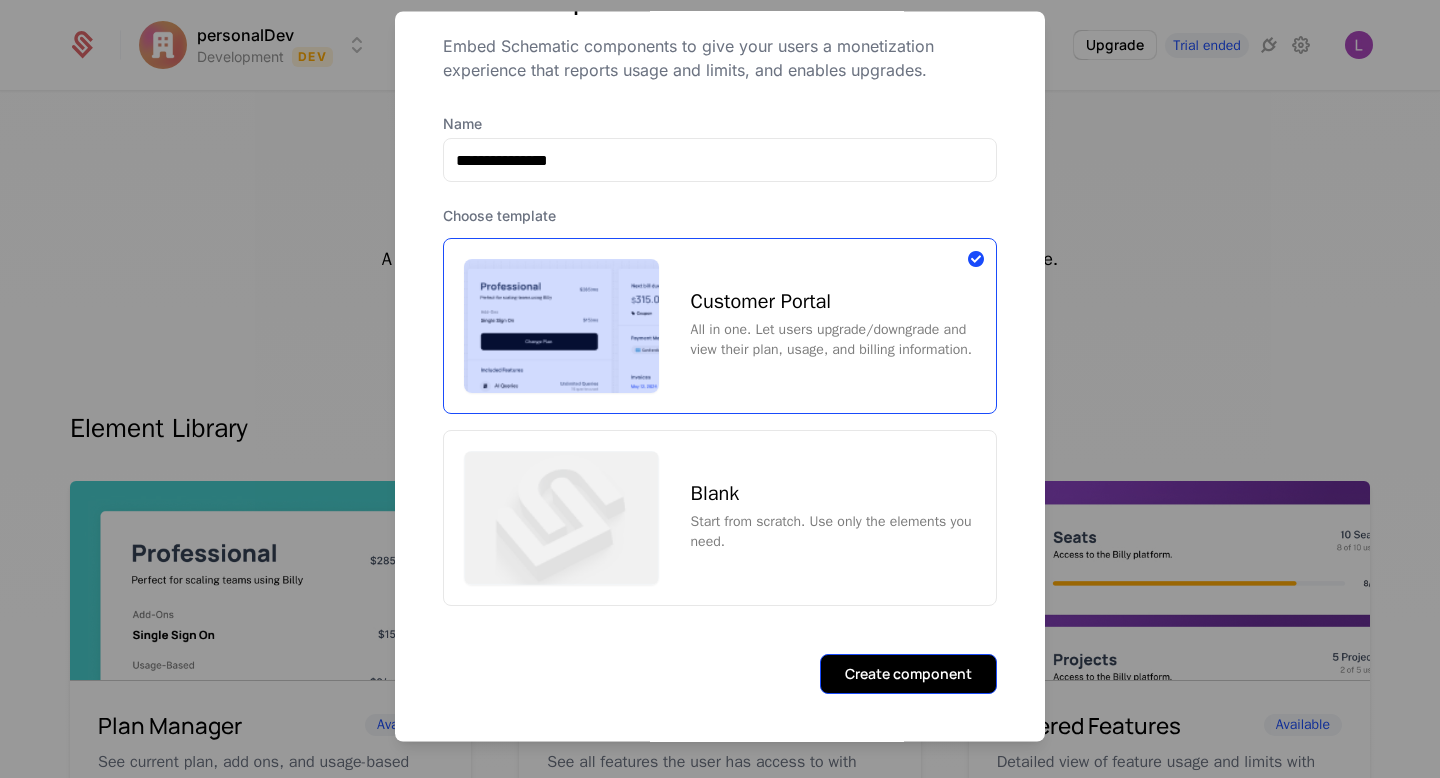 click on "Create component" at bounding box center (908, 674) 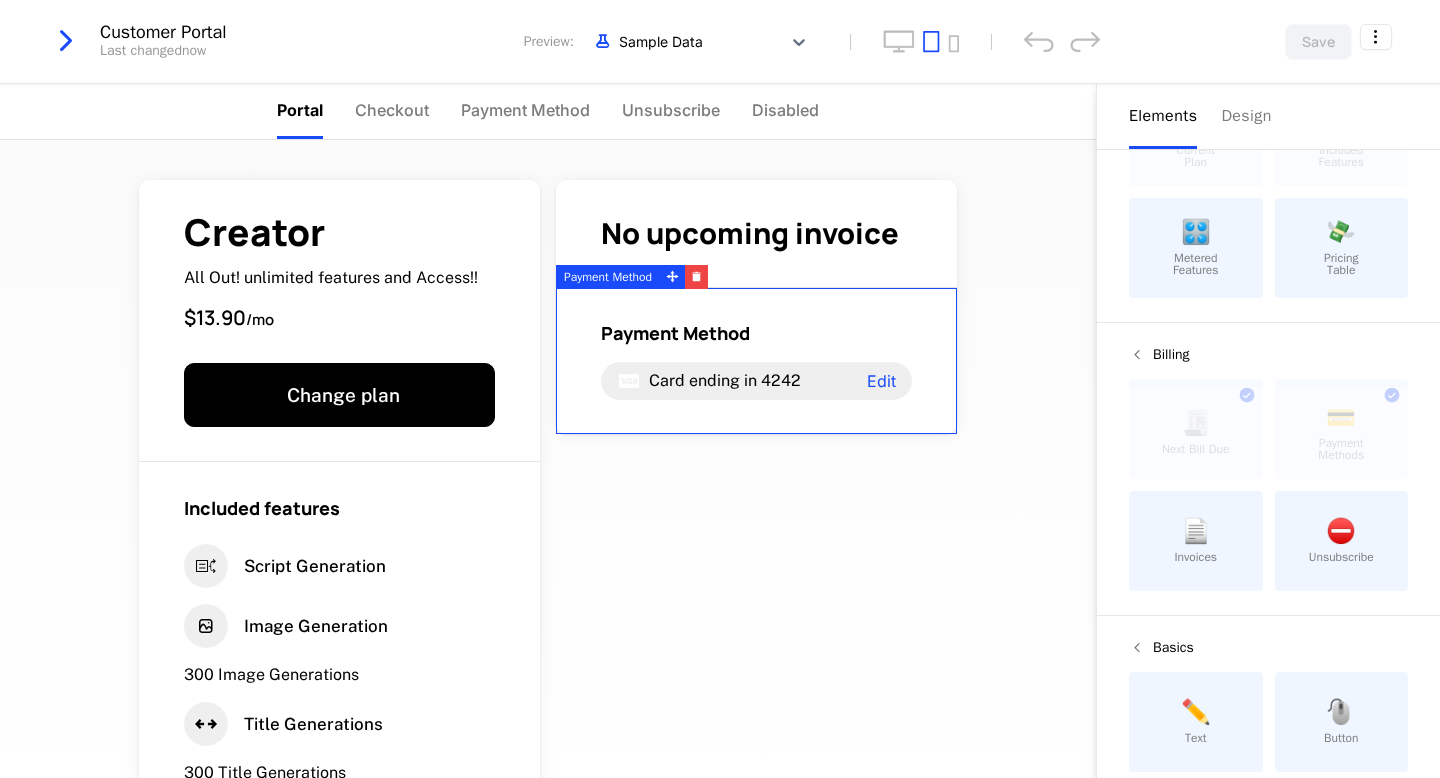 scroll, scrollTop: 154, scrollLeft: 0, axis: vertical 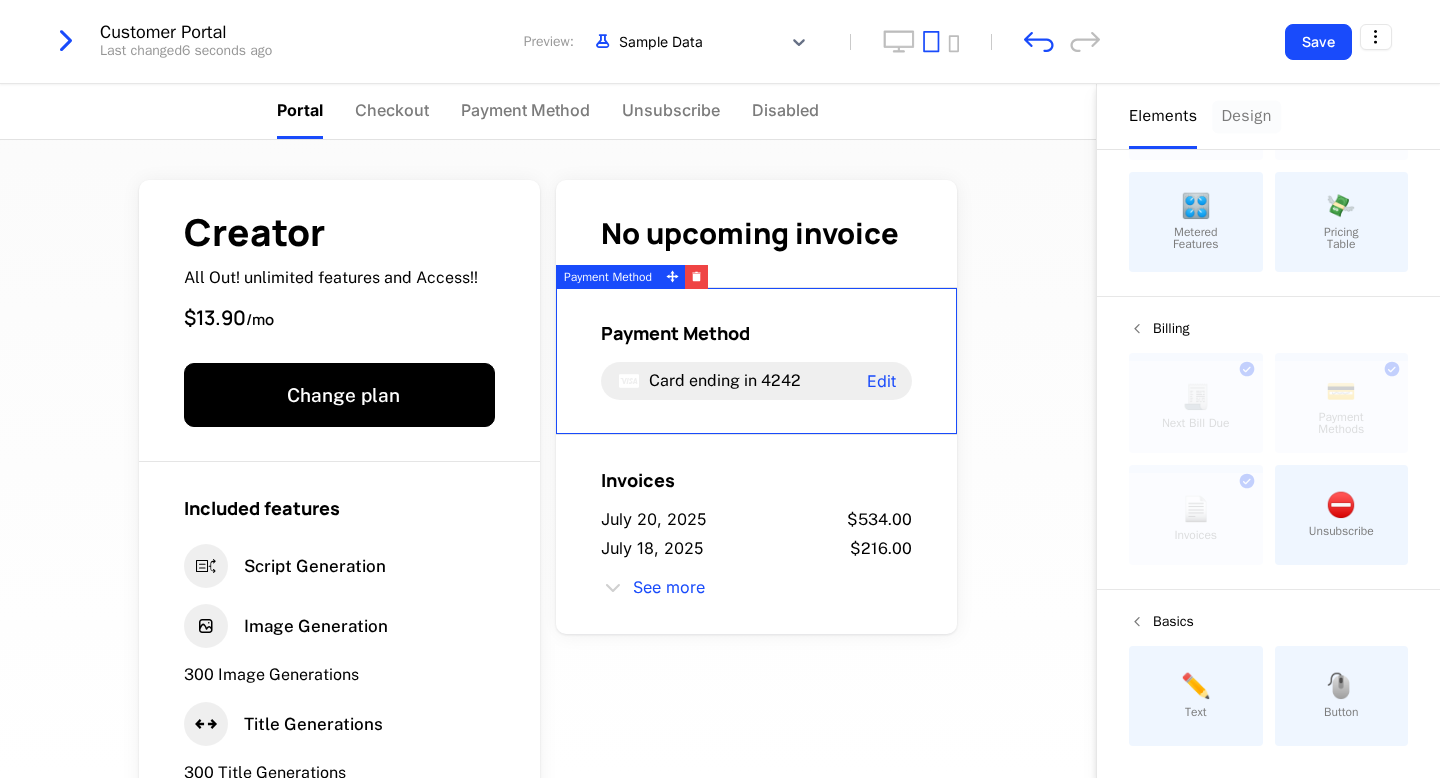 click on "Design" at bounding box center [1246, 116] 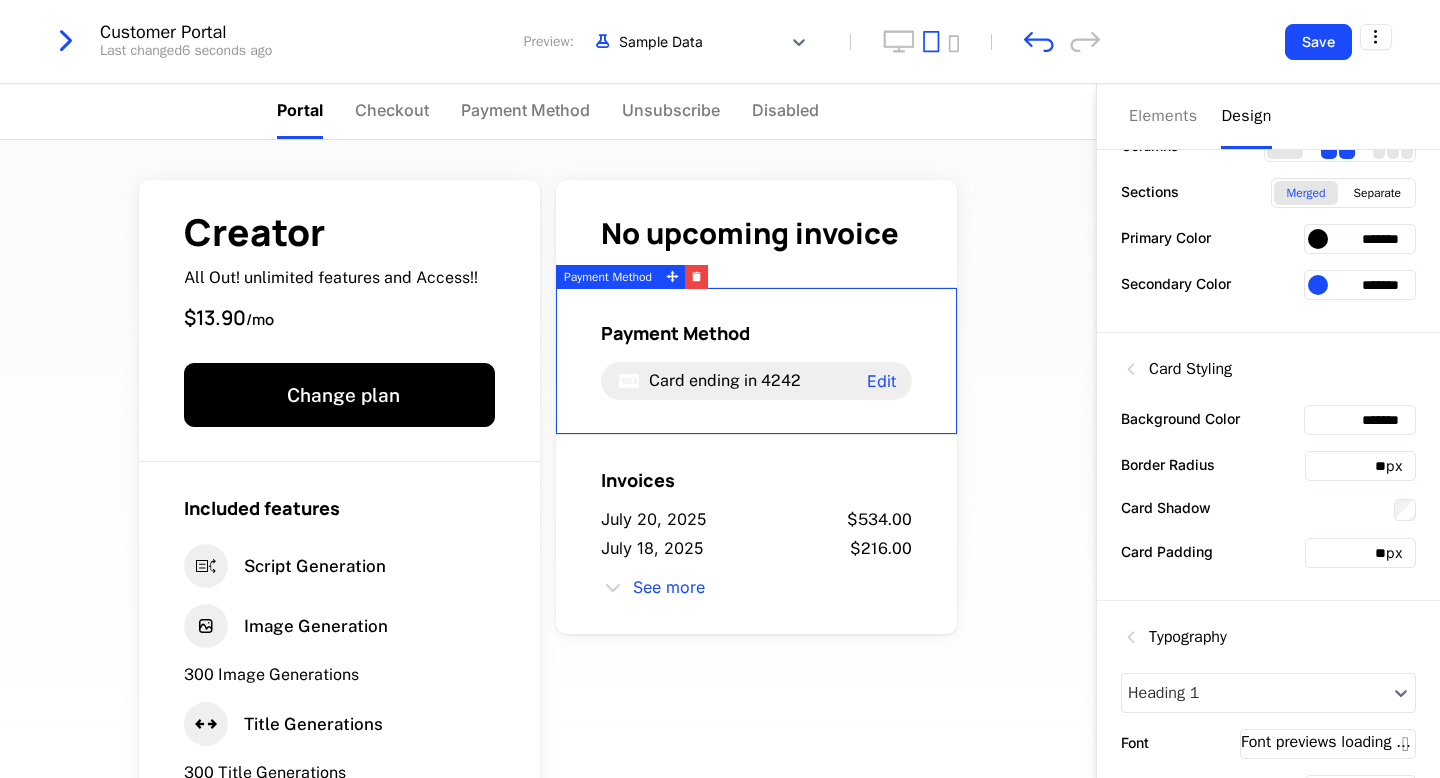 scroll, scrollTop: 0, scrollLeft: 0, axis: both 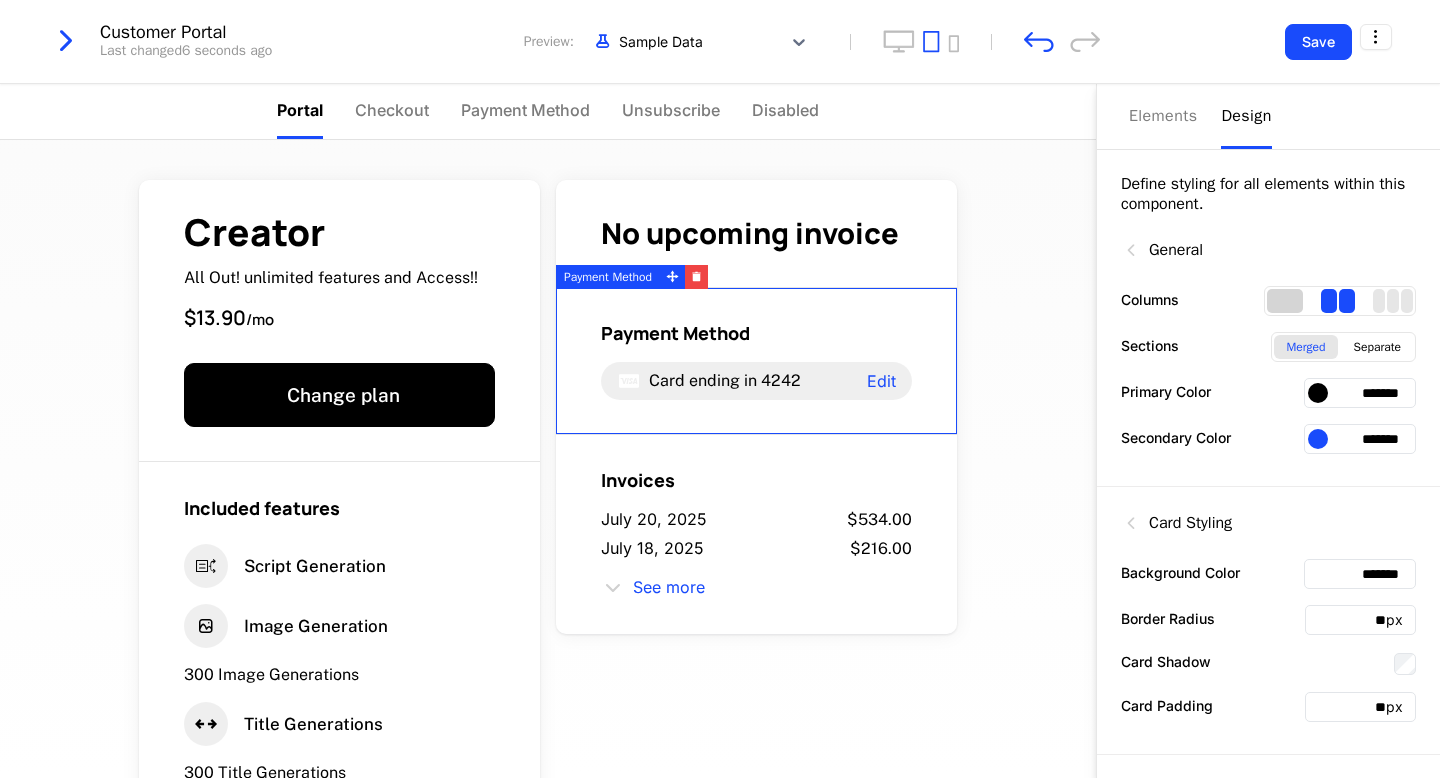click at bounding box center [1285, 301] 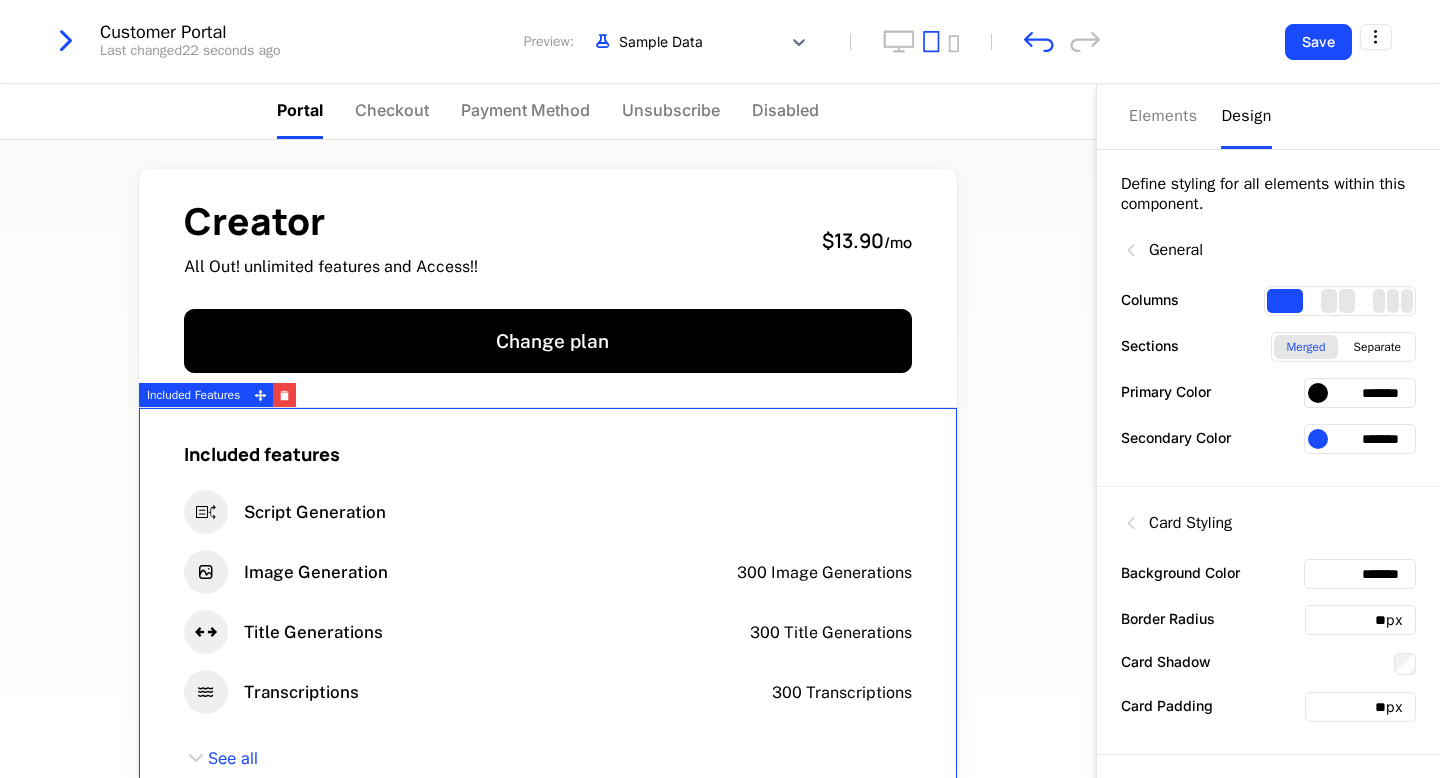 scroll, scrollTop: 15, scrollLeft: 0, axis: vertical 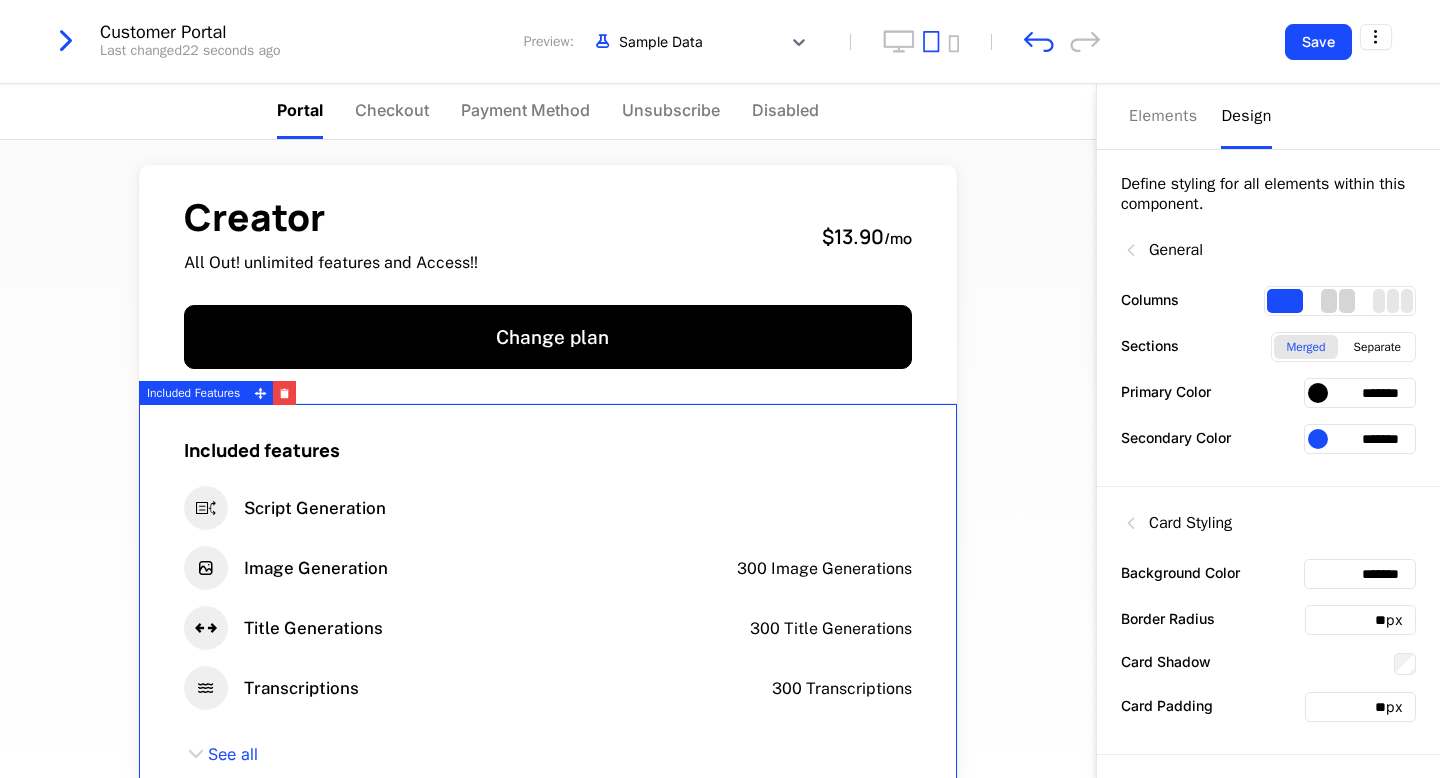 click at bounding box center [1338, 301] 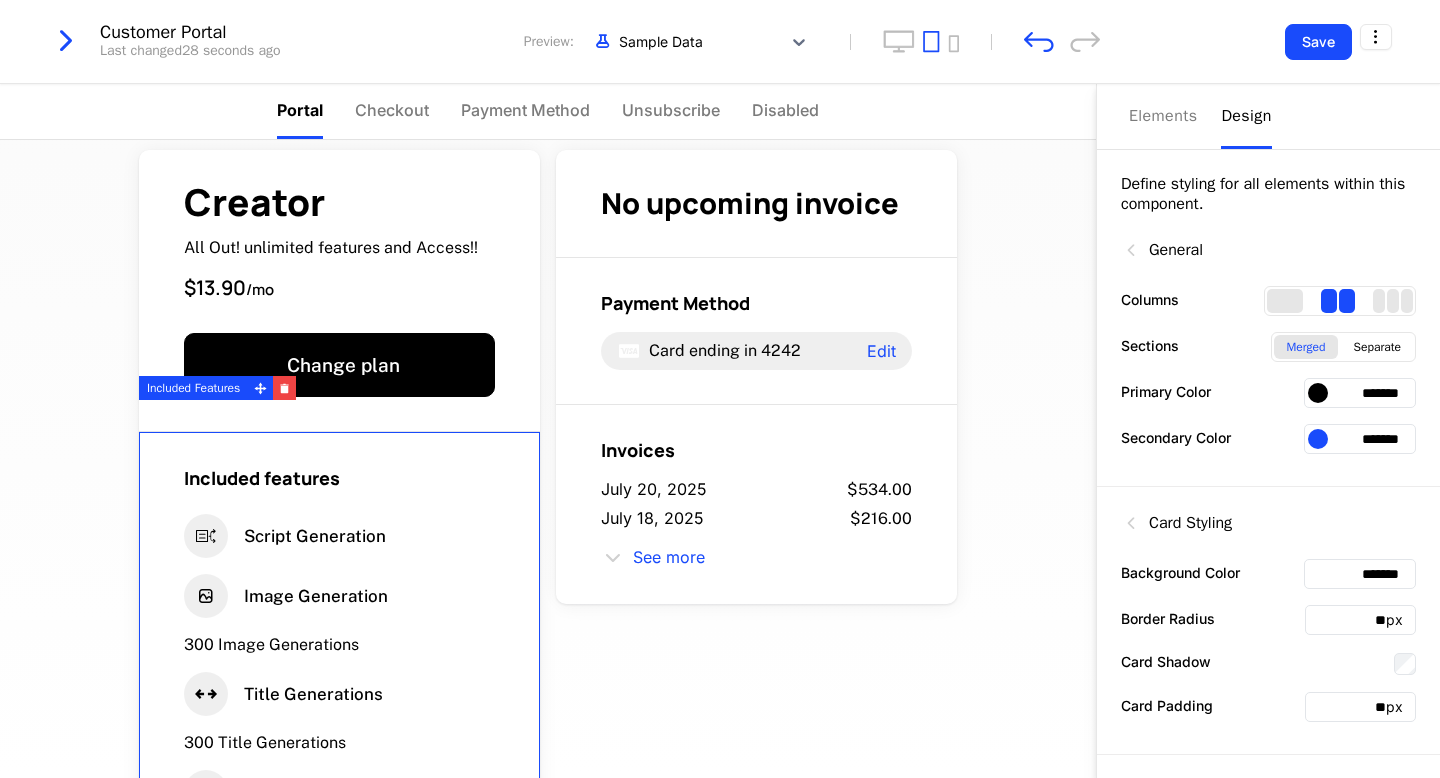 scroll, scrollTop: 0, scrollLeft: 0, axis: both 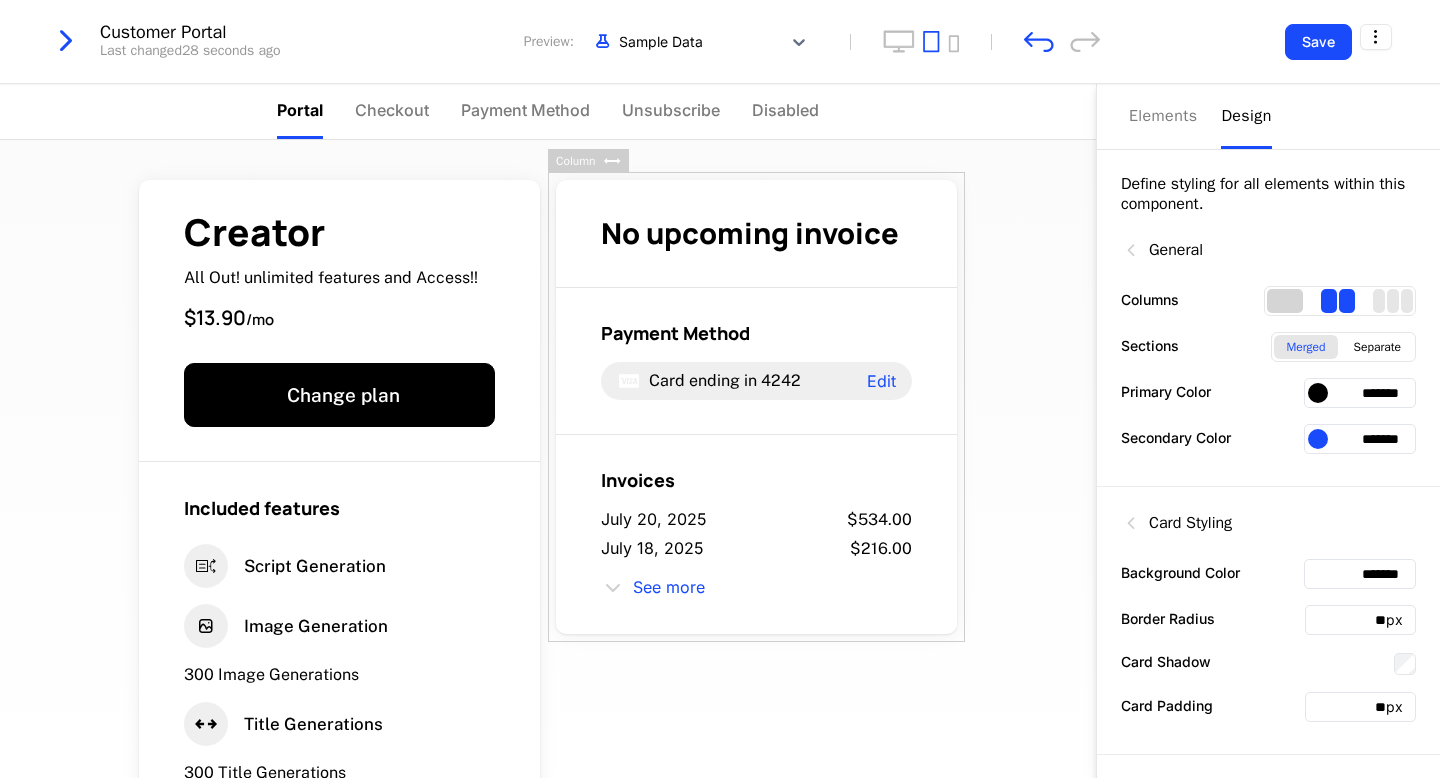 click at bounding box center [1285, 301] 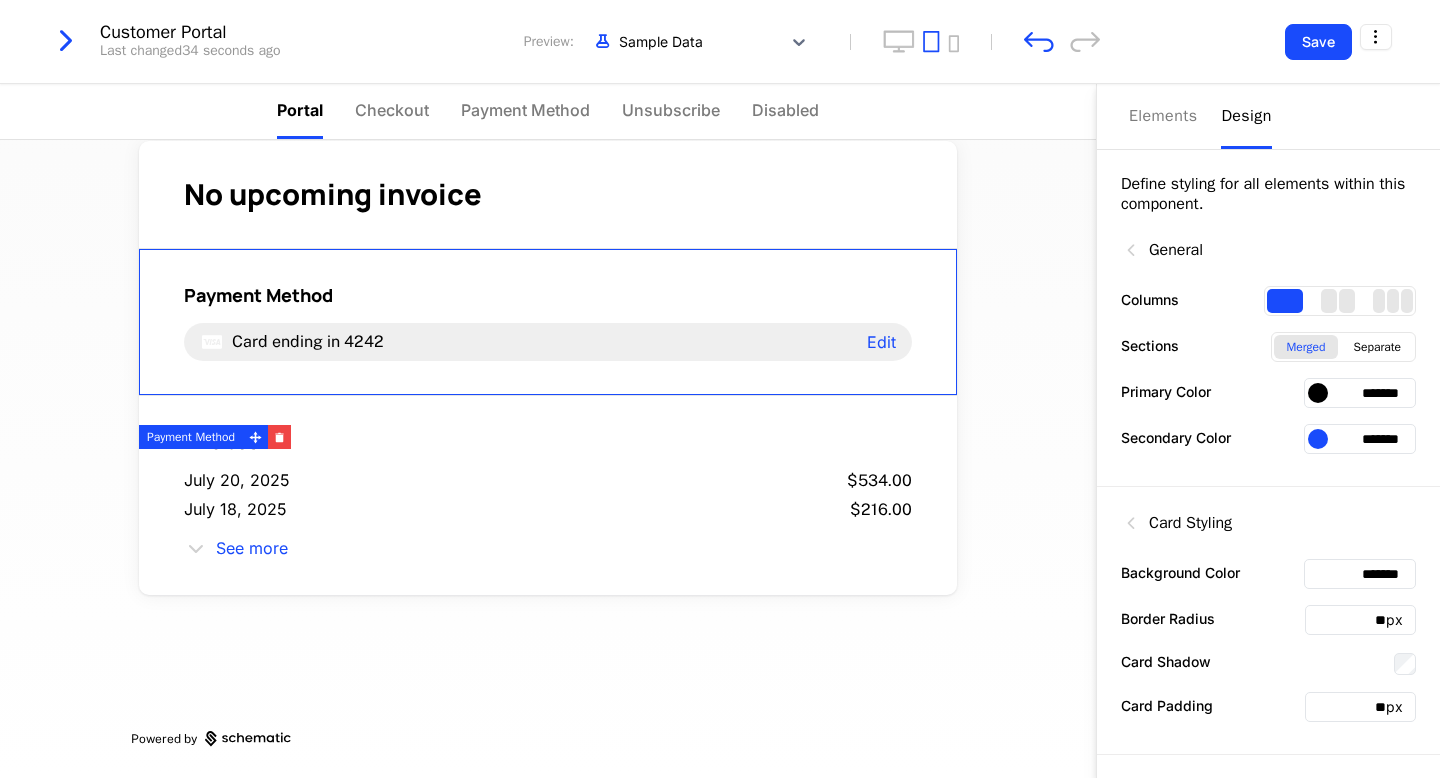 scroll, scrollTop: 0, scrollLeft: 0, axis: both 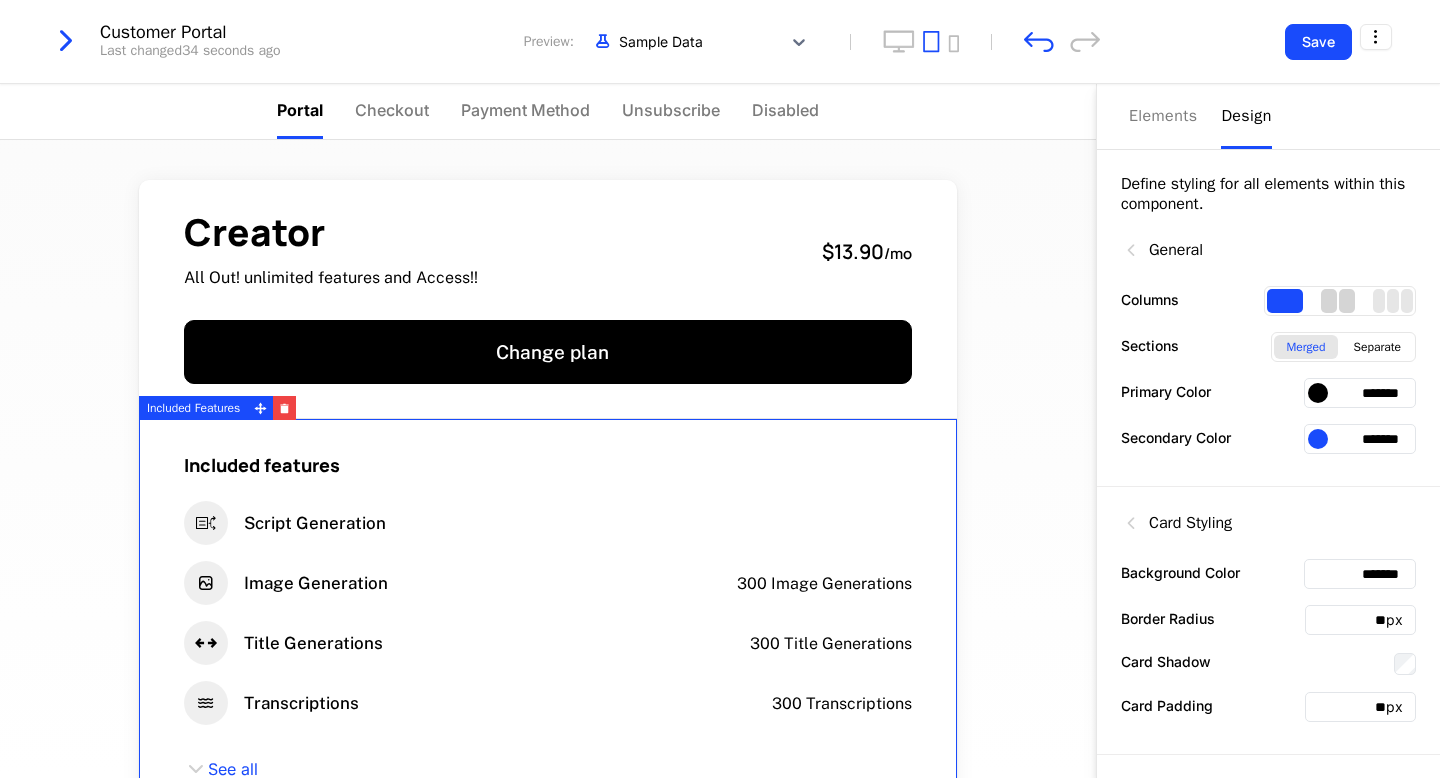 click at bounding box center (1329, 301) 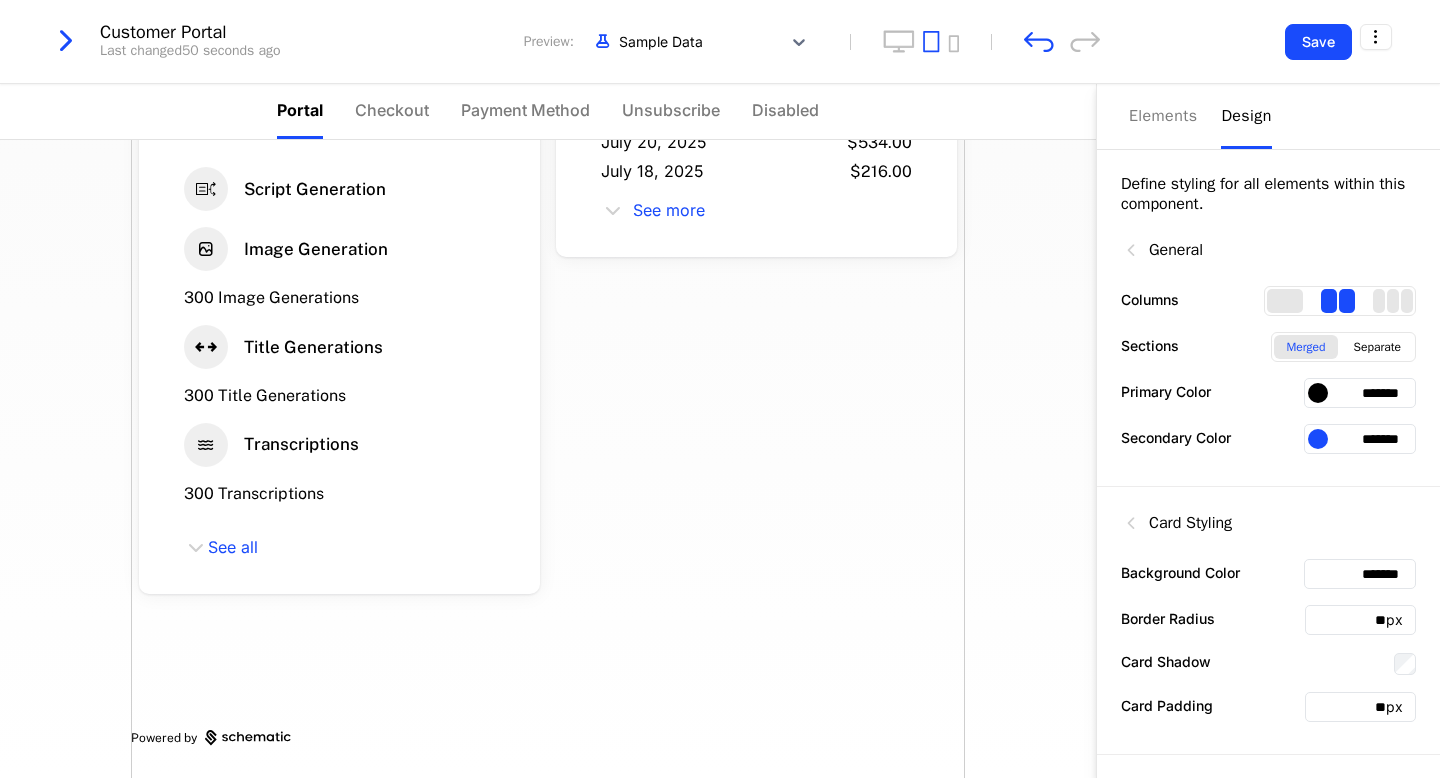 scroll, scrollTop: 0, scrollLeft: 0, axis: both 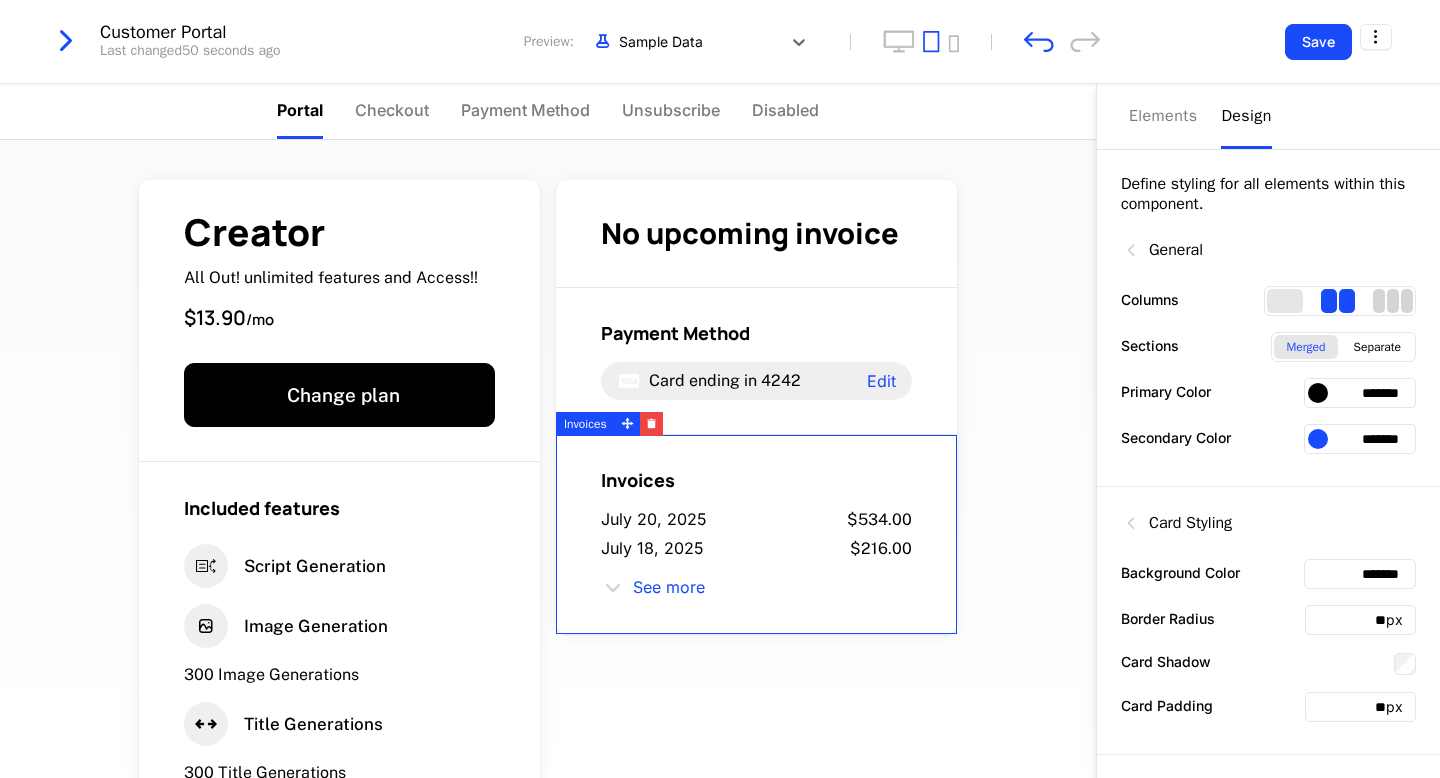 click at bounding box center [1393, 301] 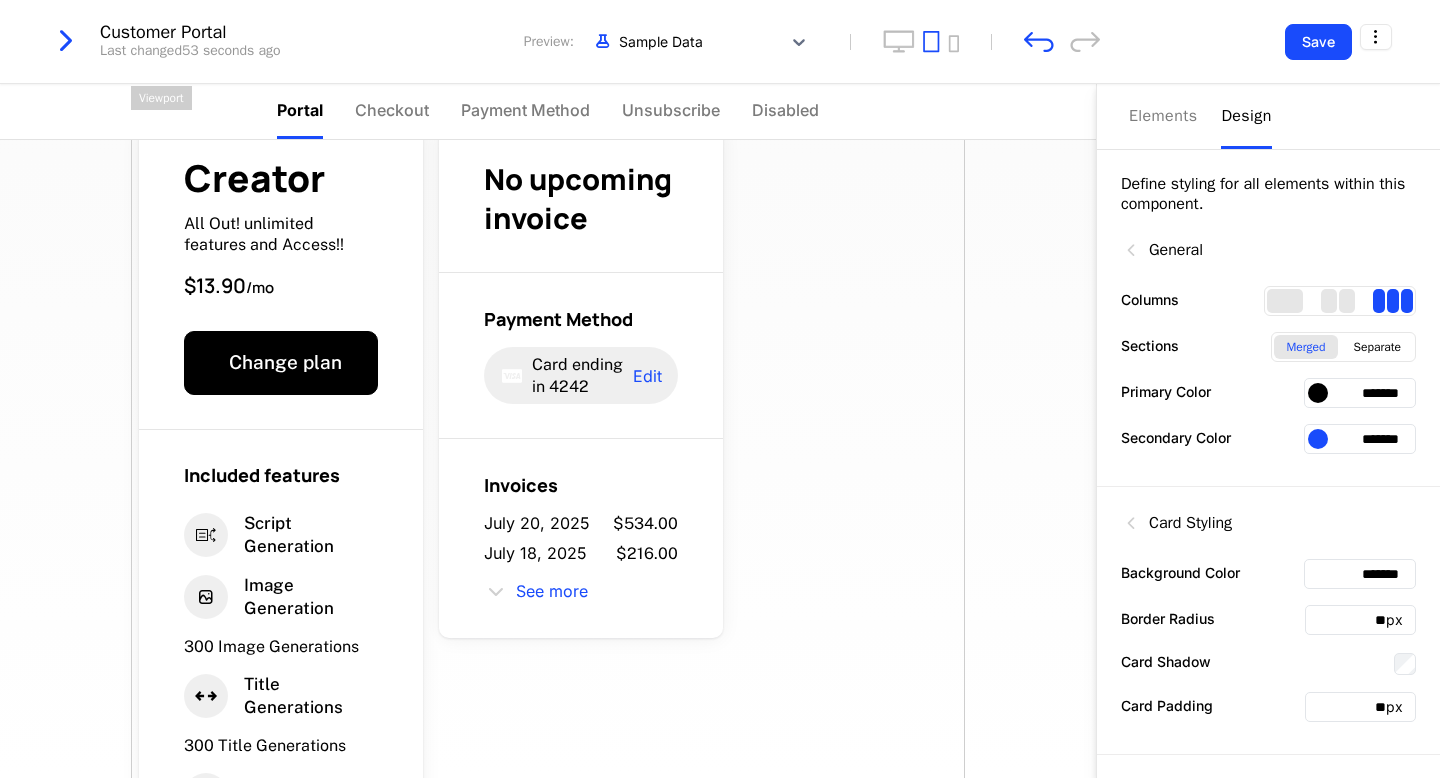 scroll, scrollTop: 0, scrollLeft: 0, axis: both 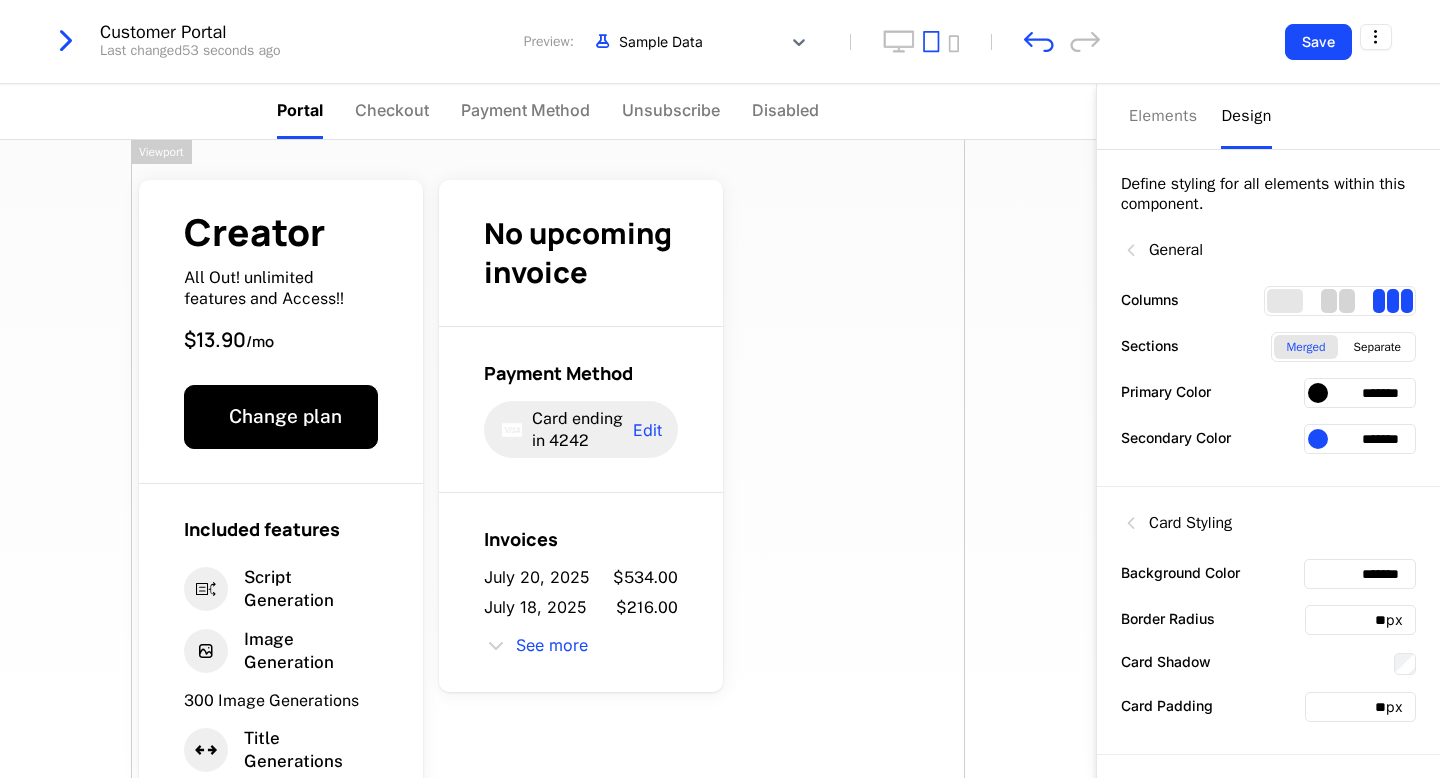 click at bounding box center [1329, 301] 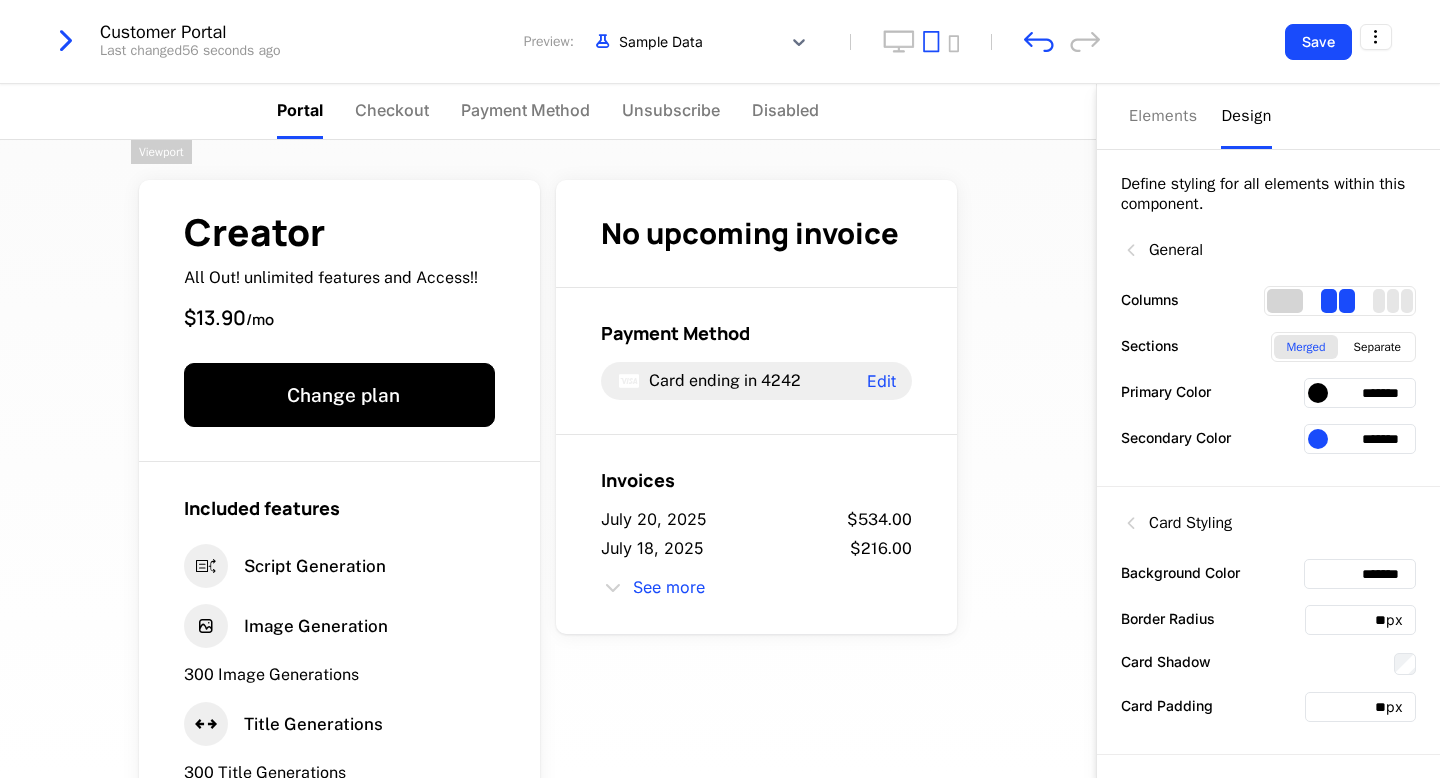 click at bounding box center [1285, 301] 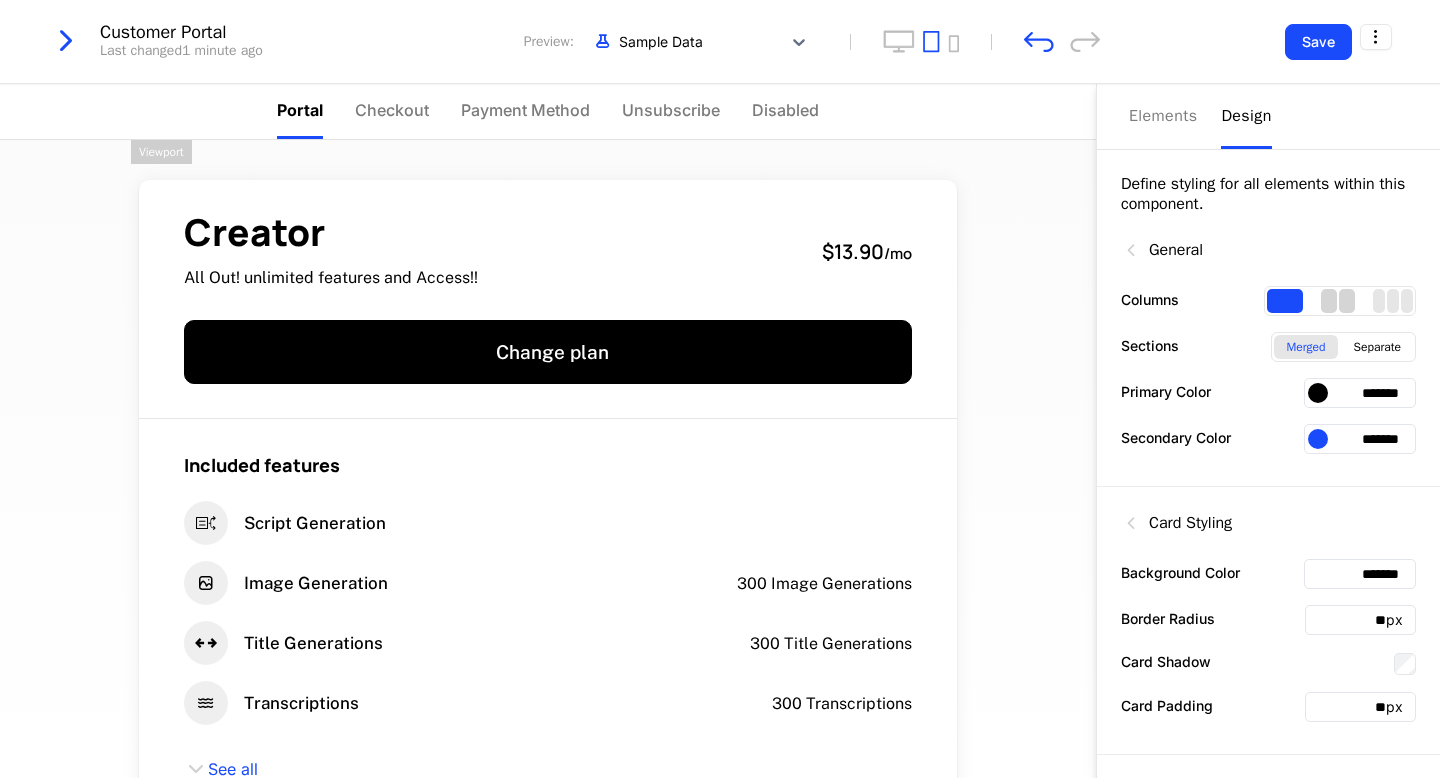 click at bounding box center (1347, 301) 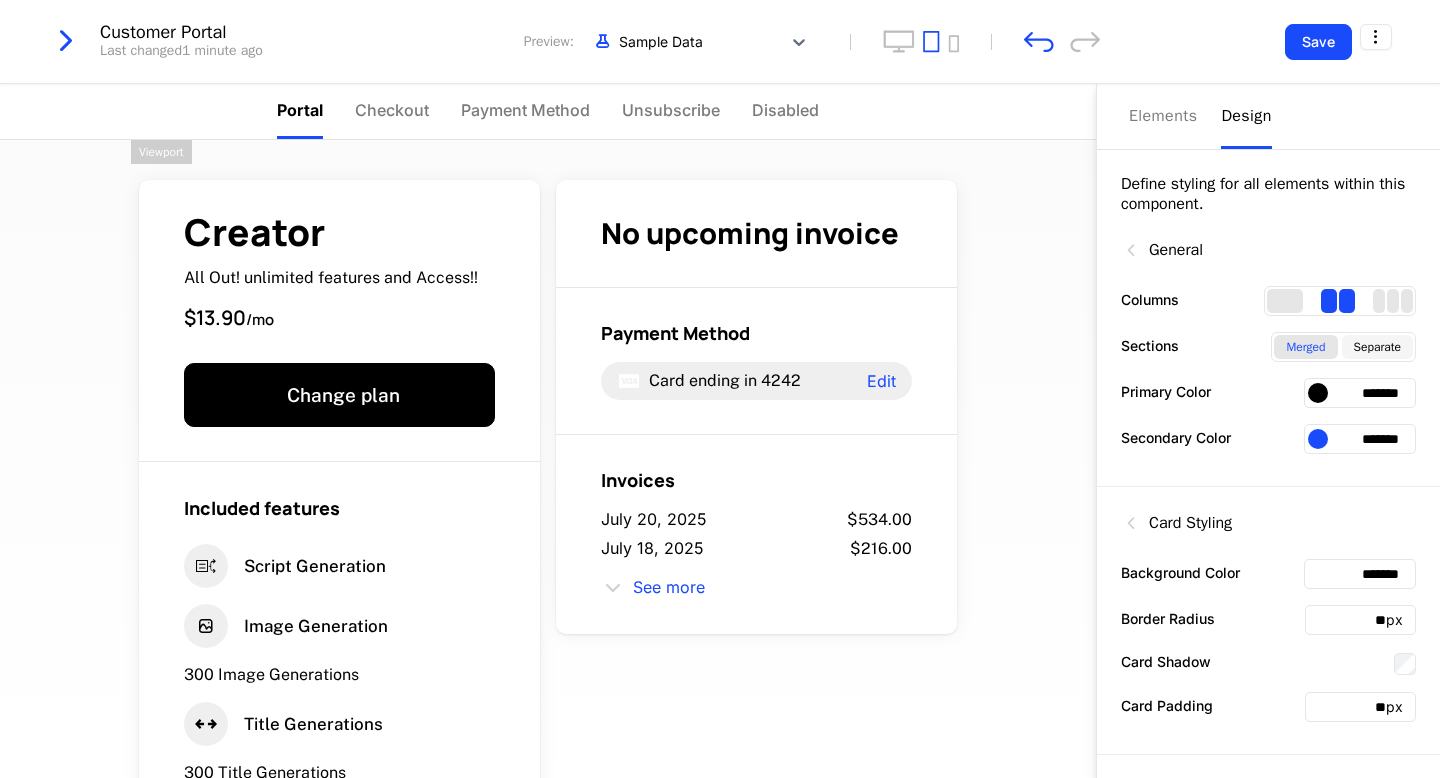 click on "Separate" at bounding box center (1377, 347) 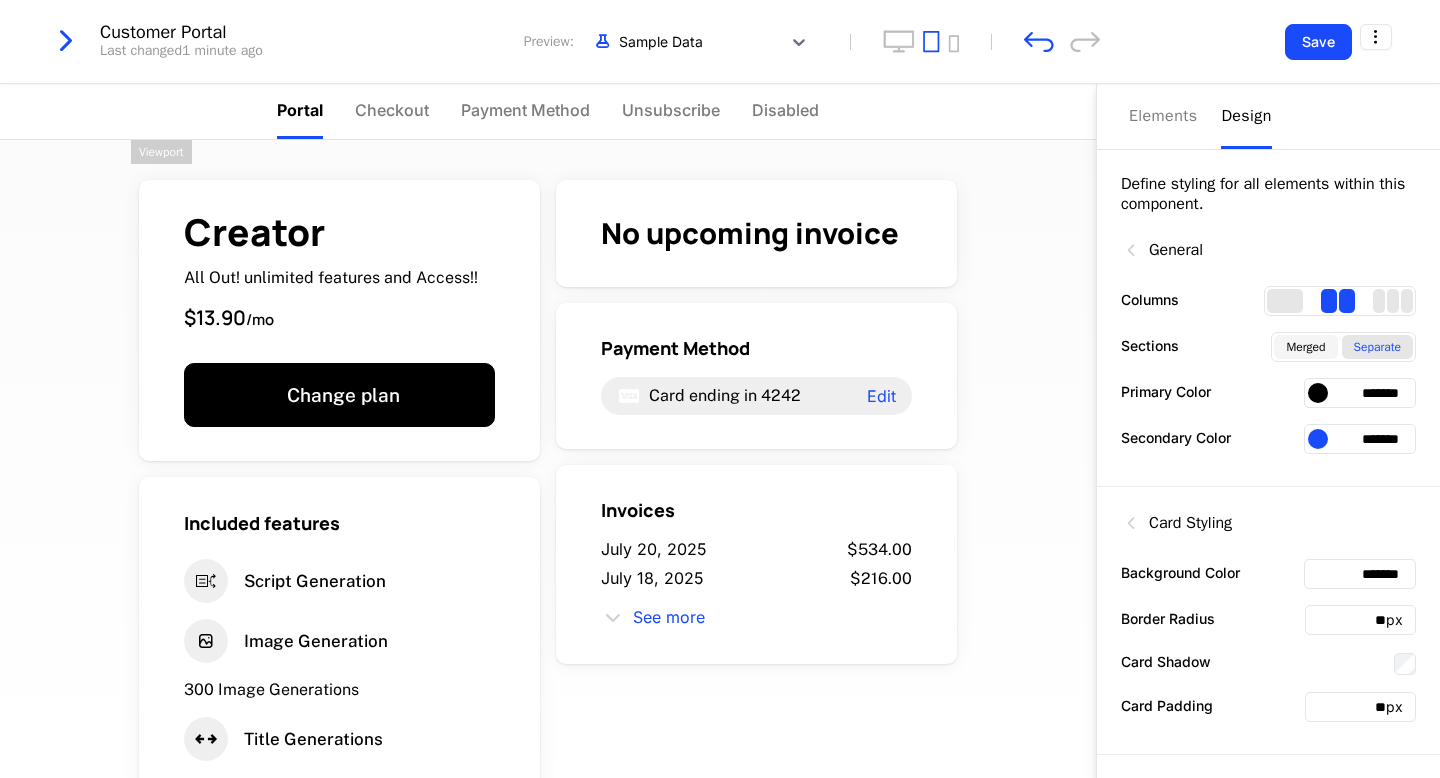 click on "Merged" at bounding box center (1305, 347) 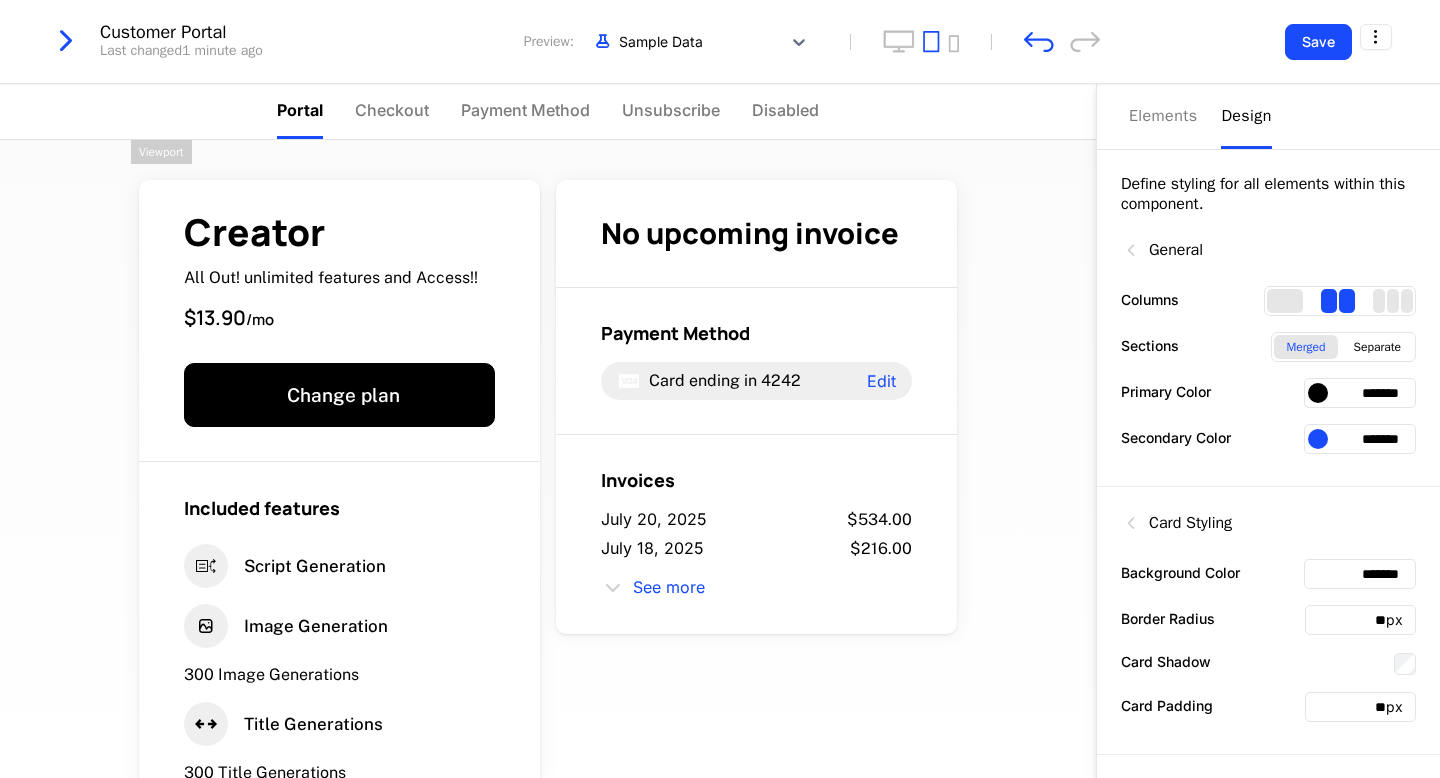 scroll, scrollTop: 39, scrollLeft: 0, axis: vertical 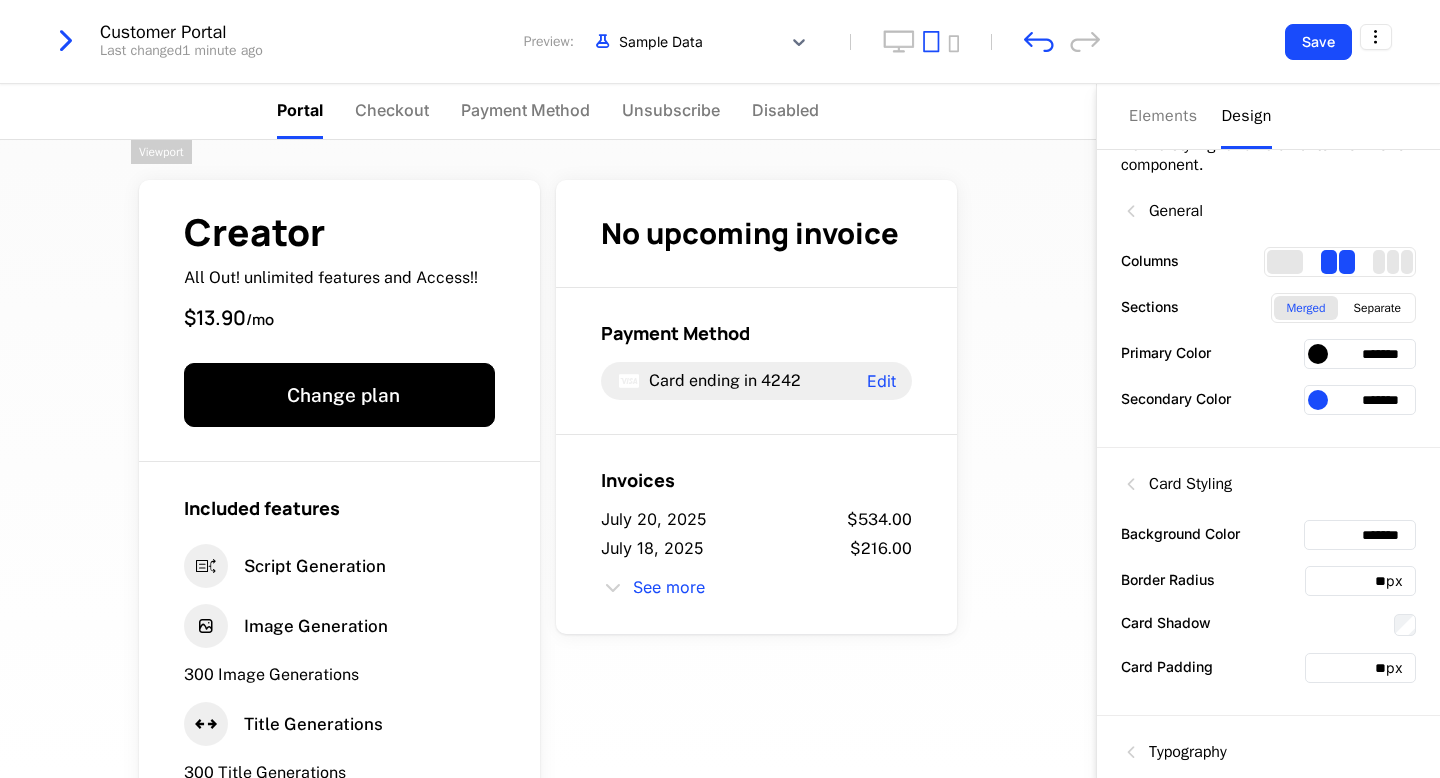 click at bounding box center (1318, 354) 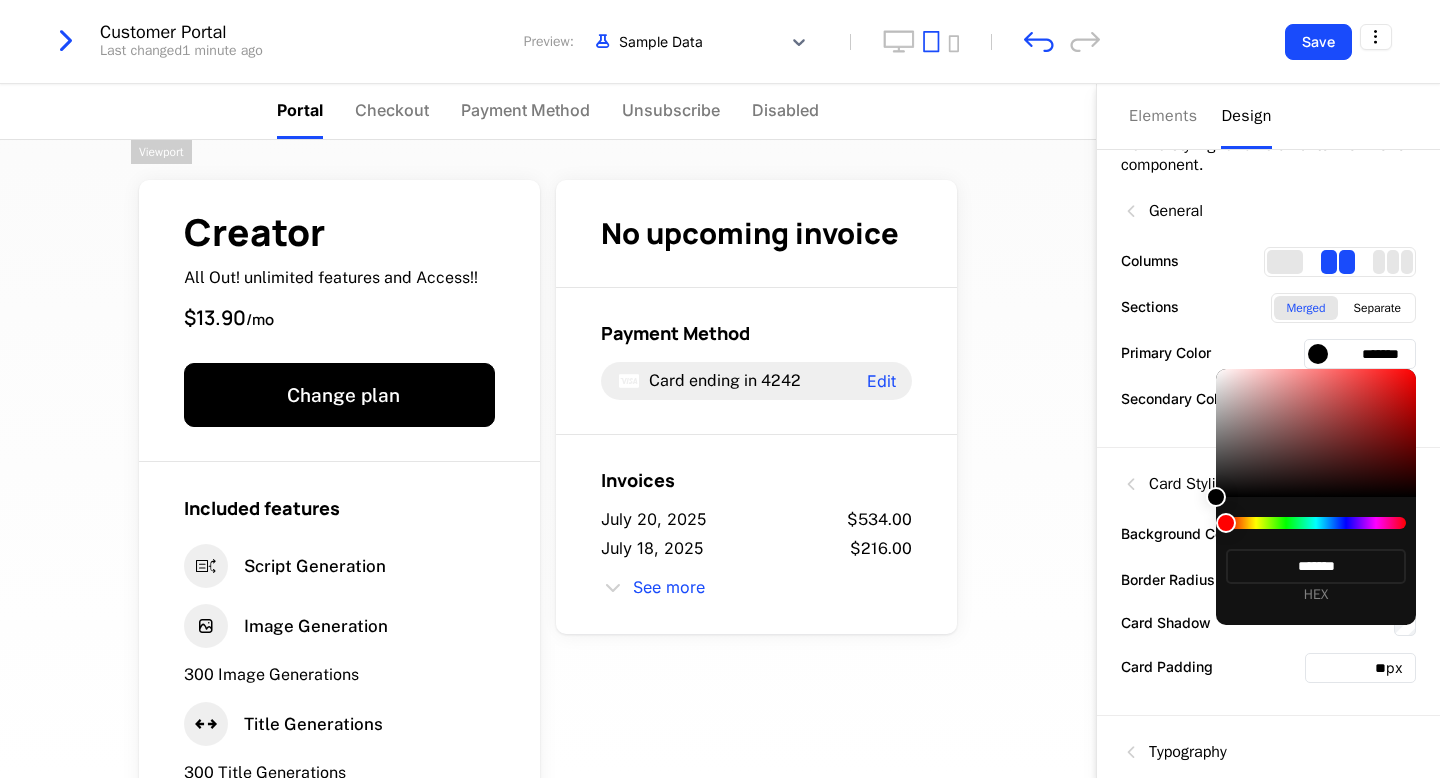 click at bounding box center [1316, 523] 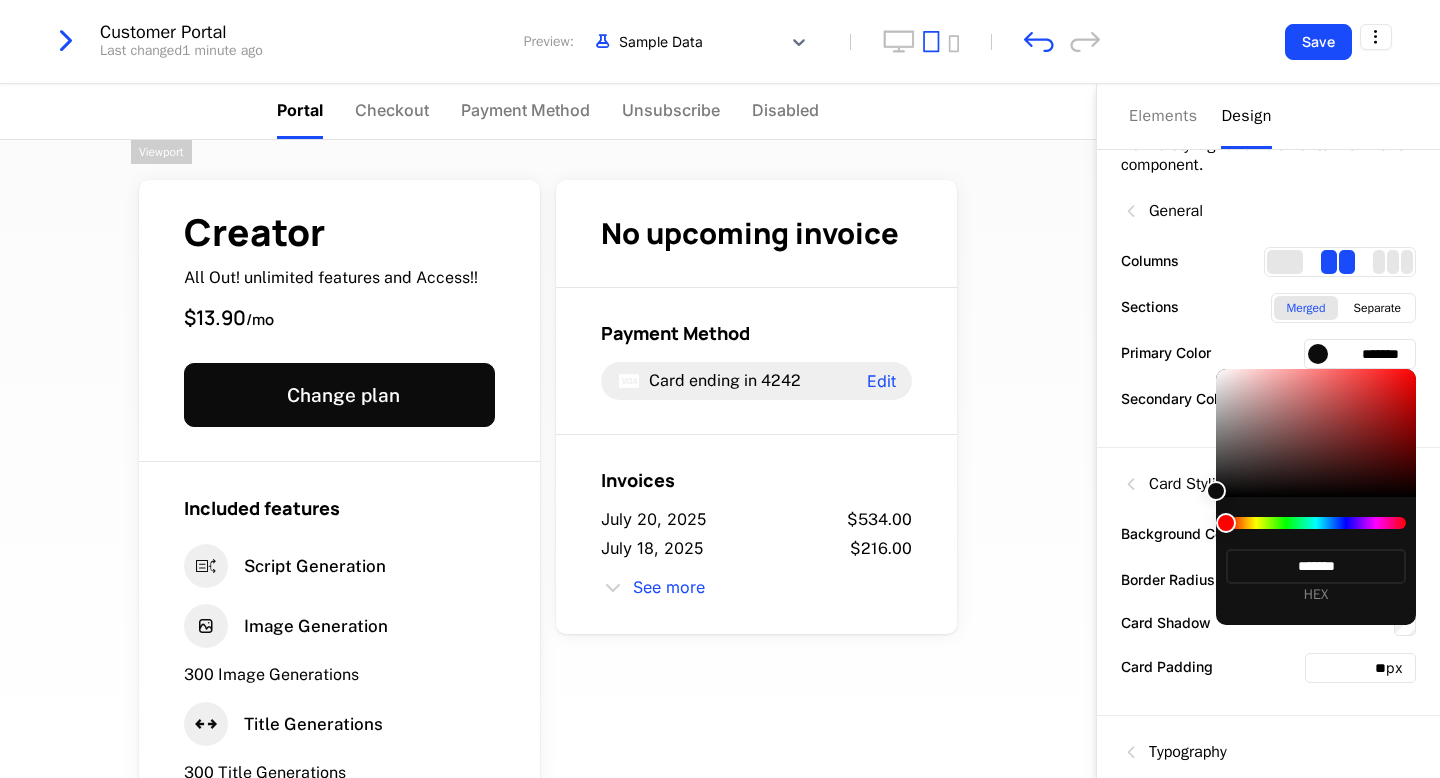 type on "*******" 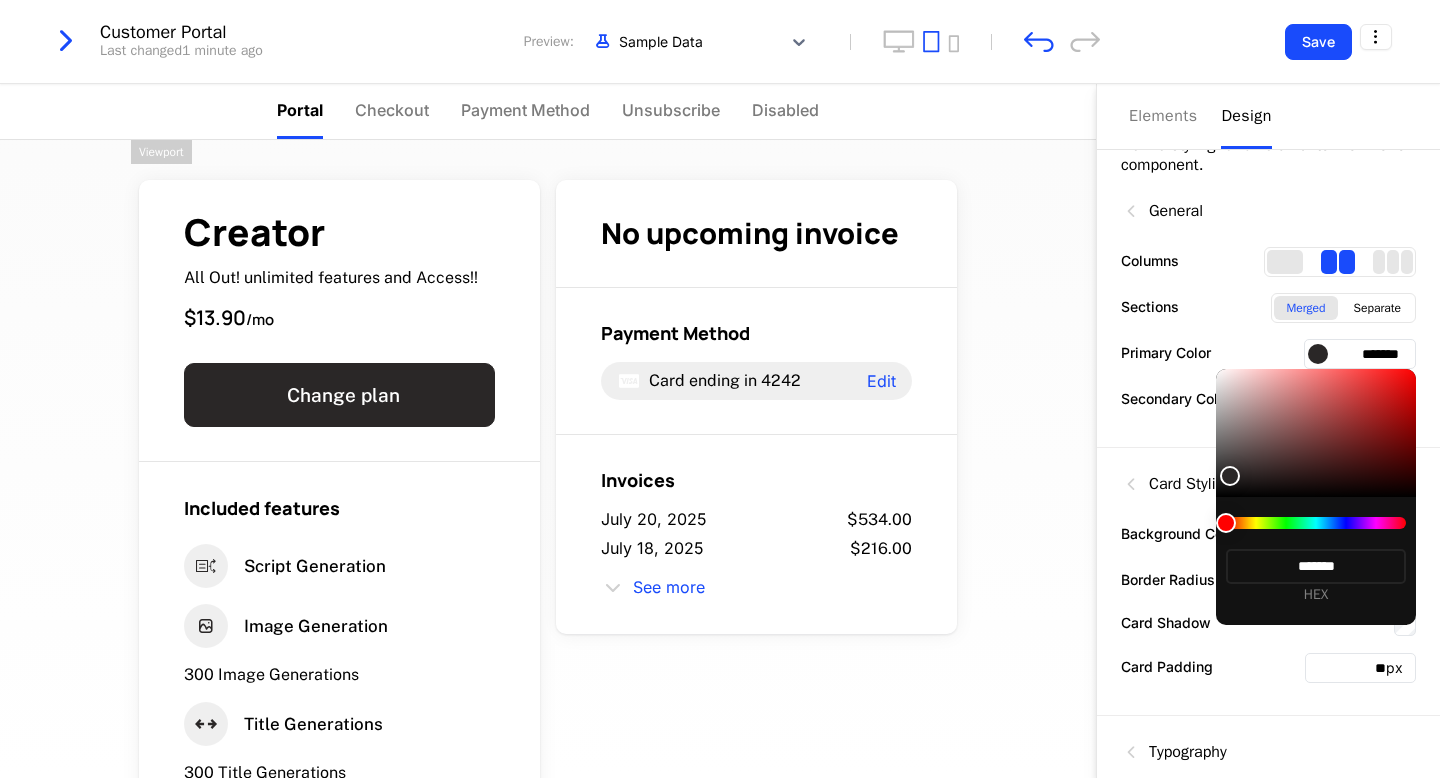 type on "*******" 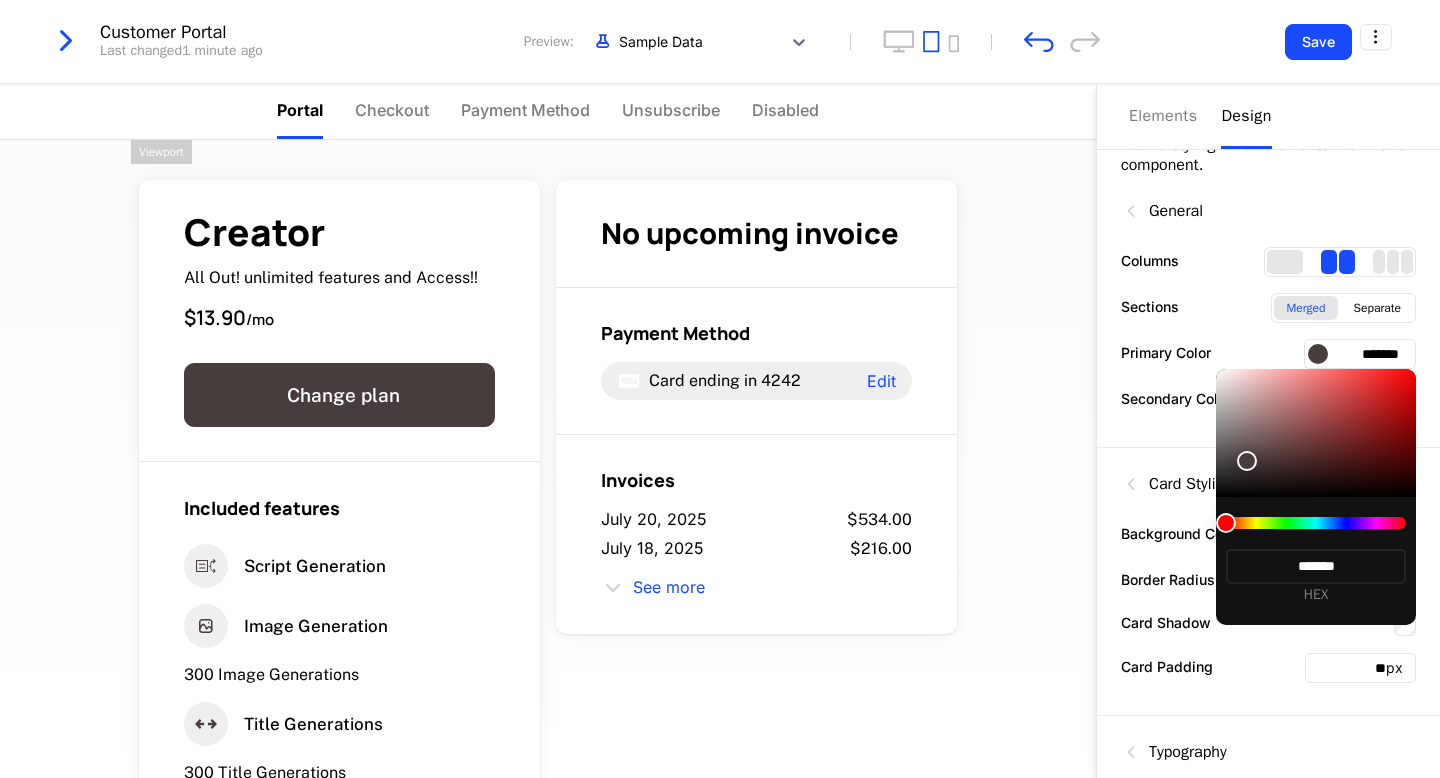 type on "*******" 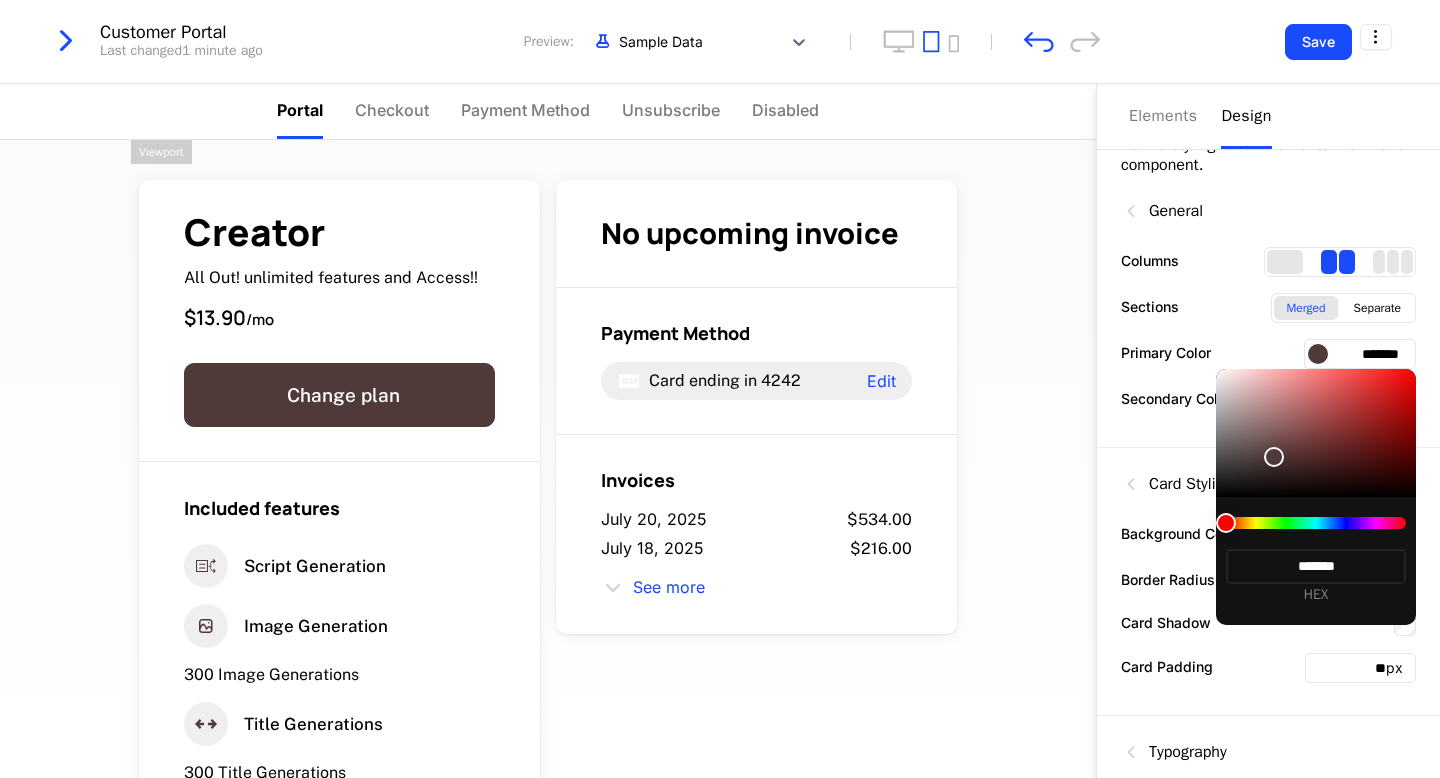type on "*******" 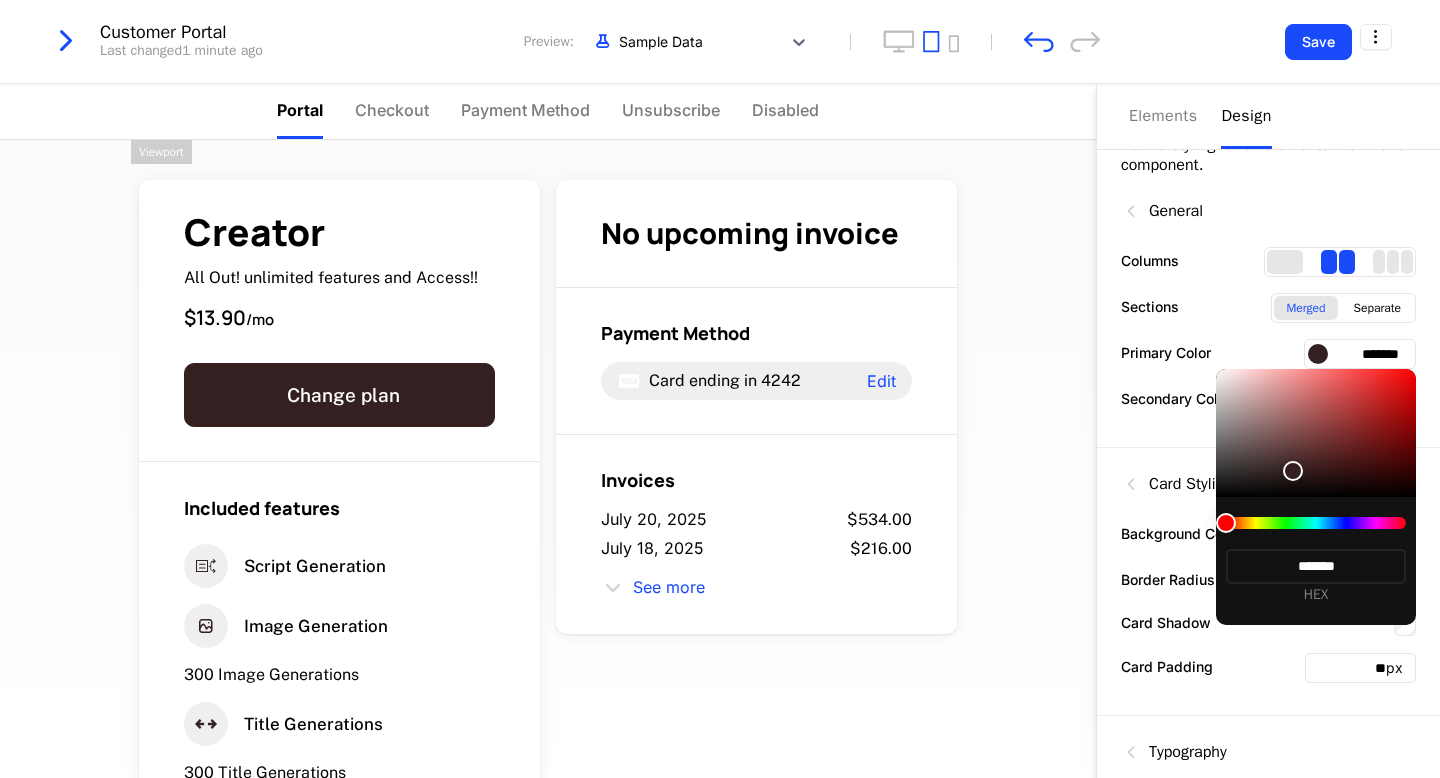 type on "*******" 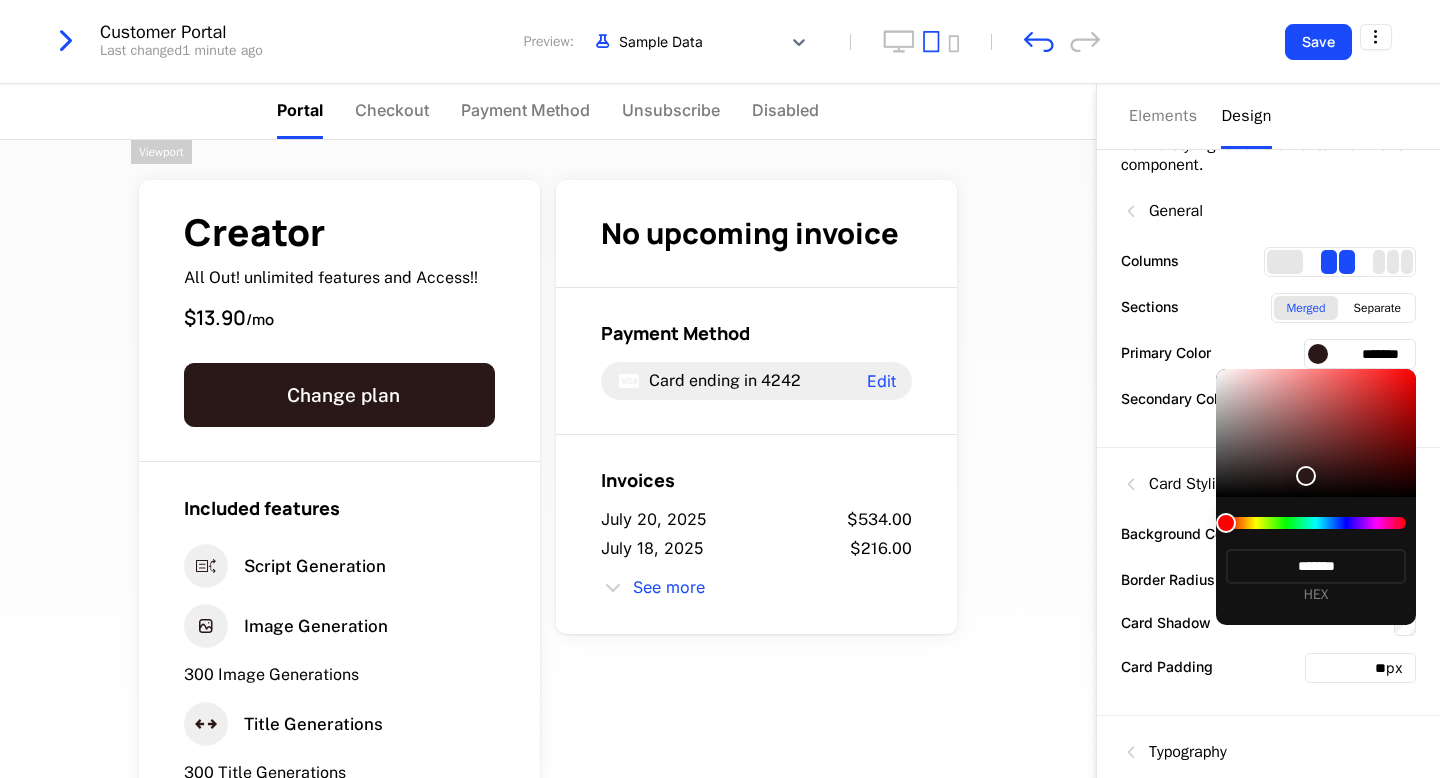 type on "*******" 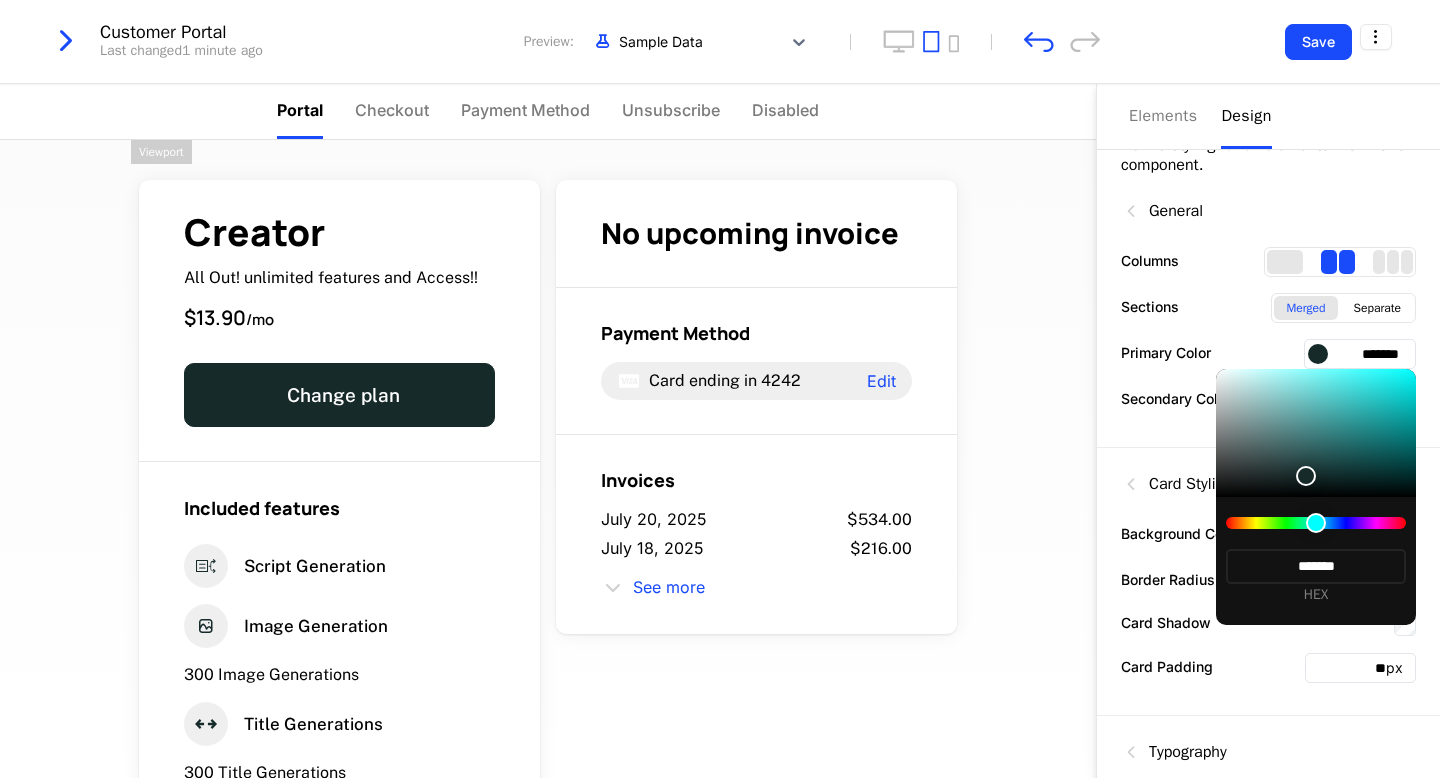 type on "*******" 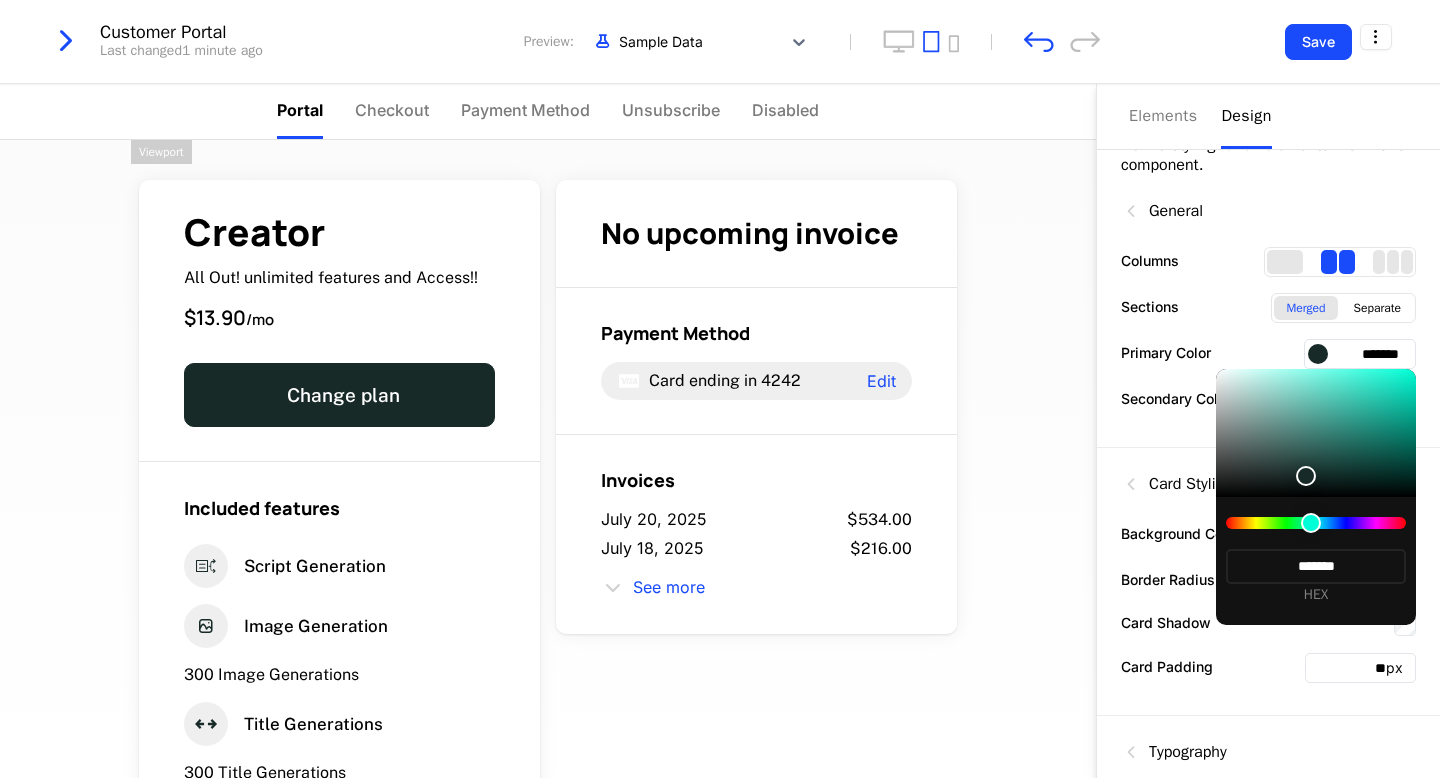 type on "*******" 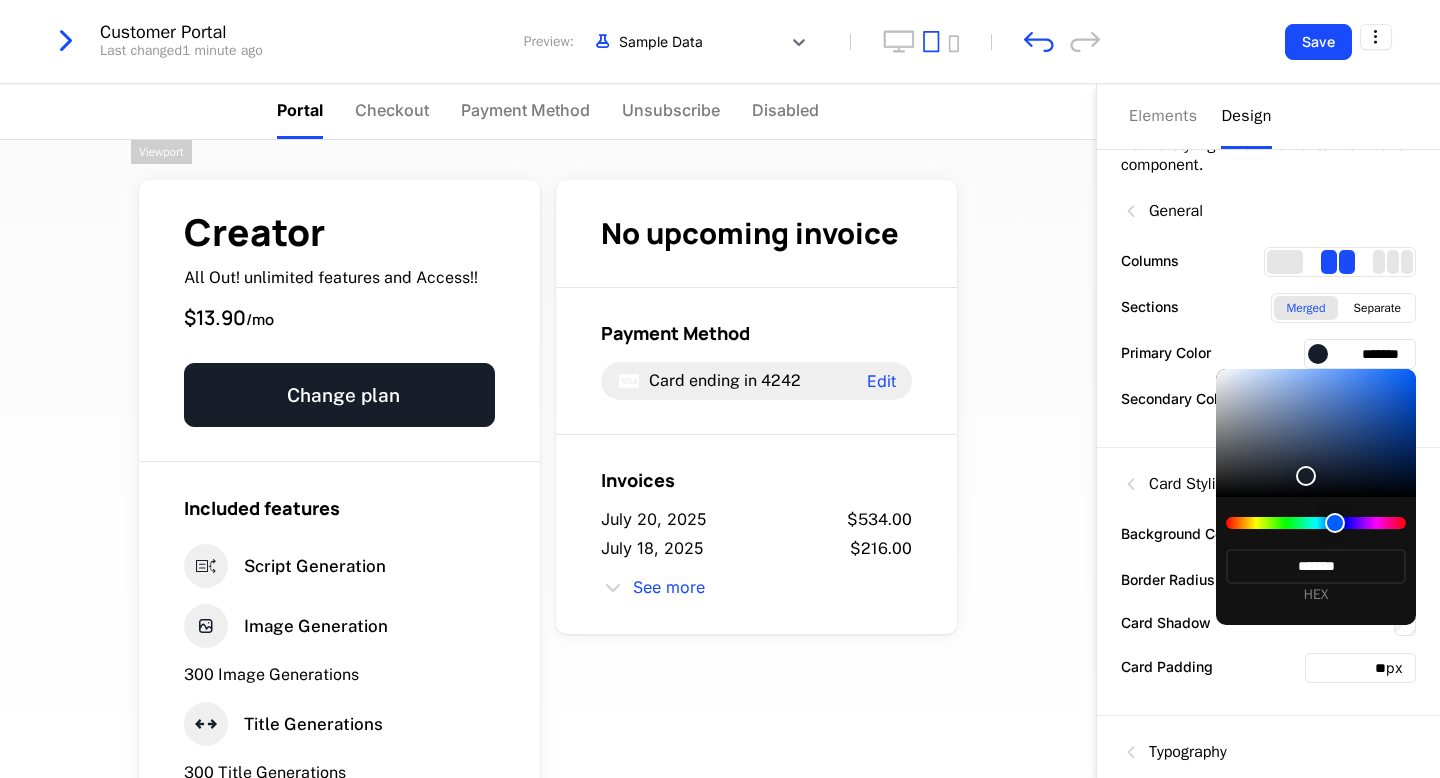 type on "*******" 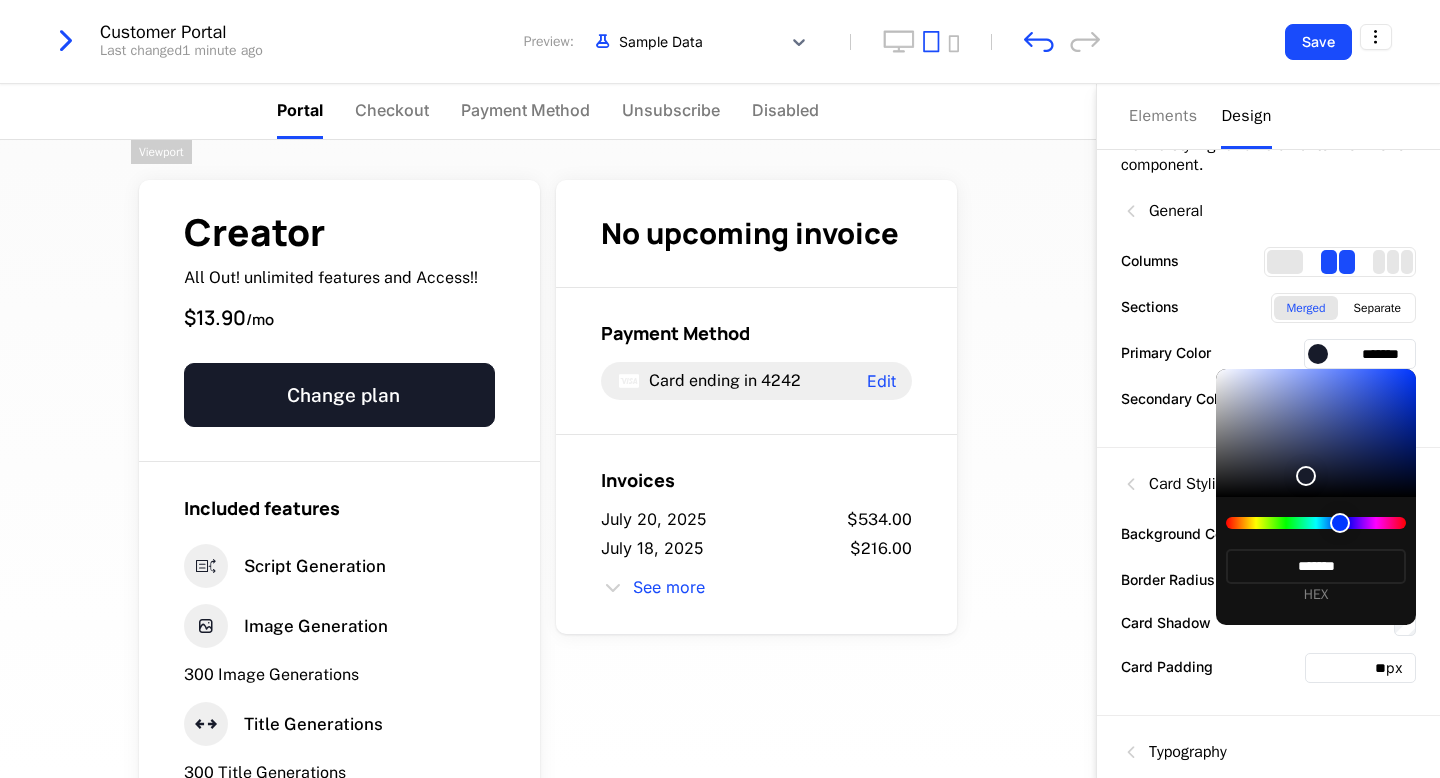 type on "*******" 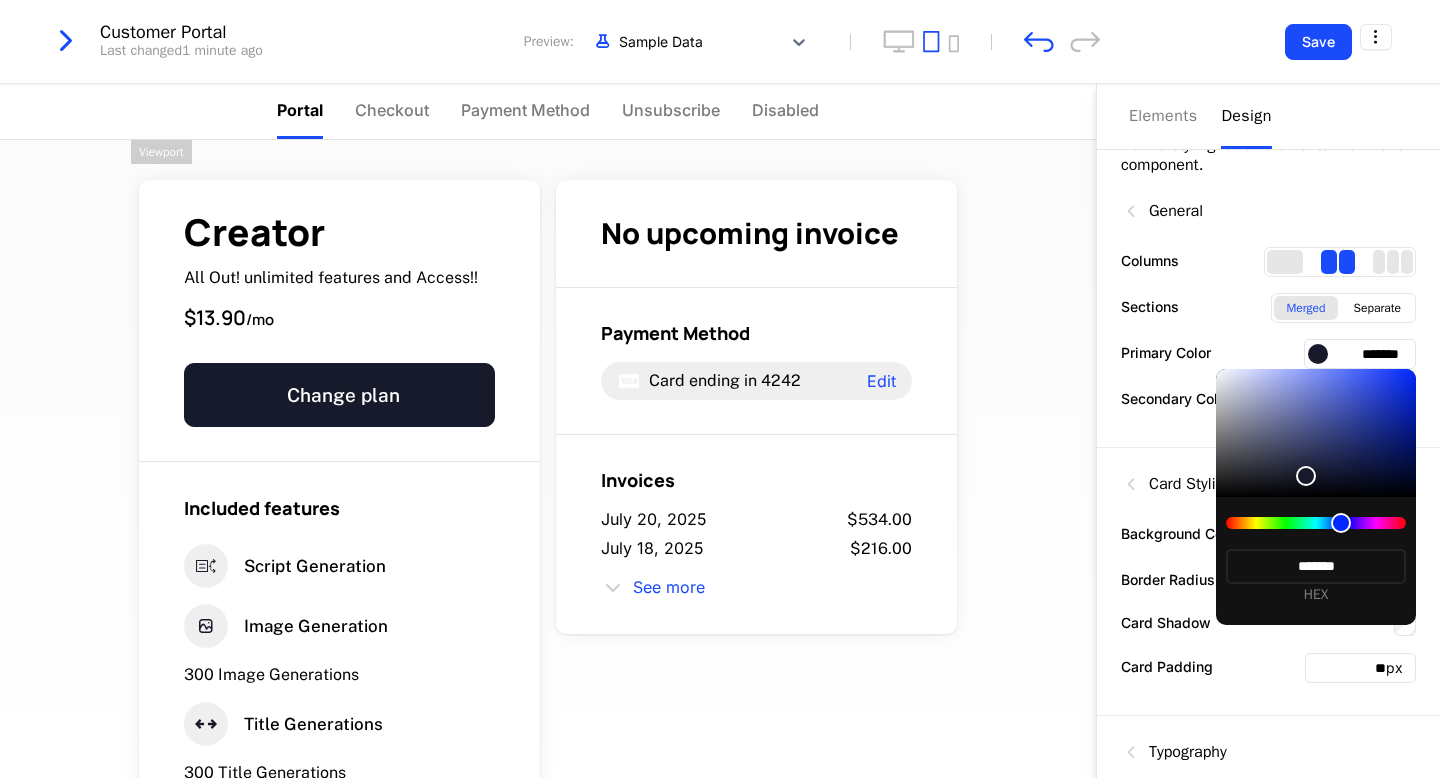 type on "*******" 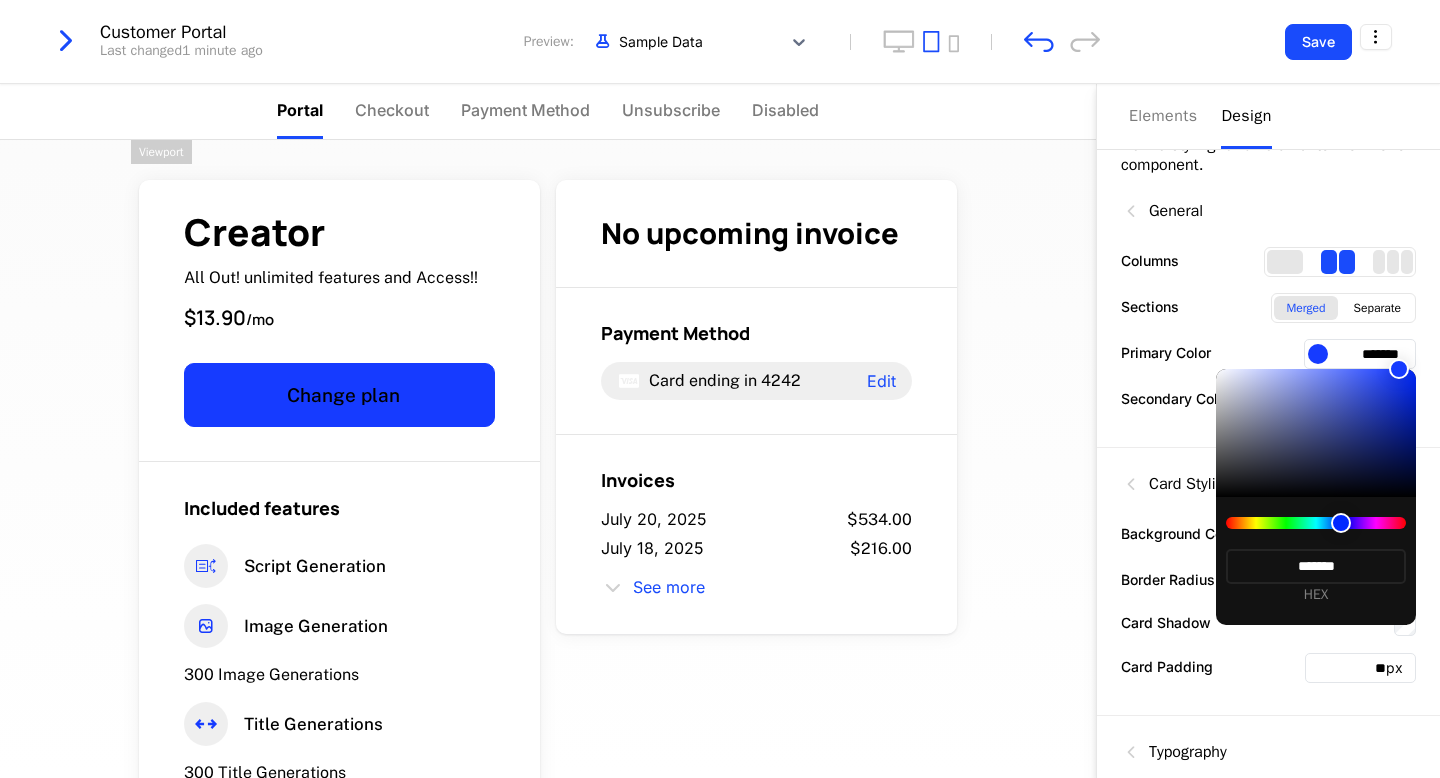 type on "*******" 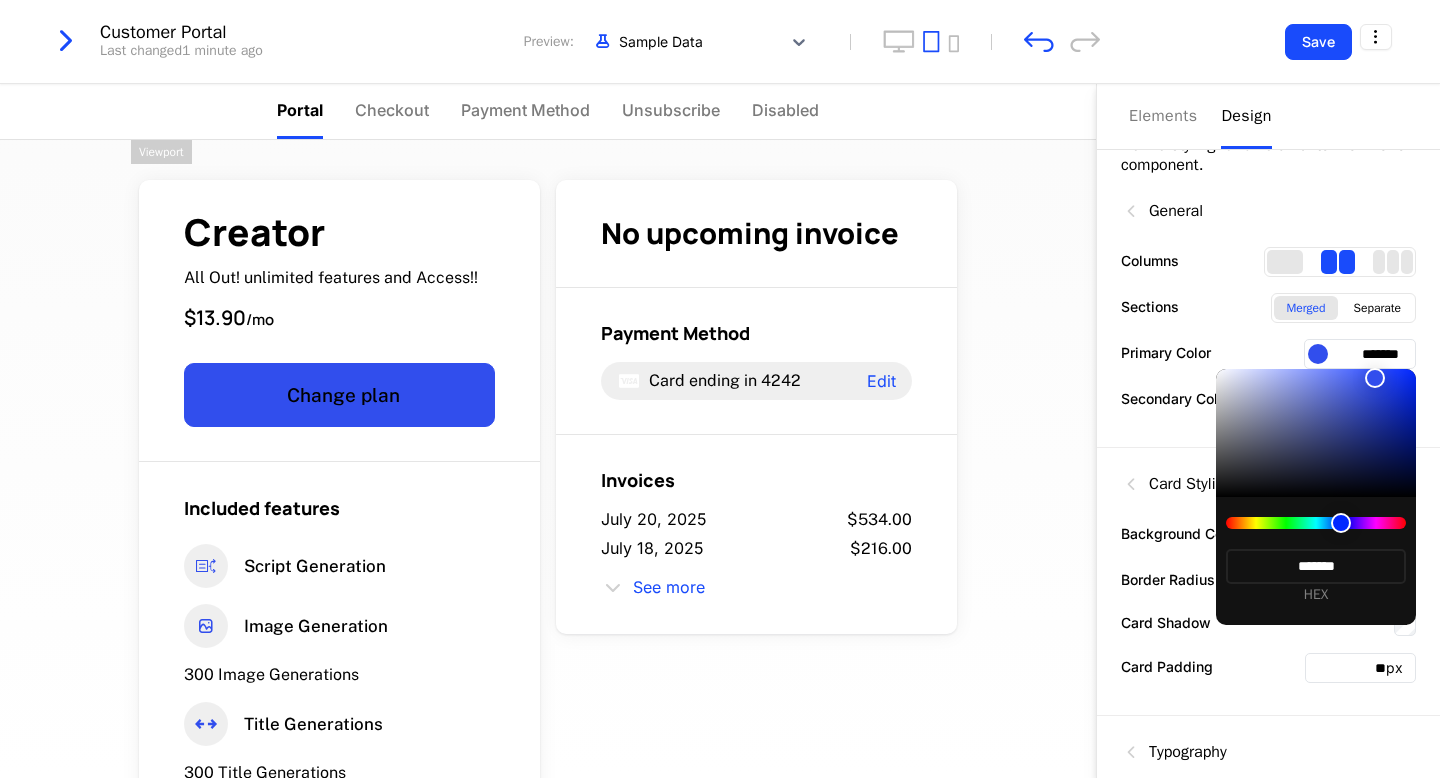 type on "*******" 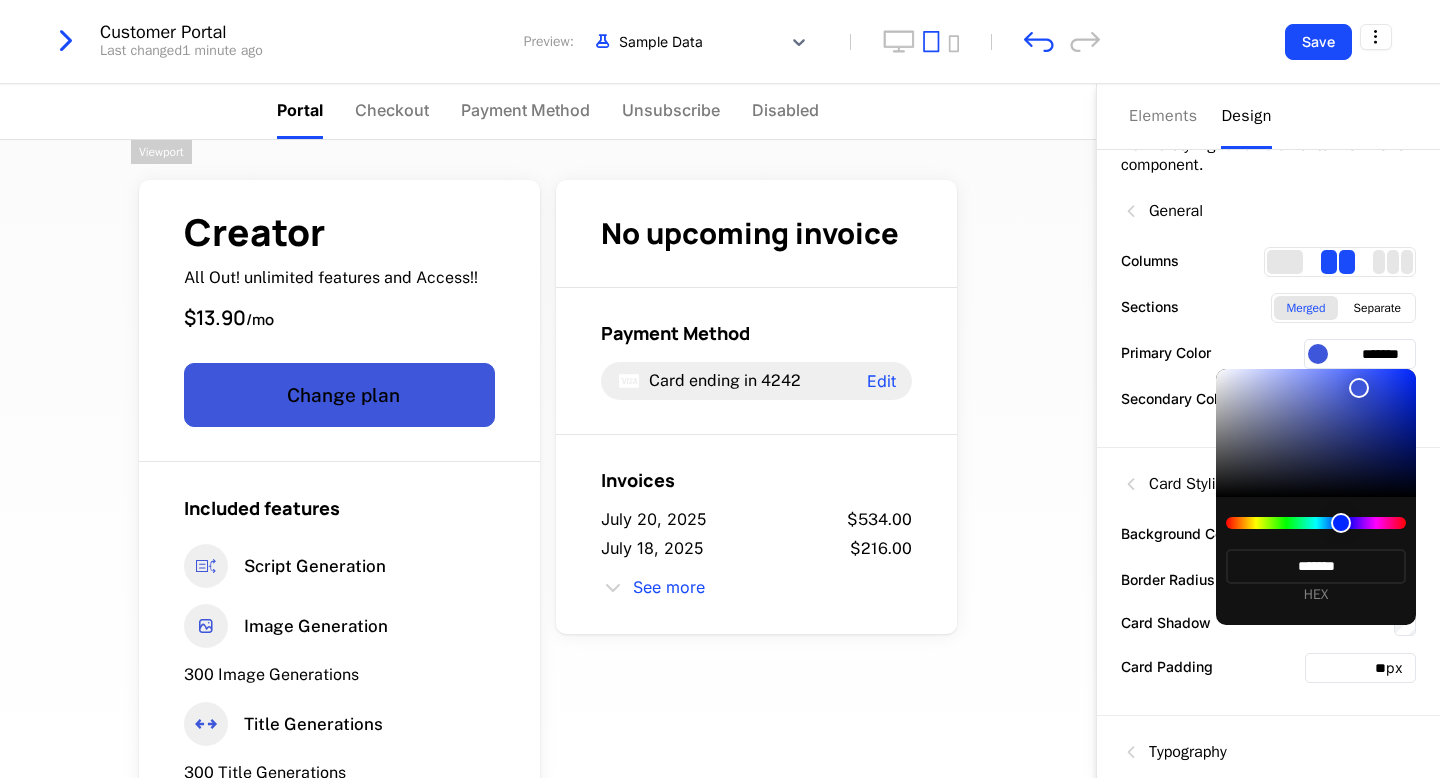 type on "*******" 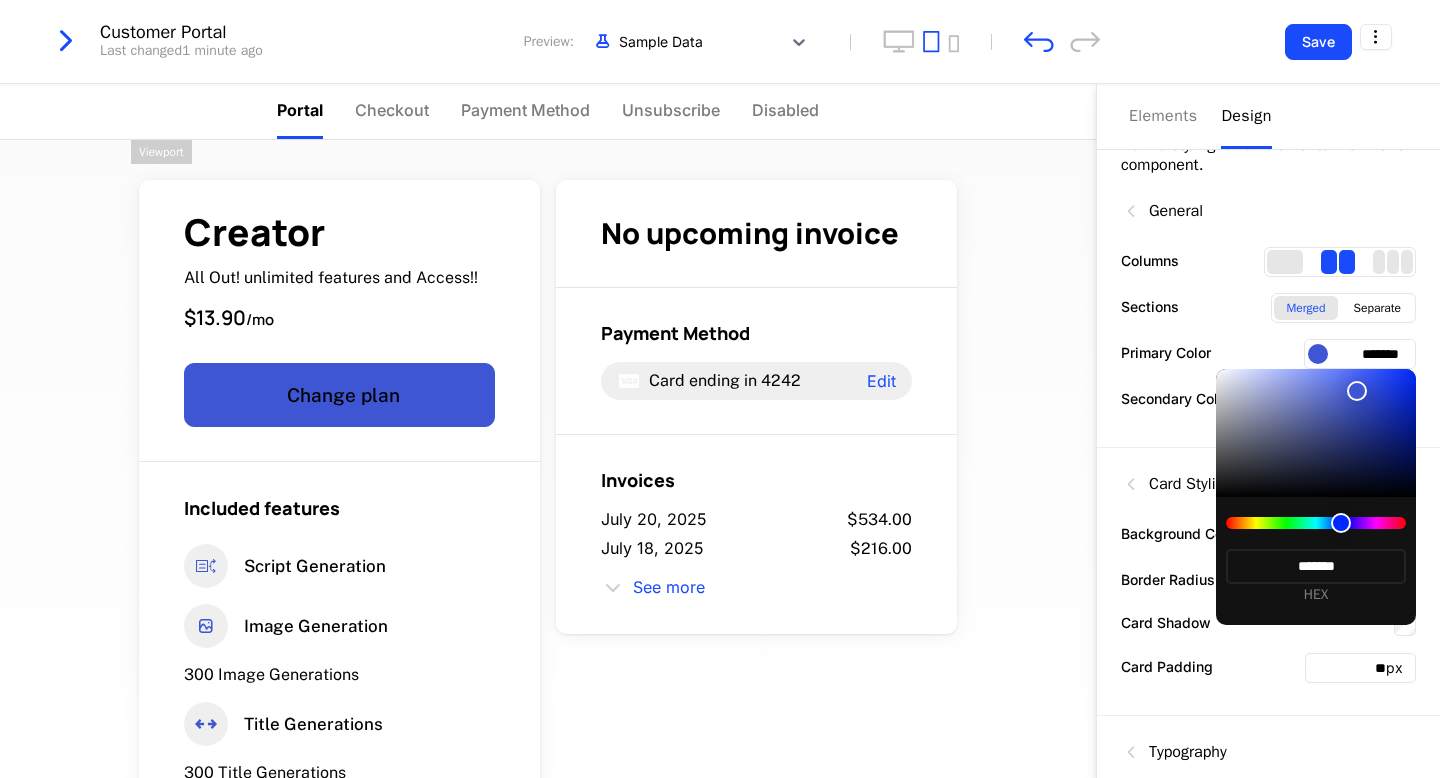 type on "*******" 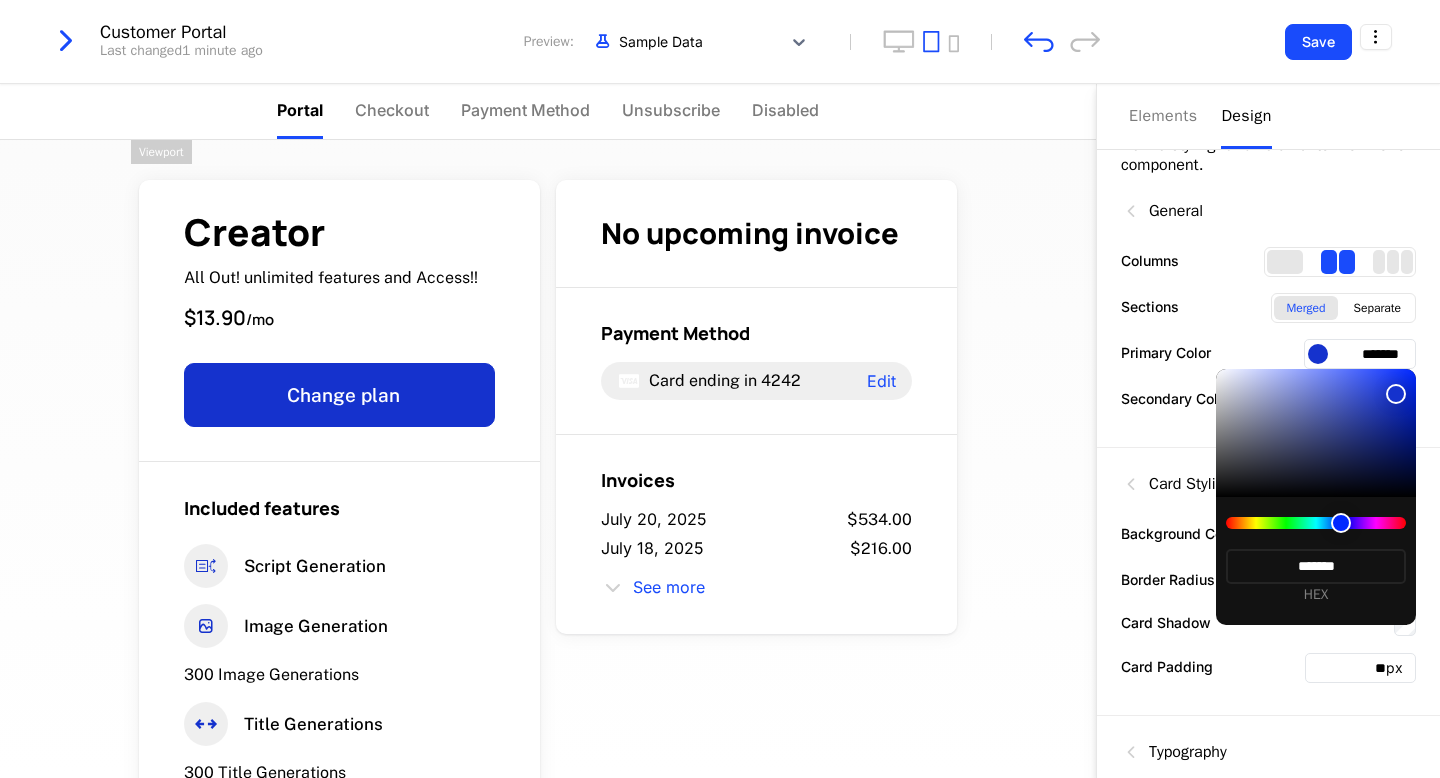 type on "*******" 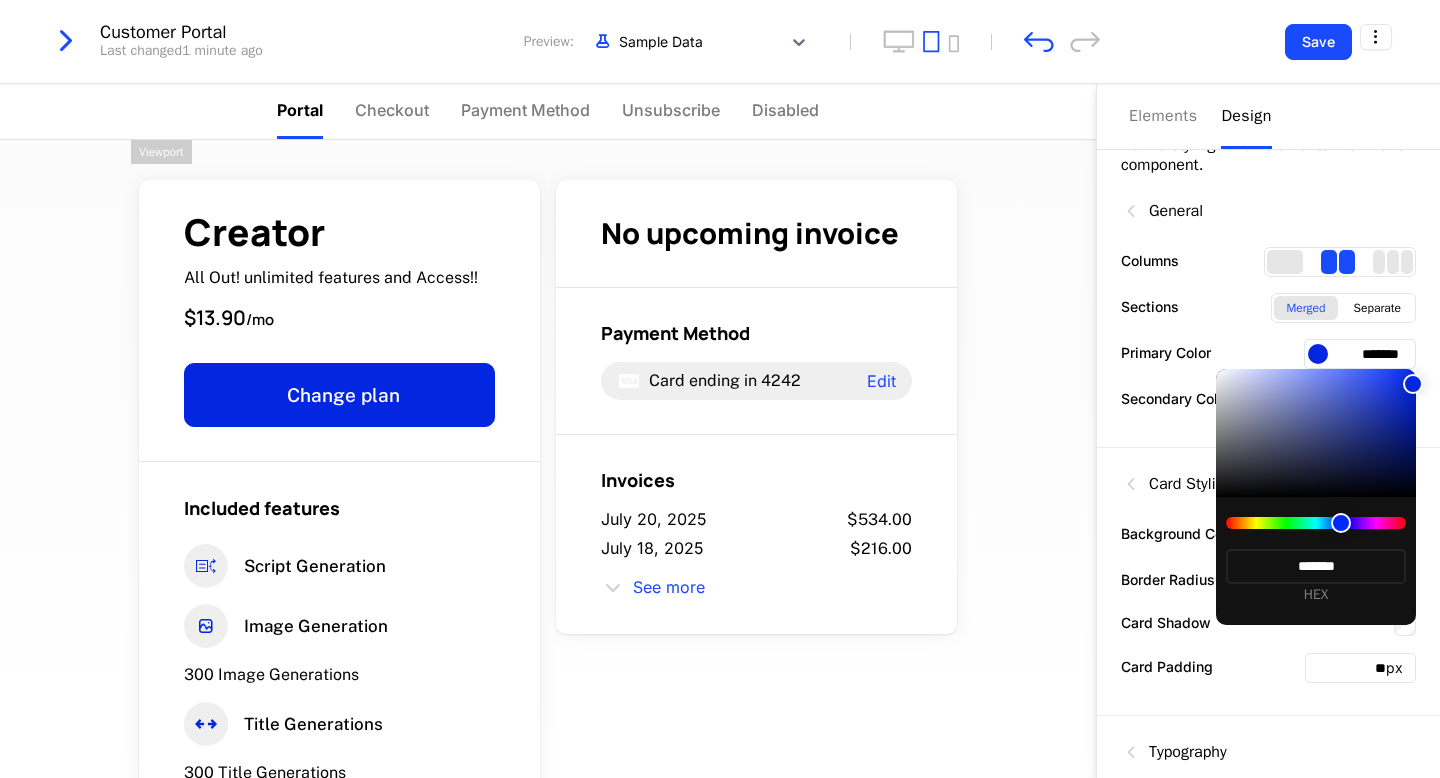 type on "*******" 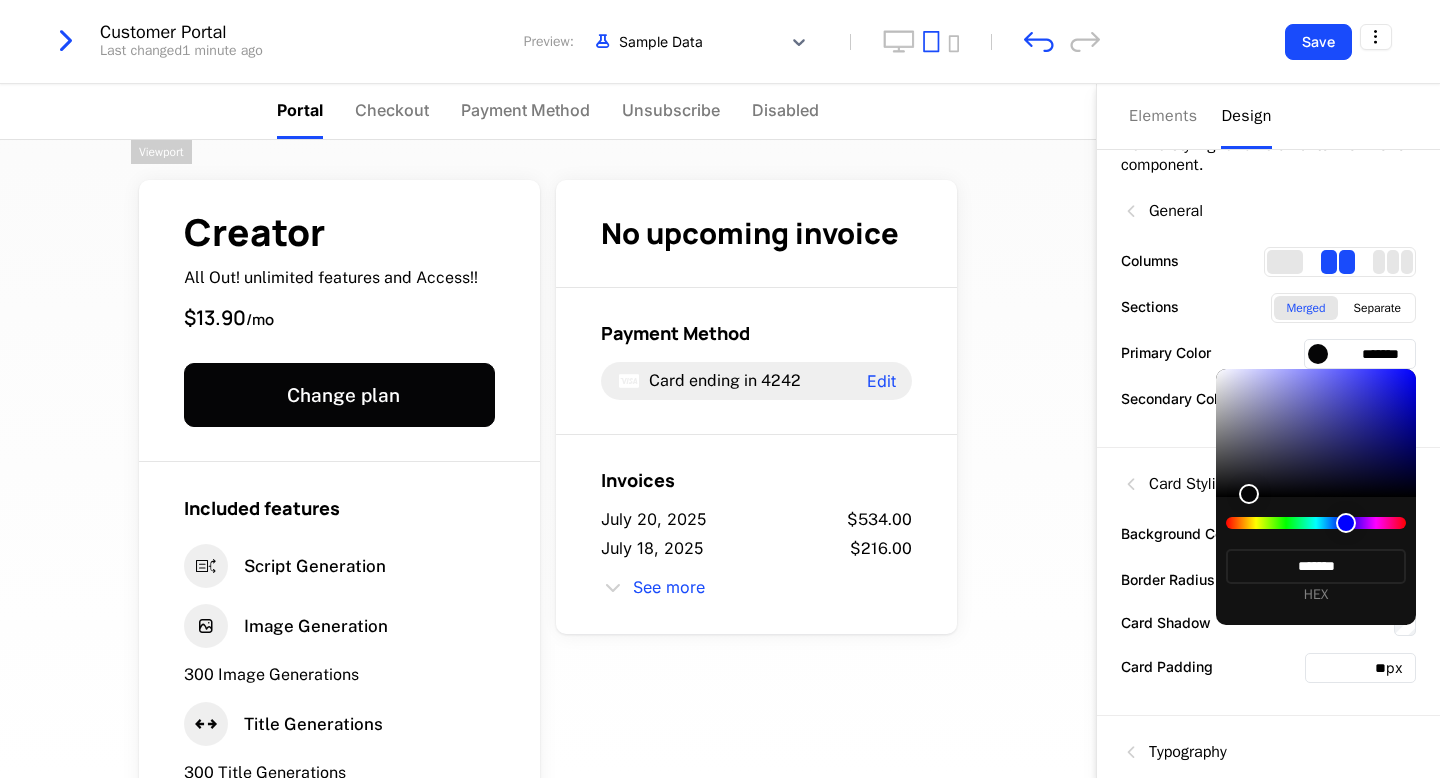 type on "*******" 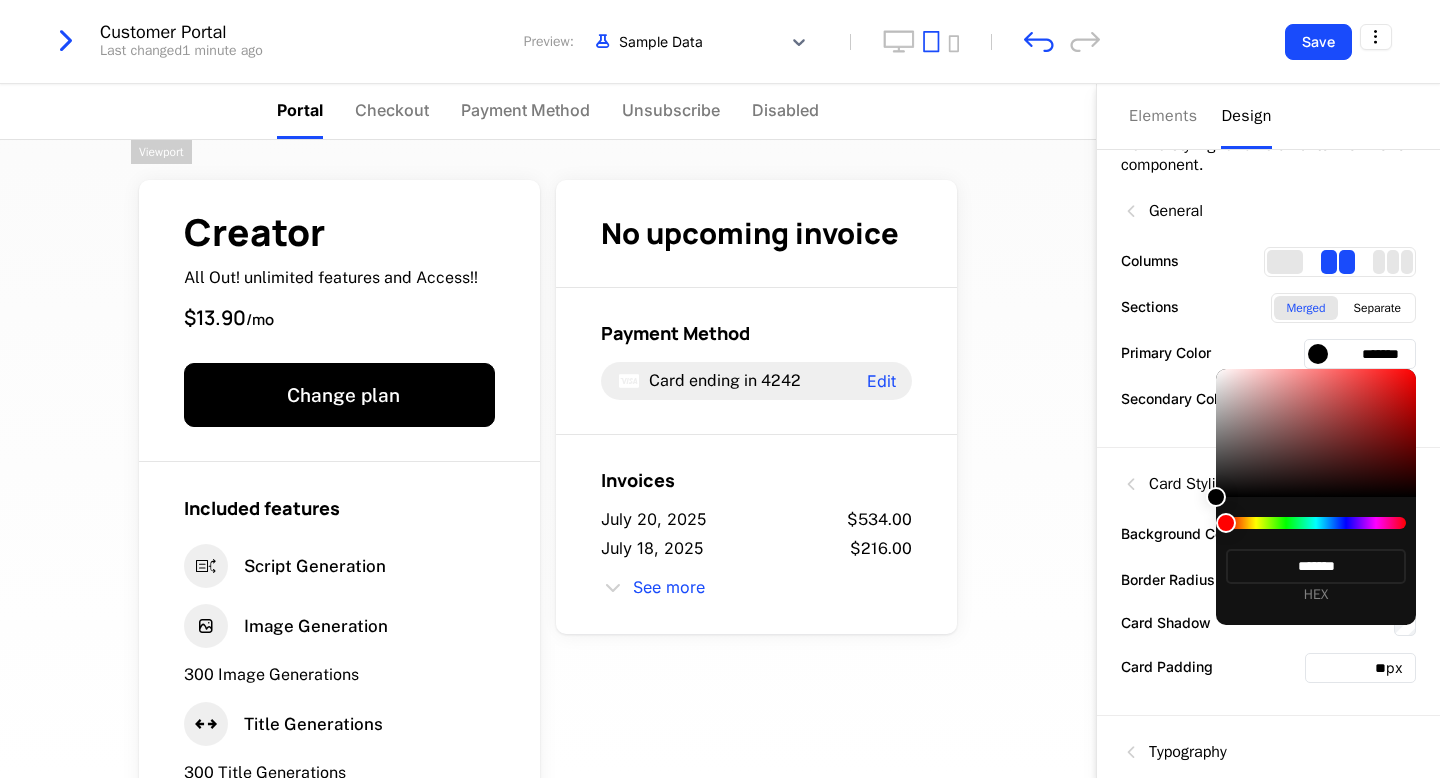 drag, startPoint x: 1311, startPoint y: 482, endPoint x: 1219, endPoint y: 527, distance: 102.41582 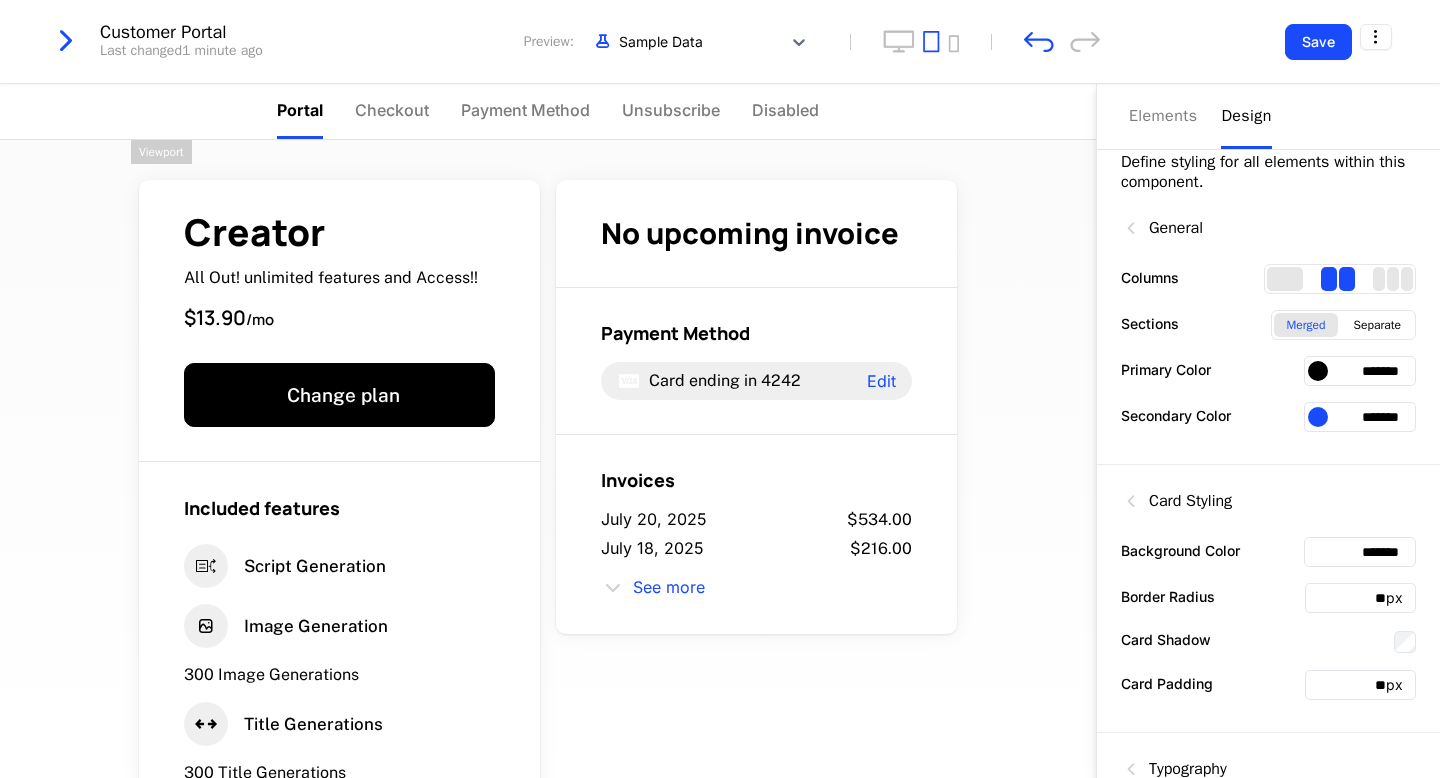 scroll, scrollTop: 0, scrollLeft: 0, axis: both 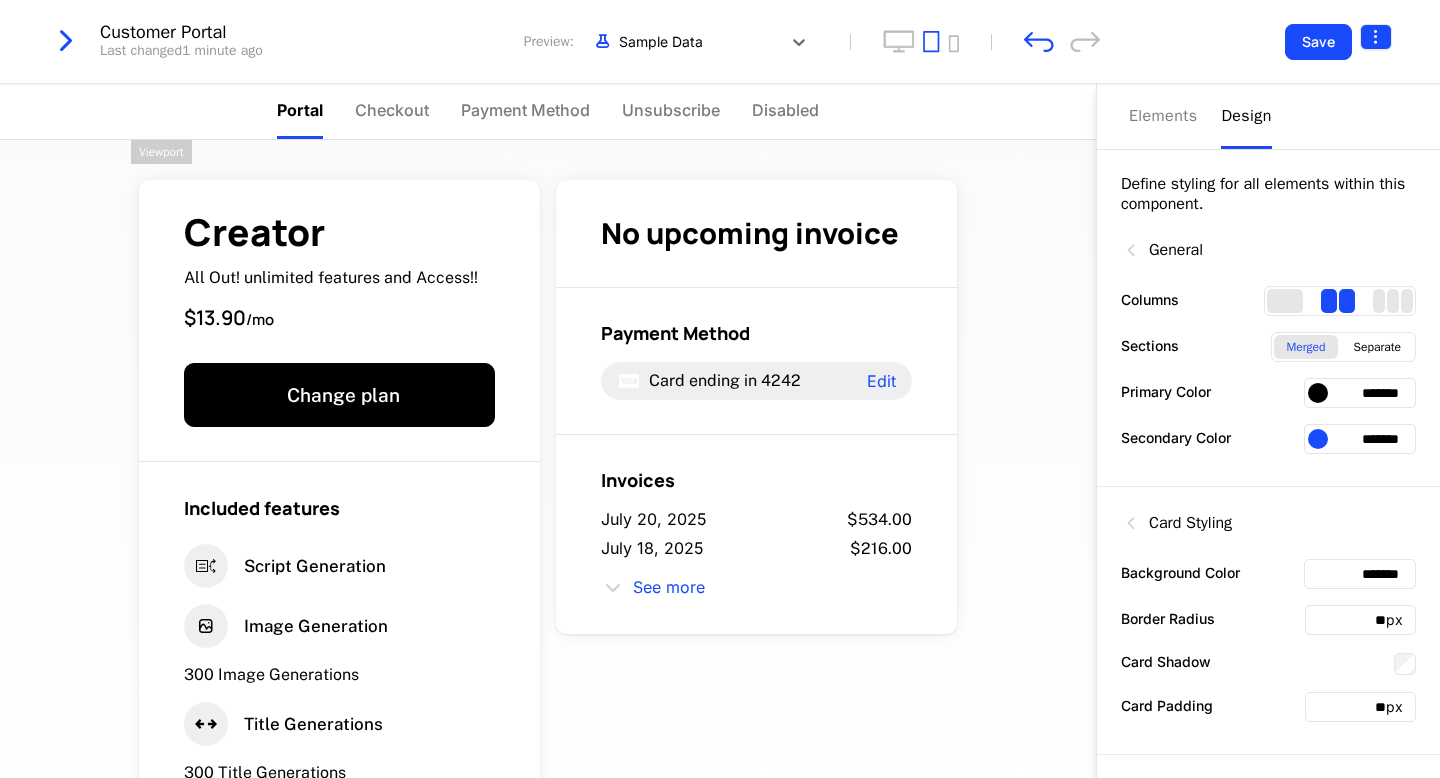 click on "personalDev Development Dev Quickstart Features Features Flags Catalog Plans Add Ons Configuration Companies Companies Users Events Components Upgrade Trial ended Customer Portal Last changed  1 minute ago Preview: Sample Data Save Portal Checkout Payment Method Unsubscribe Disabled Creator All Out!  unlimited features and Access!! $13.90 / mo Change plan Included features Script Generation Image Generation 300   Image Generations Title Generations 300   Title Generations Transcriptions 300   Transcriptions See all No upcoming invoice Payment Method Card ending in   4242 Edit Invoices [DATE] $534.00 [DATE] $216.00 See more Powered by   Elements Design Define styling for all elements within this component. General Columns Sections Merged Separate Primary Color ******* Secondary Color ******* Card Styling Background Color ******* Border Radius ** px Card Shadow Card Padding ** px Typography Heading 1 Font ******* Font Size ** px Font Color ******* Font Weight 800 Badge Alignment Left ." at bounding box center [720, 389] 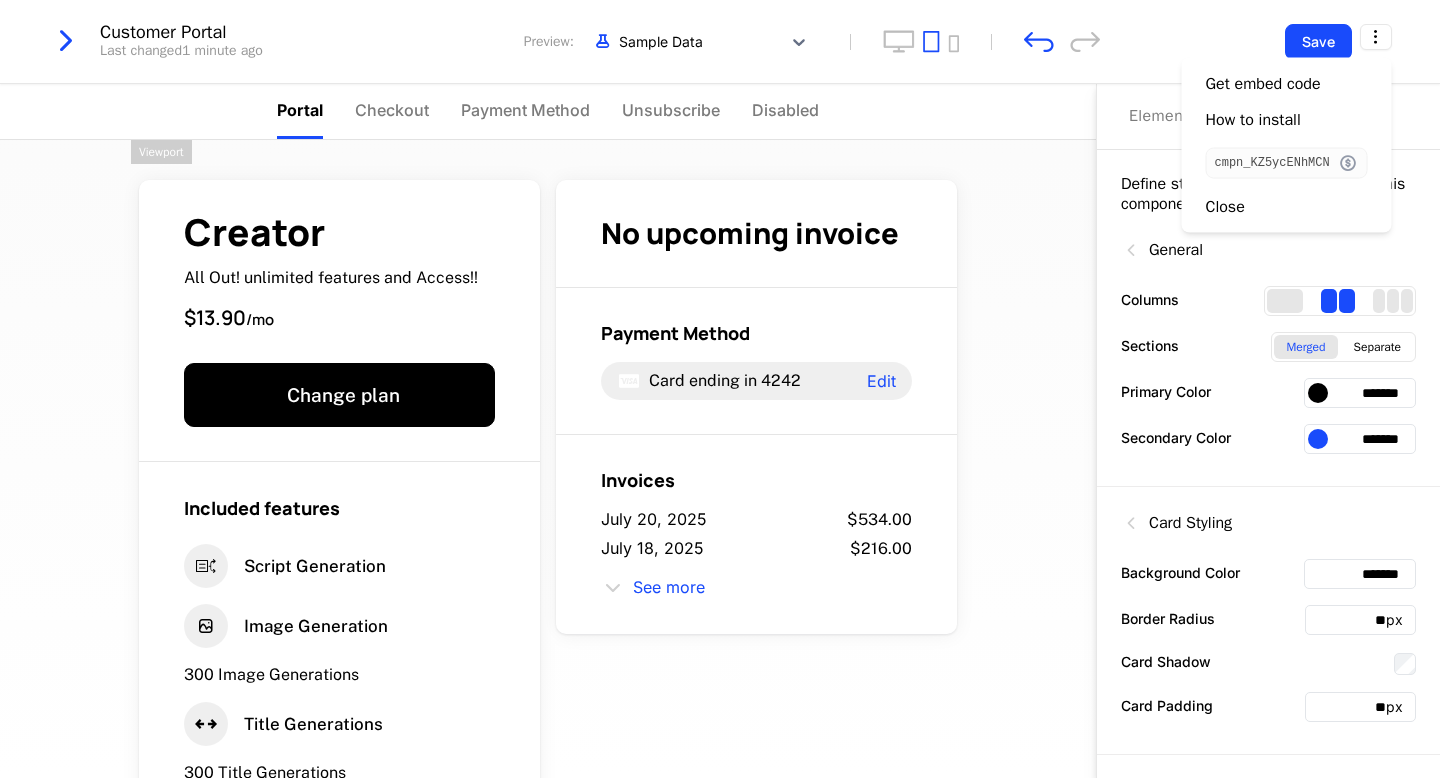 click at bounding box center (1348, 163) 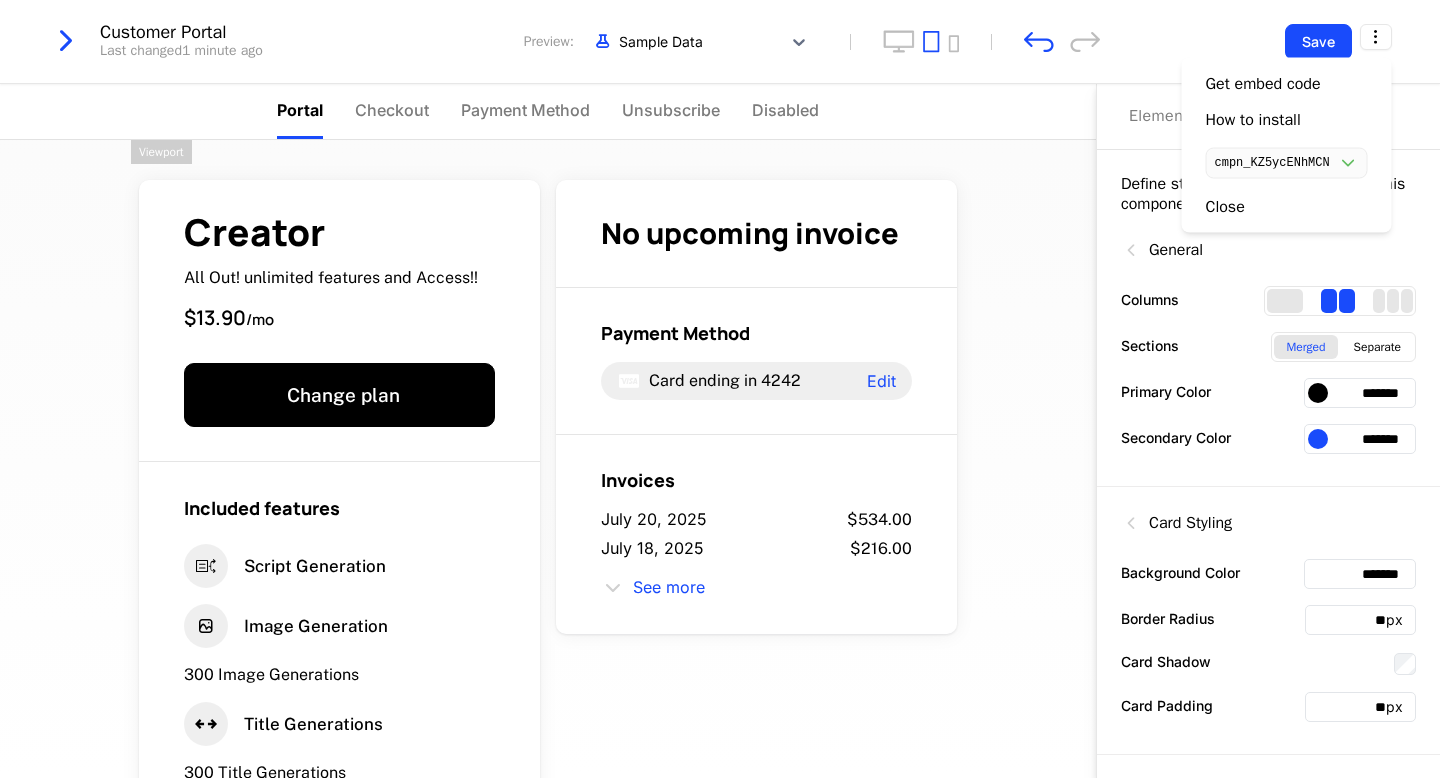 click on "personalDev Development Dev Quickstart Features Features Flags Catalog Plans Add Ons Configuration Companies Companies Users Events Components Upgrade Trial ended Customer Portal Last changed  1 minute ago Preview: Sample Data Save Portal Checkout Payment Method Unsubscribe Disabled Creator All Out!  unlimited features and Access!! $13.90 / mo Change plan Included features Script Generation Image Generation 300   Image Generations Title Generations 300   Title Generations Transcriptions 300   Transcriptions See all No upcoming invoice Payment Method Card ending in   4242 Edit Invoices [DATE] $534.00 [DATE] $216.00 See more Powered by   Elements Design Define styling for all elements within this component. General Columns Sections Merged Separate Primary Color ******* Secondary Color ******* Card Styling Background Color ******* Border Radius ** px Card Shadow Card Padding ** px Typography Heading 1 Font ******* Font Size ** px Font Color ******* Font Weight 800 Badge Alignment Left ." at bounding box center (720, 389) 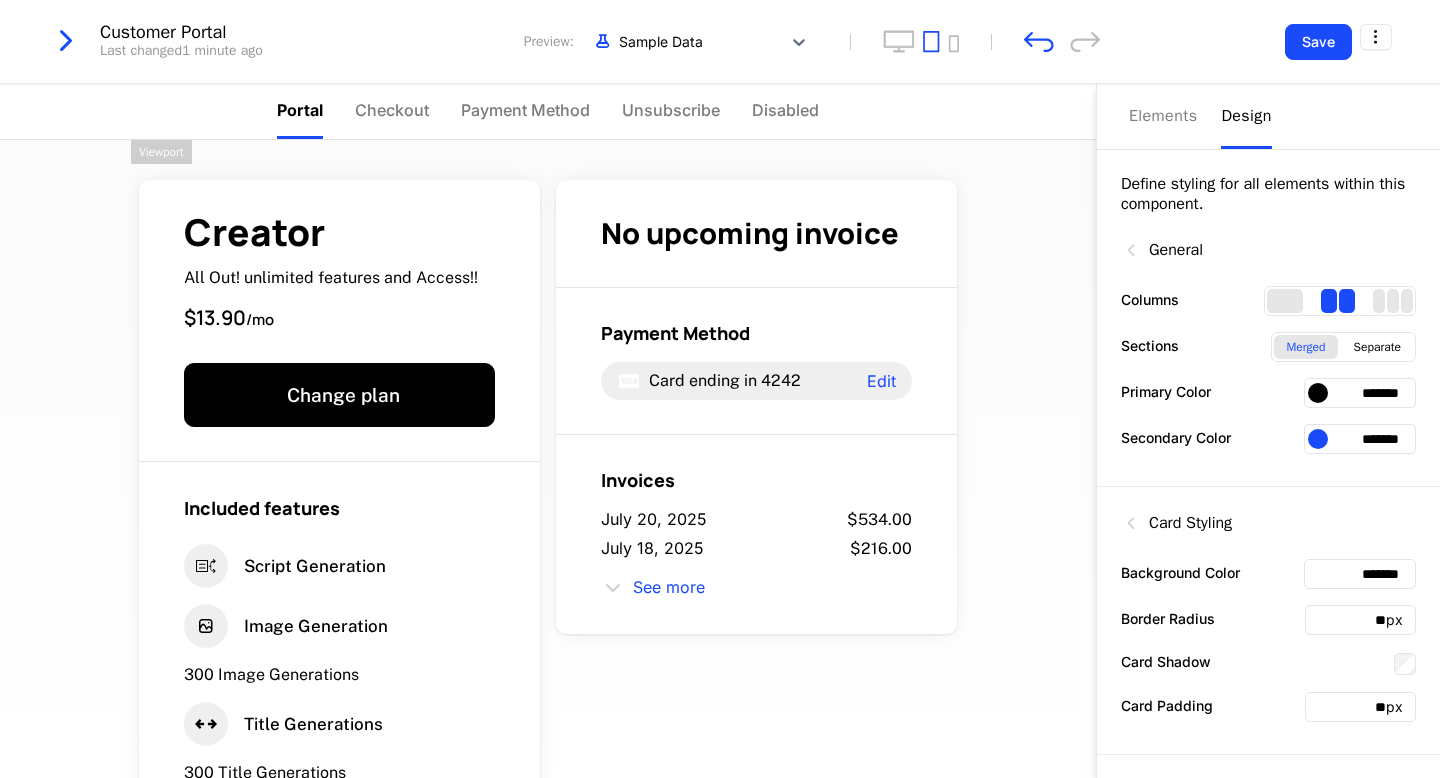 click on "Save" at bounding box center [1318, 42] 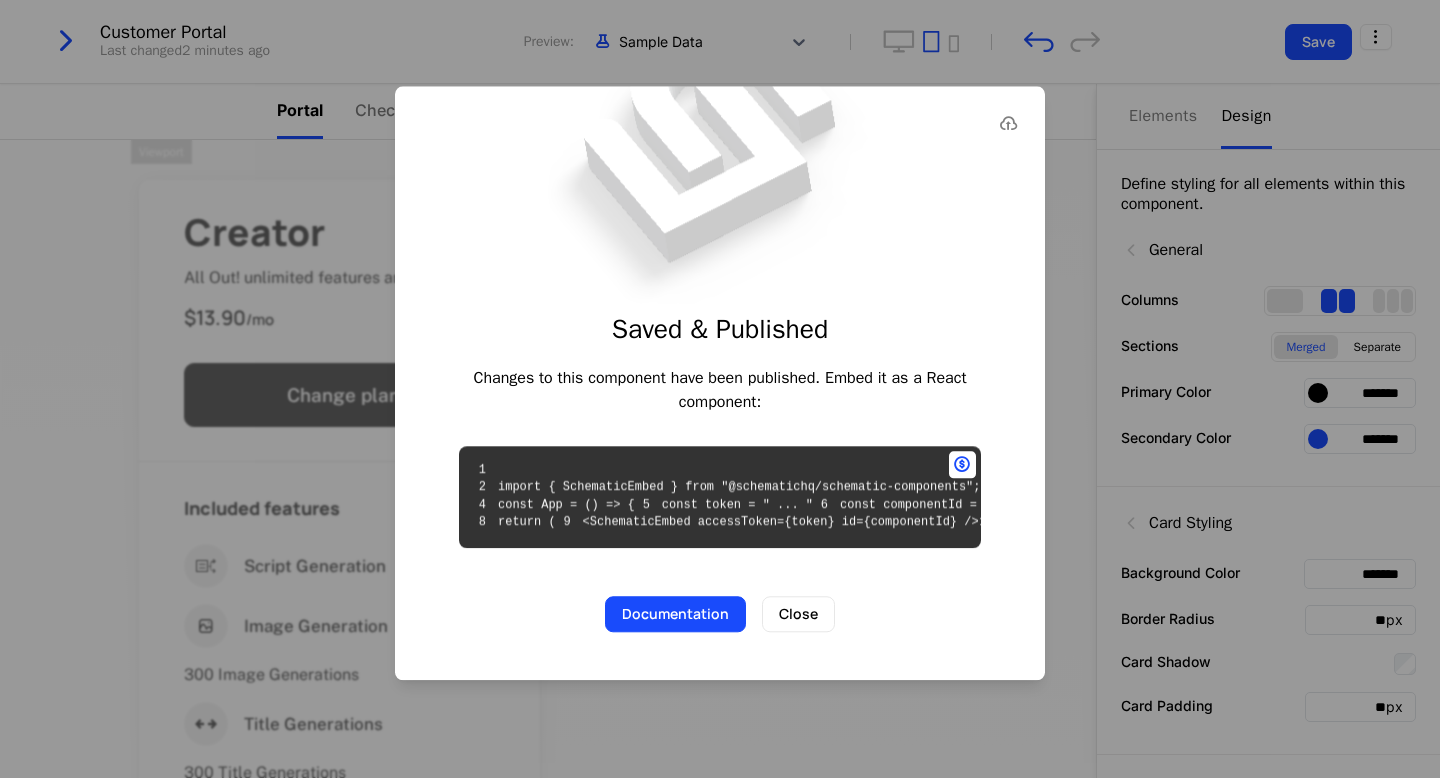 scroll, scrollTop: 5, scrollLeft: 0, axis: vertical 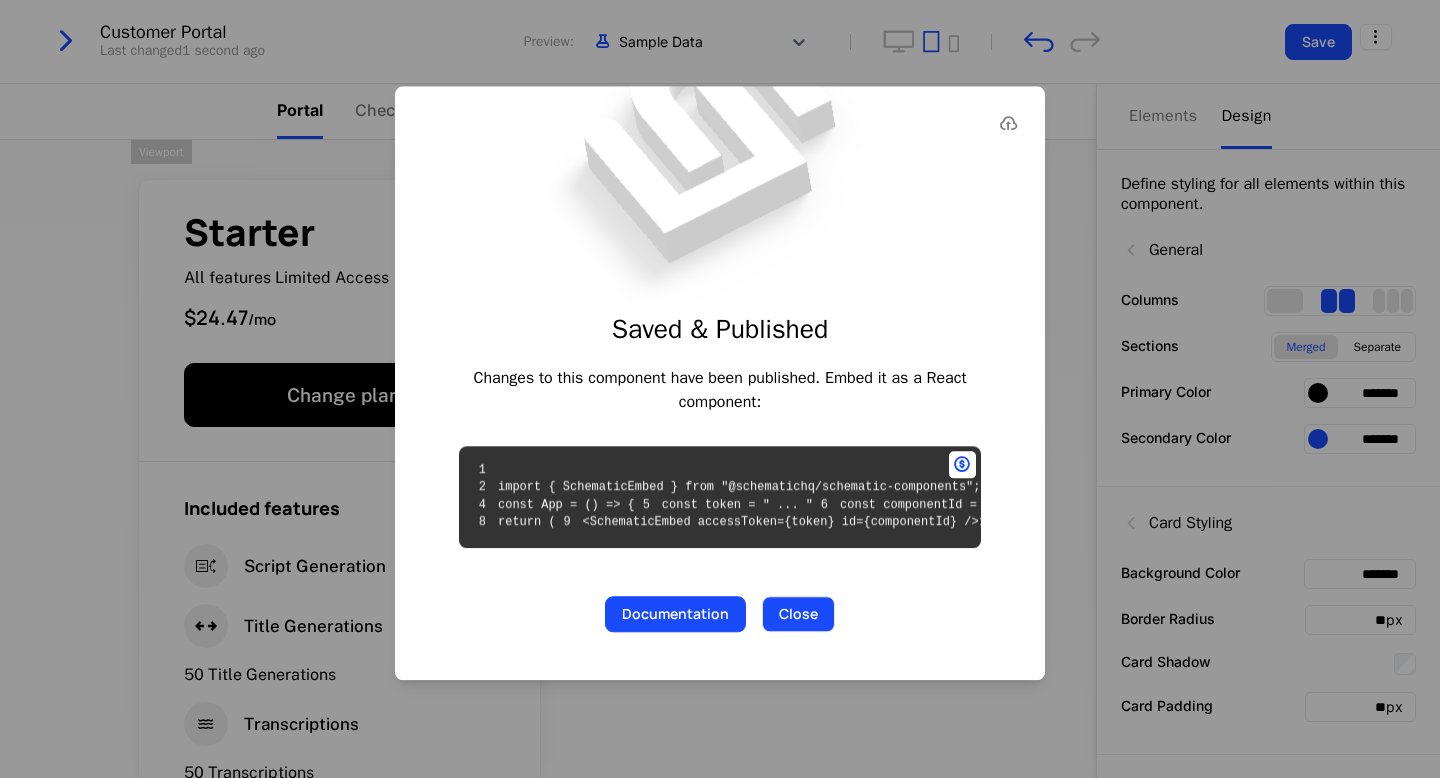 click on "Close" at bounding box center (798, 614) 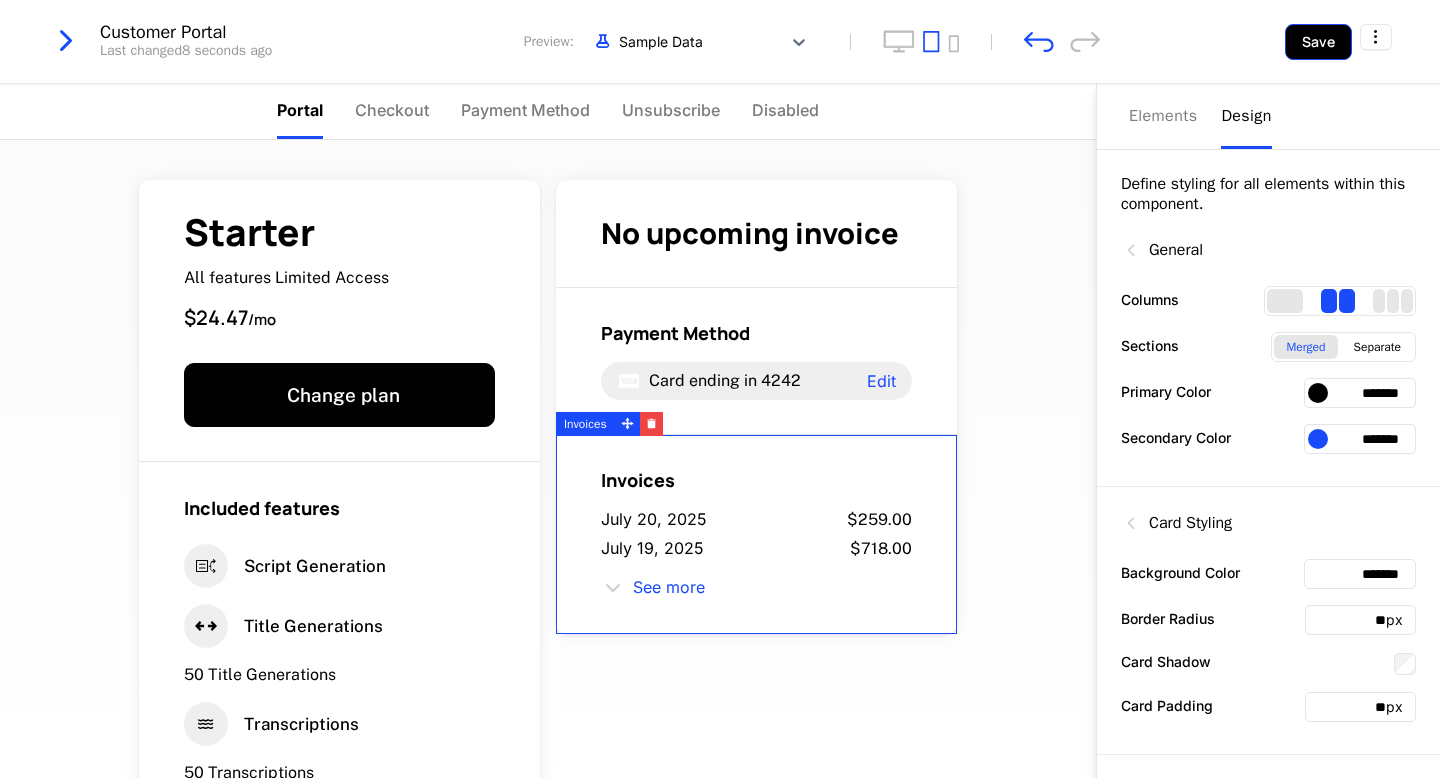 click on "Save" at bounding box center [1318, 42] 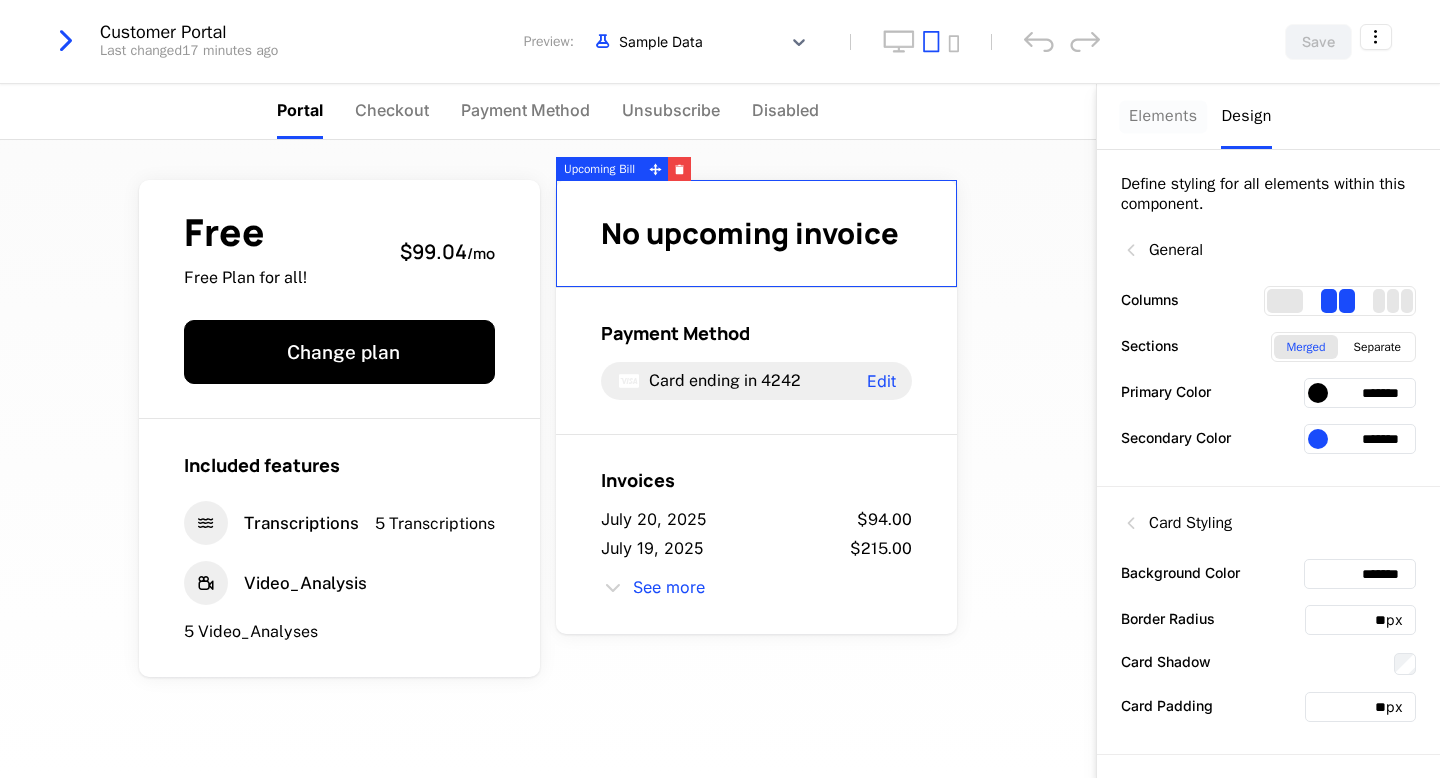 click on "Elements" at bounding box center [1163, 116] 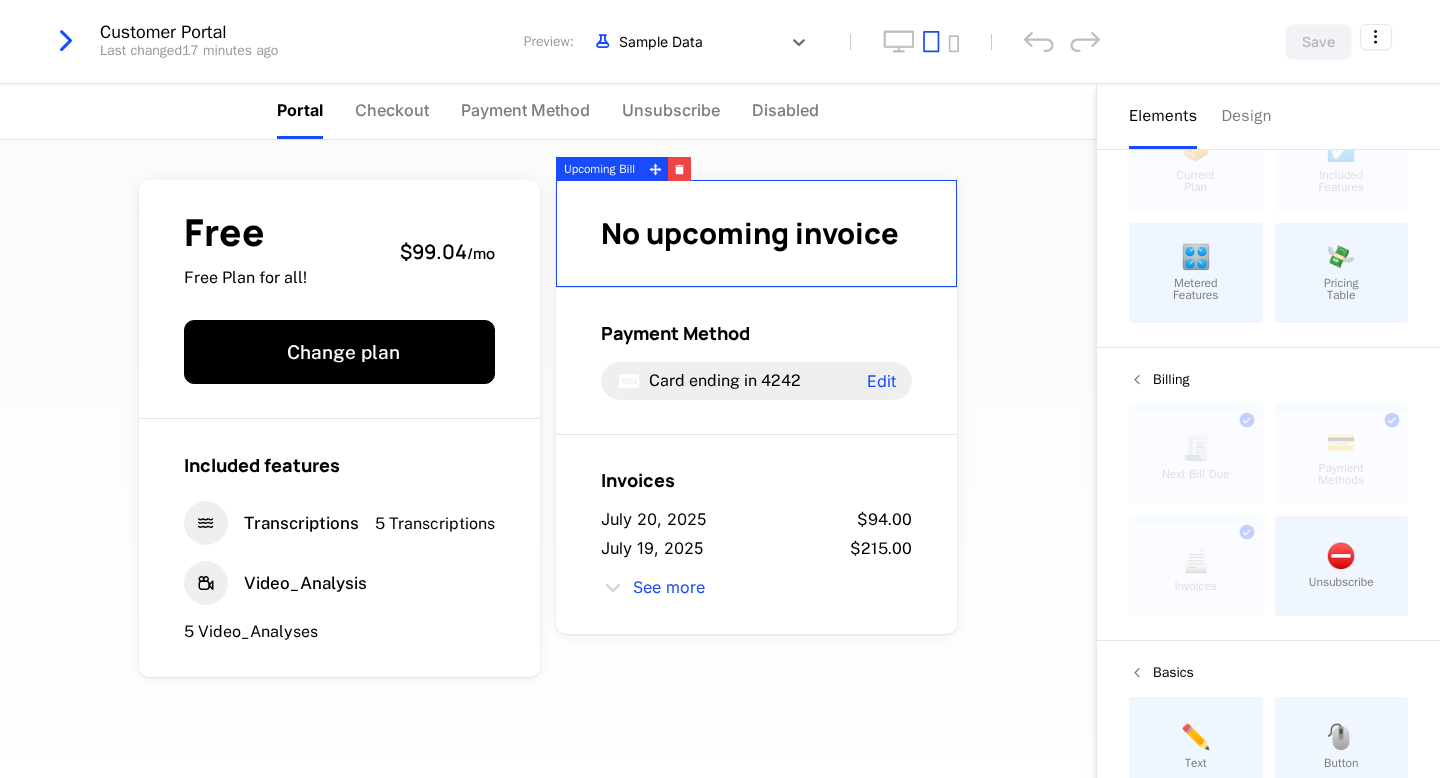 scroll, scrollTop: 0, scrollLeft: 0, axis: both 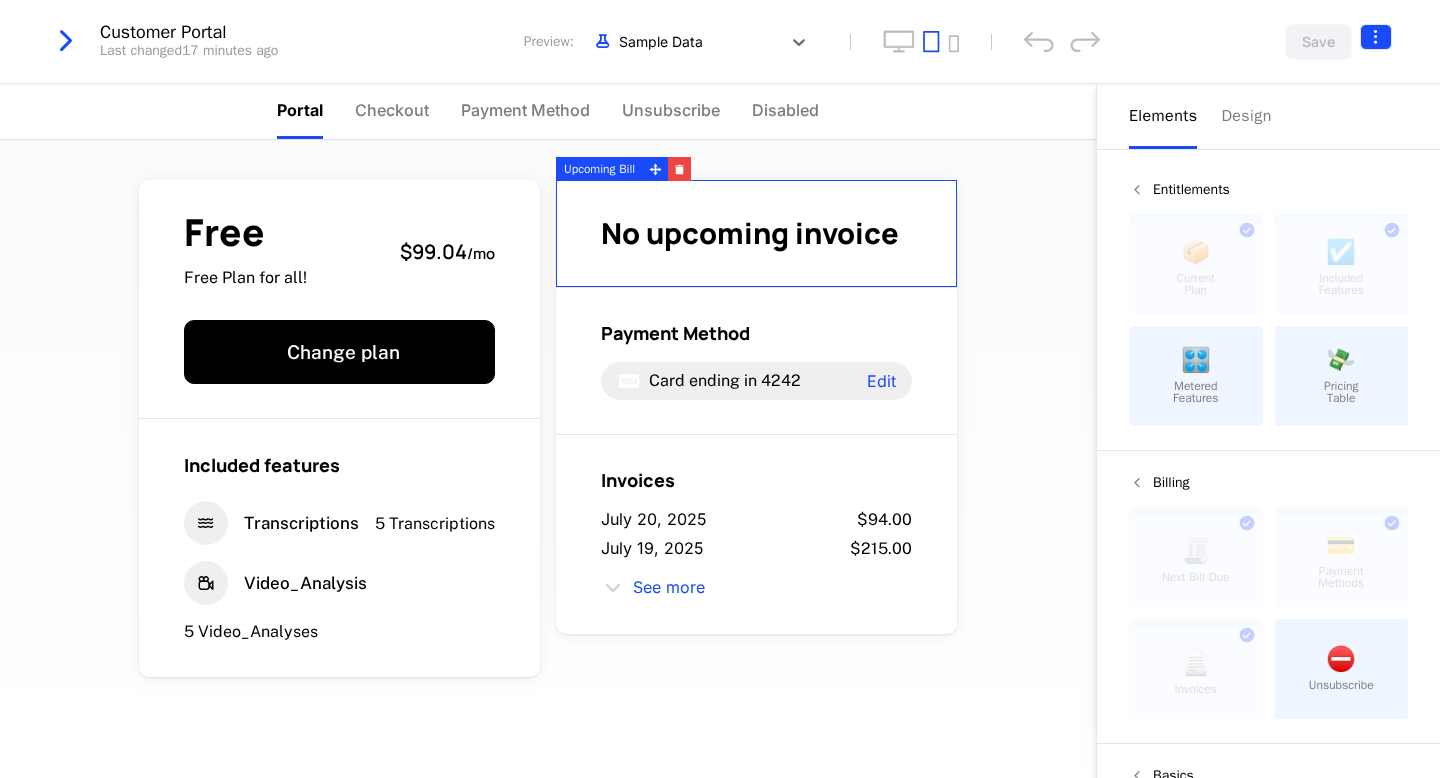 click on "personalDev Development Dev Quickstart Features Features Flags Catalog Plans Add Ons Configuration Companies Companies Users Events Components Upgrade Trial ended Customer Portal Last changed  17 minutes ago Preview: Sample Data Save Portal Checkout Payment Method Unsubscribe Disabled Free  Free Plan for all! $99.04 / mo Change plan Included features Transcriptions 5   Transcriptions Video_Analysis 5   Video_Analyses No upcoming invoice Payment Method Card ending in   4242 Edit Invoices [DATE] $94.00 [DATE] $215.00 See more Powered by   Elements Design Entitlements 📦 Current Plan This component can only be used once ☑️ Included Features This component can only be used once 🎛️ Metered Features 💸 Pricing Table Billing 🧾 Next Bill Due This component can only be used once 💳 Payment Methods This component can only be used once 📄 Invoices This component can only be used once ⛔️ Unsubscribe Basics ✏️ Text 🖱️ Button Upcoming Bill
mobile device ." at bounding box center (720, 389) 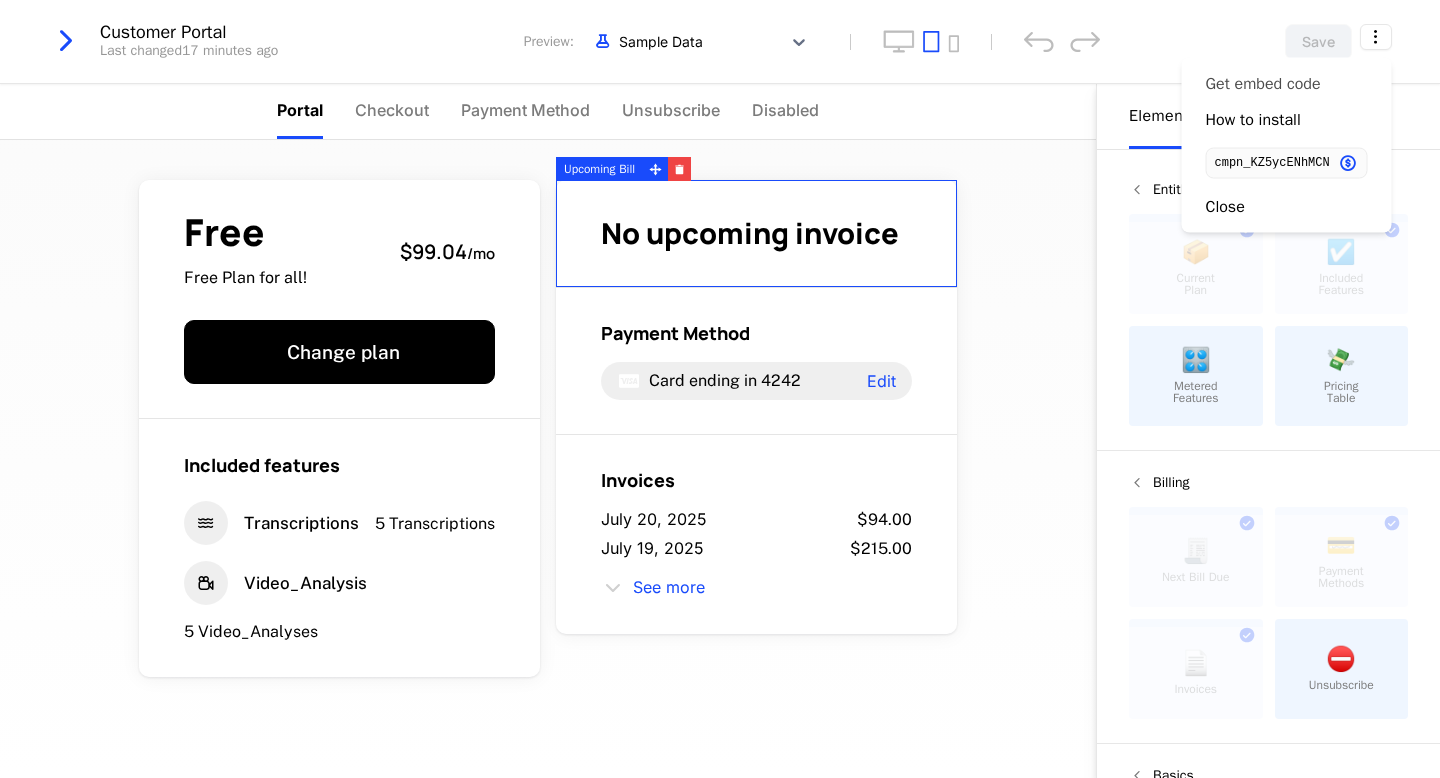 click on "Get embed code" at bounding box center (1263, 84) 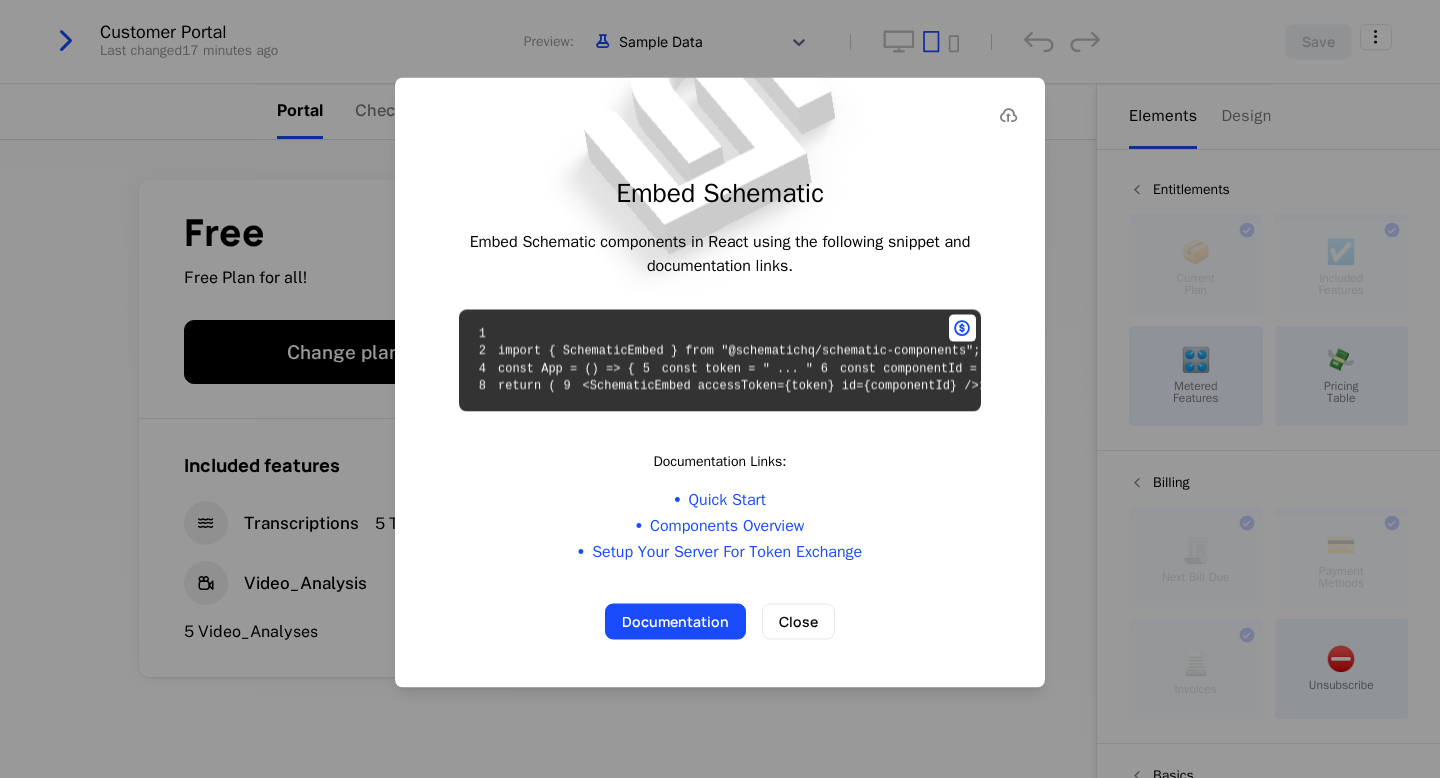 scroll, scrollTop: 21, scrollLeft: 0, axis: vertical 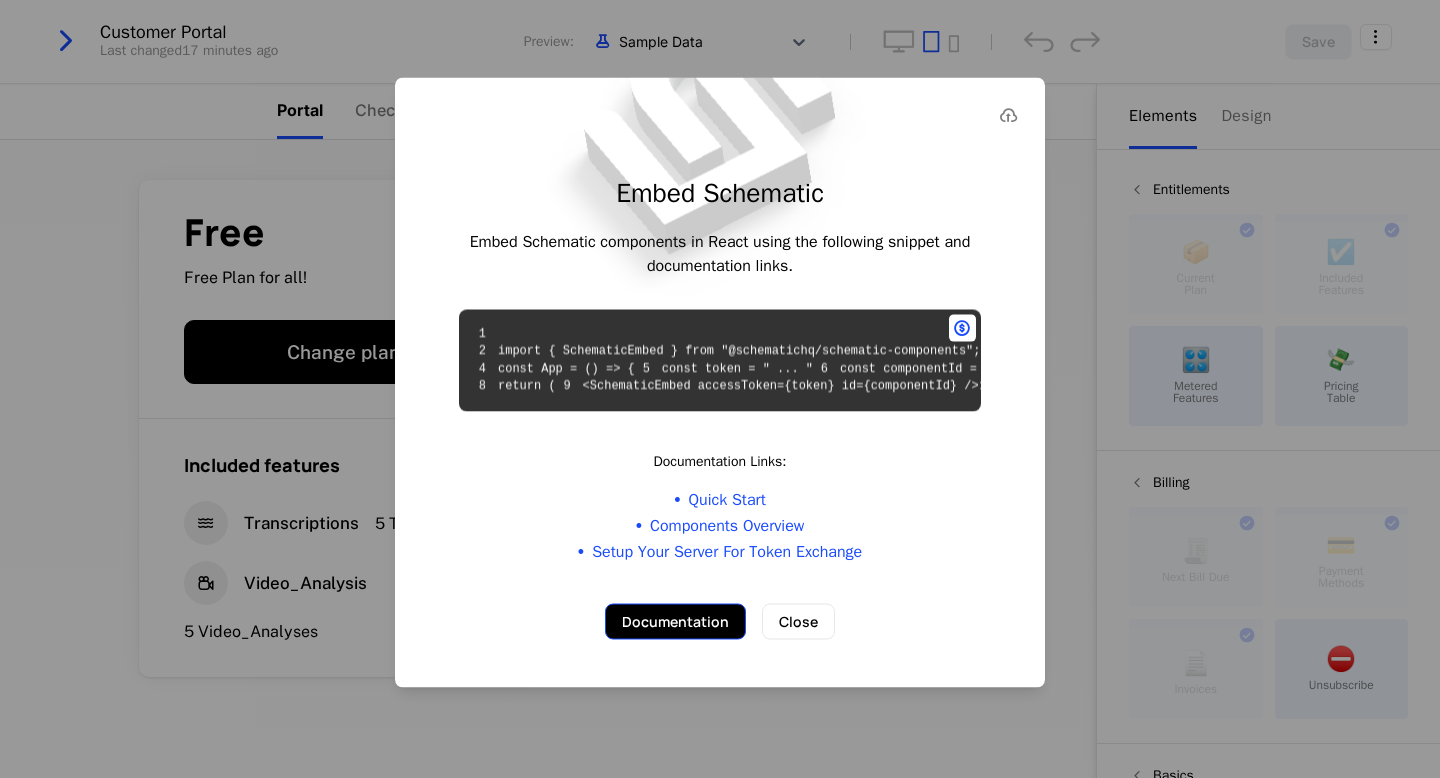 click on "Documentation" at bounding box center (675, 621) 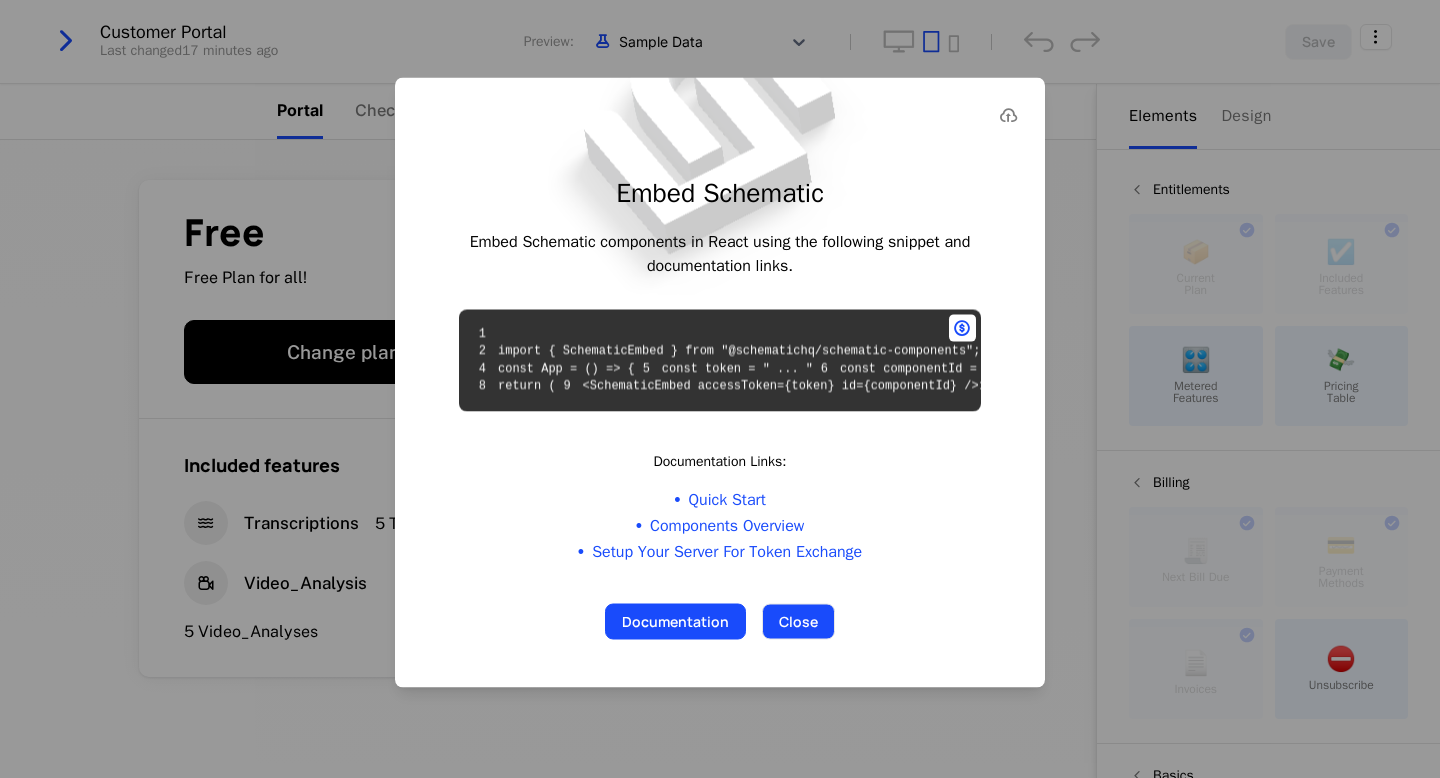 click on "Close" at bounding box center (798, 621) 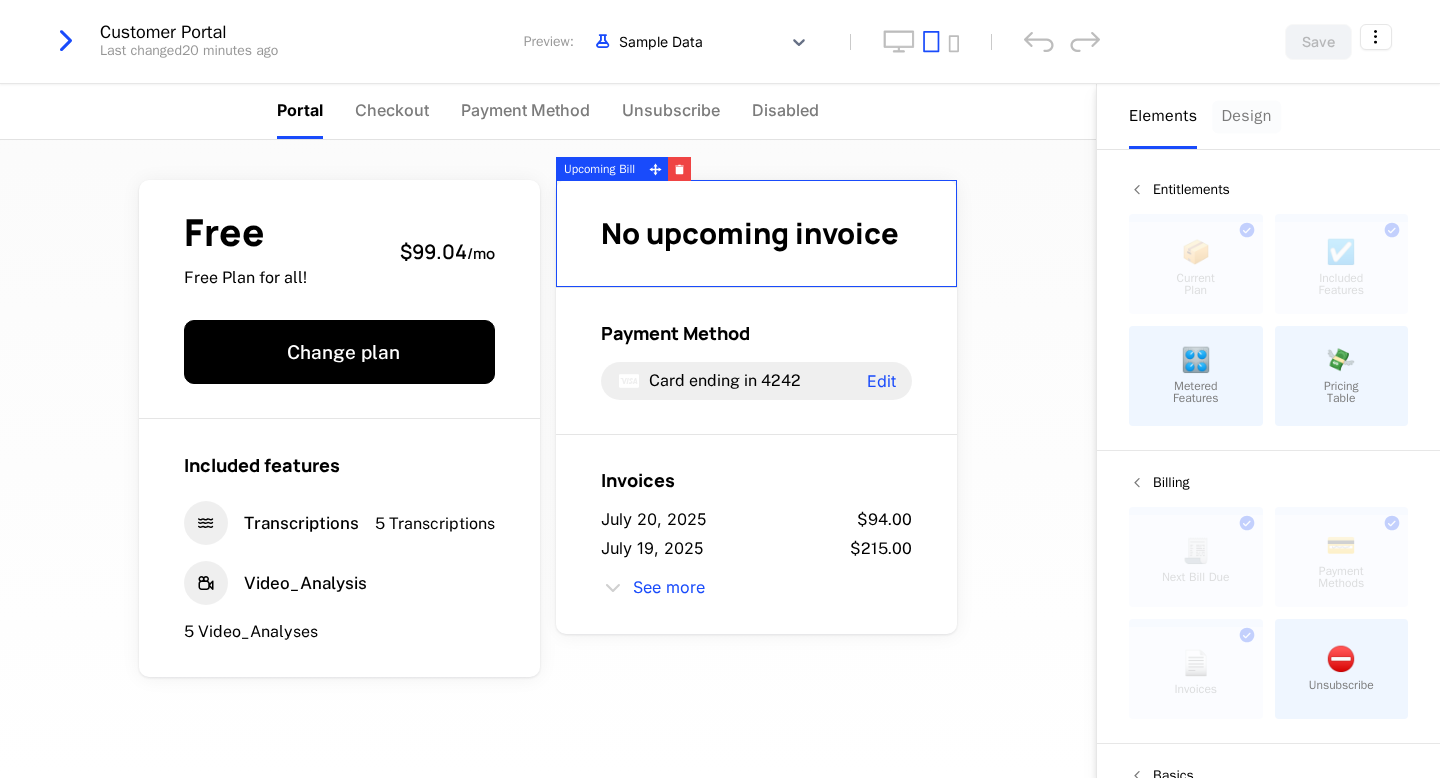 click on "Design" at bounding box center [1246, 116] 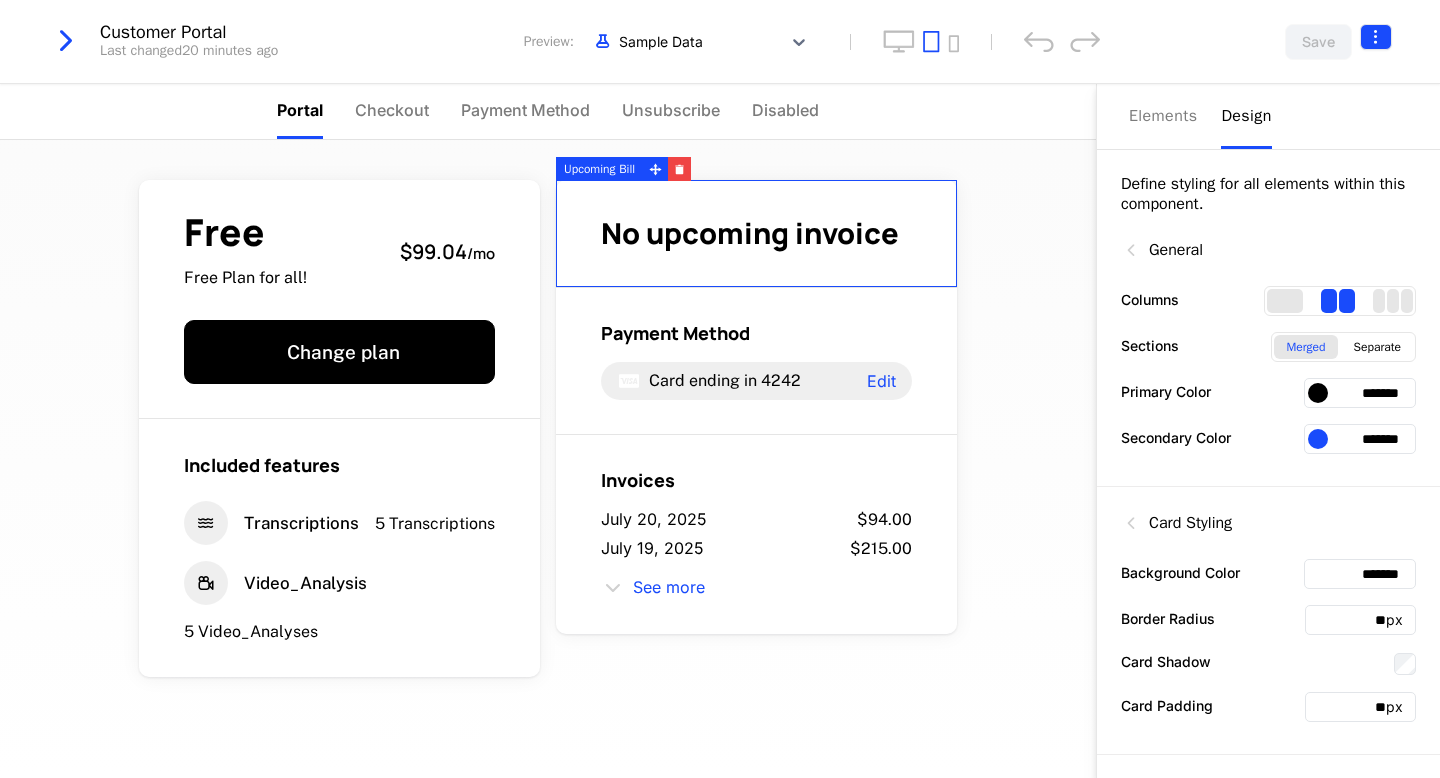 click on "personalDev Development Dev Quickstart Features Features Flags Catalog Plans Add Ons Configuration Companies Companies Users Events Components Upgrade Trial ended Customer Portal Last changed  20 minutes ago Preview: Sample Data Save Portal Checkout Payment Method Unsubscribe Disabled Free  Free Plan for all! $99.04 / mo Change plan Included features Transcriptions 5   Transcriptions Video_Analysis 5   Video_Analyses No upcoming invoice Payment Method Card ending in   4242 Edit Invoices [DATE] $94.00 [DATE] $215.00 See more Powered by   Elements Design Define styling for all elements within this component. General Columns Sections Merged Separate Primary Color ******* Secondary Color ******* Card Styling Background Color ******* Border Radius ** px Card Shadow Card Padding ** px Typography Heading 1 Font ******* Font Size ** px Font Color ******* Font Weight 800 Badge Alignment Left Center Right Upcoming Bill
Best Viewed on Desktop You're currently viewing this on a  .   Got it" at bounding box center (720, 389) 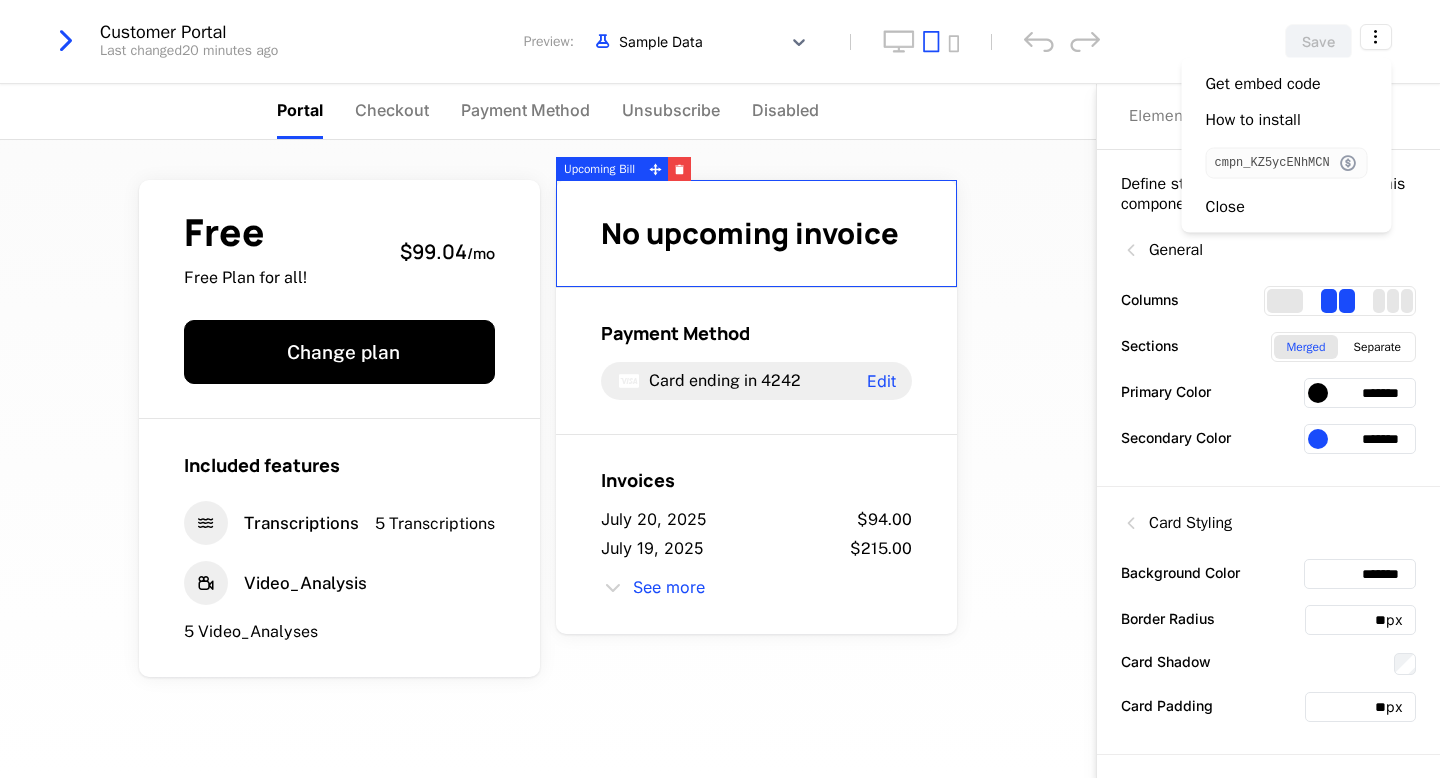 click at bounding box center [1348, 163] 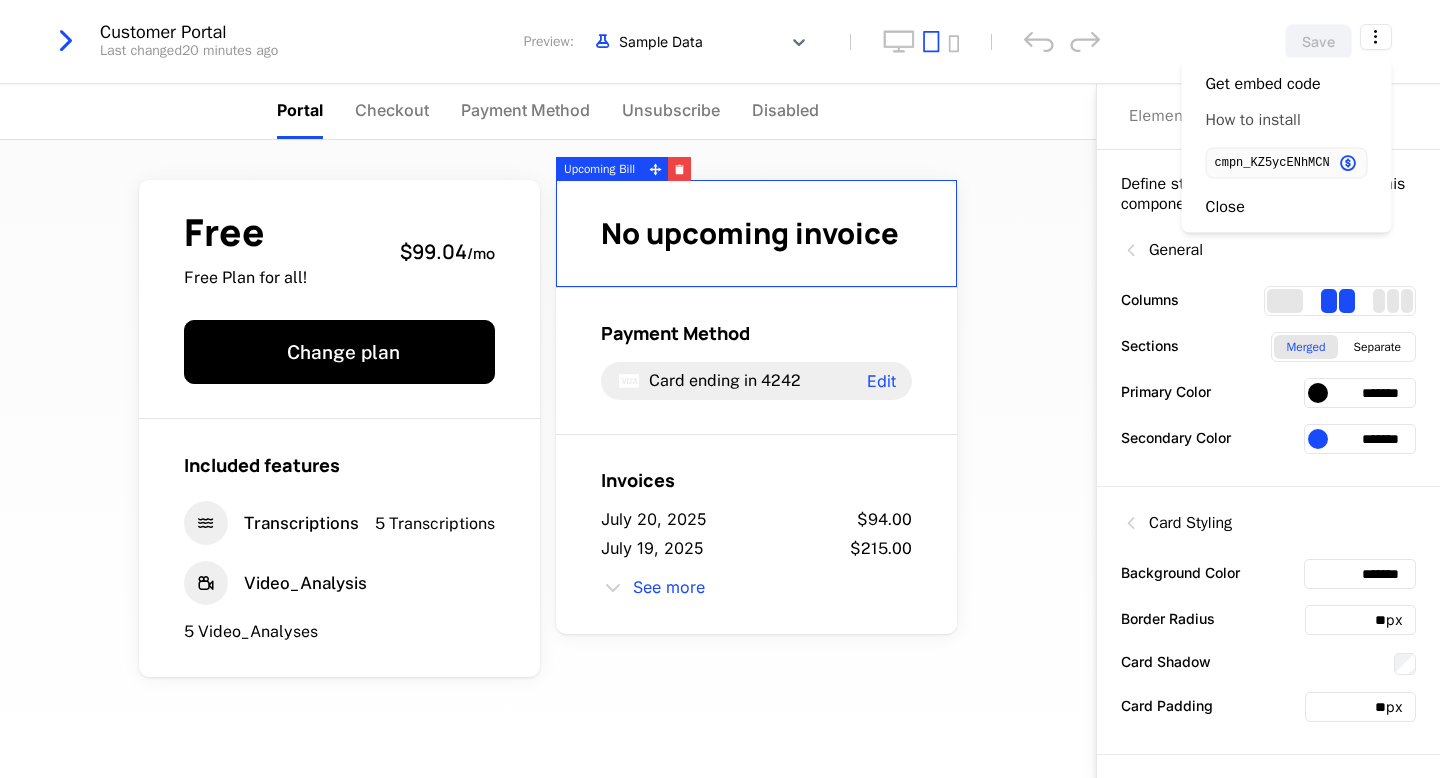 click on "How to install" at bounding box center [1253, 120] 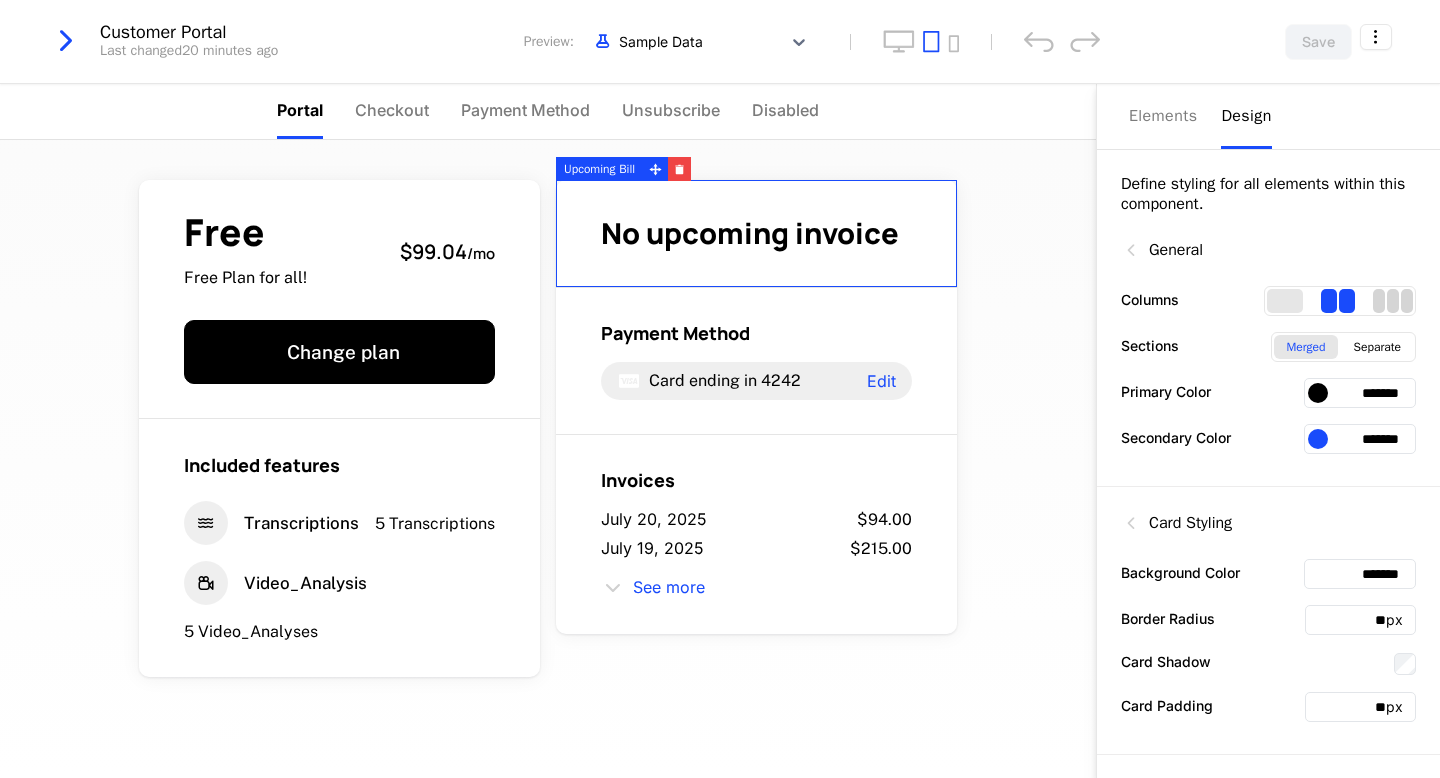 click at bounding box center [1393, 301] 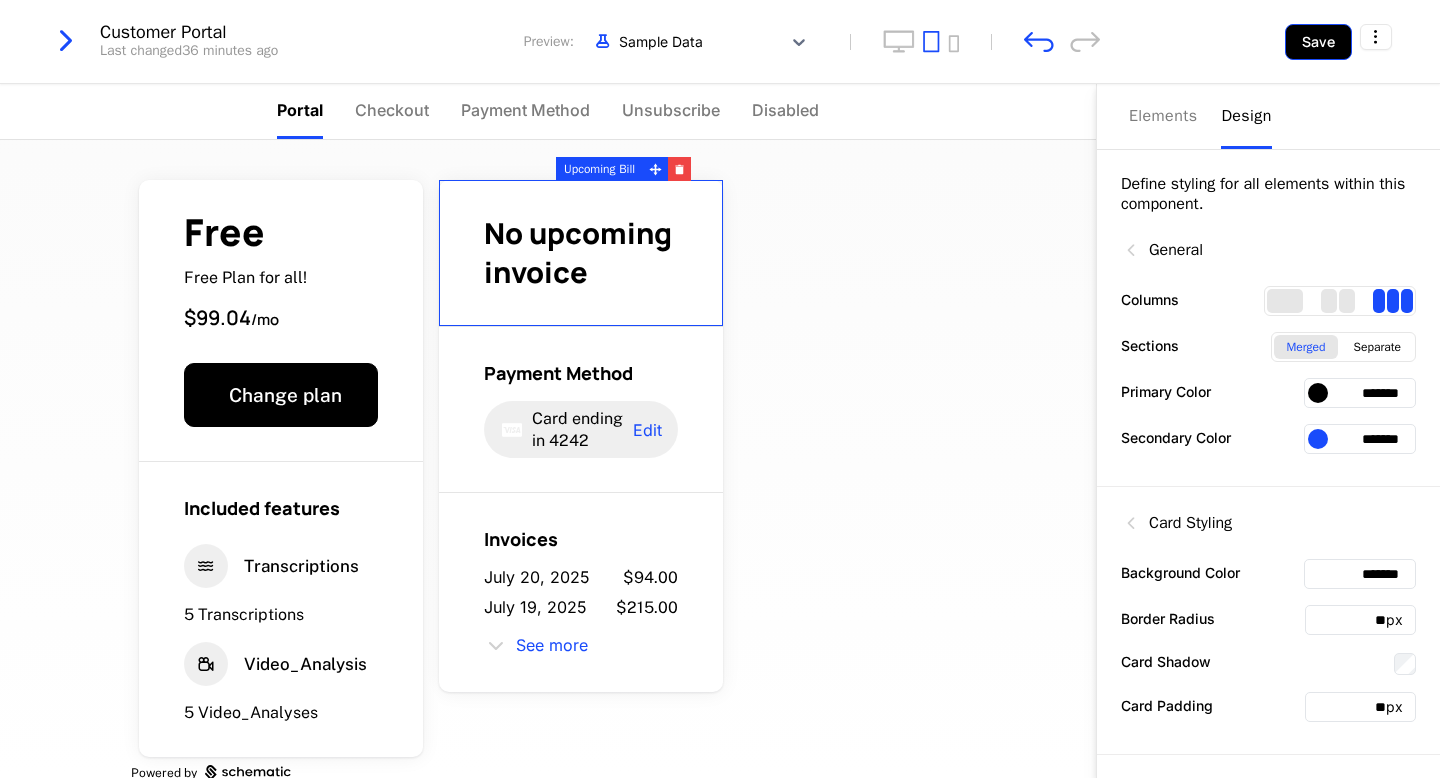 click on "Save" at bounding box center [1318, 42] 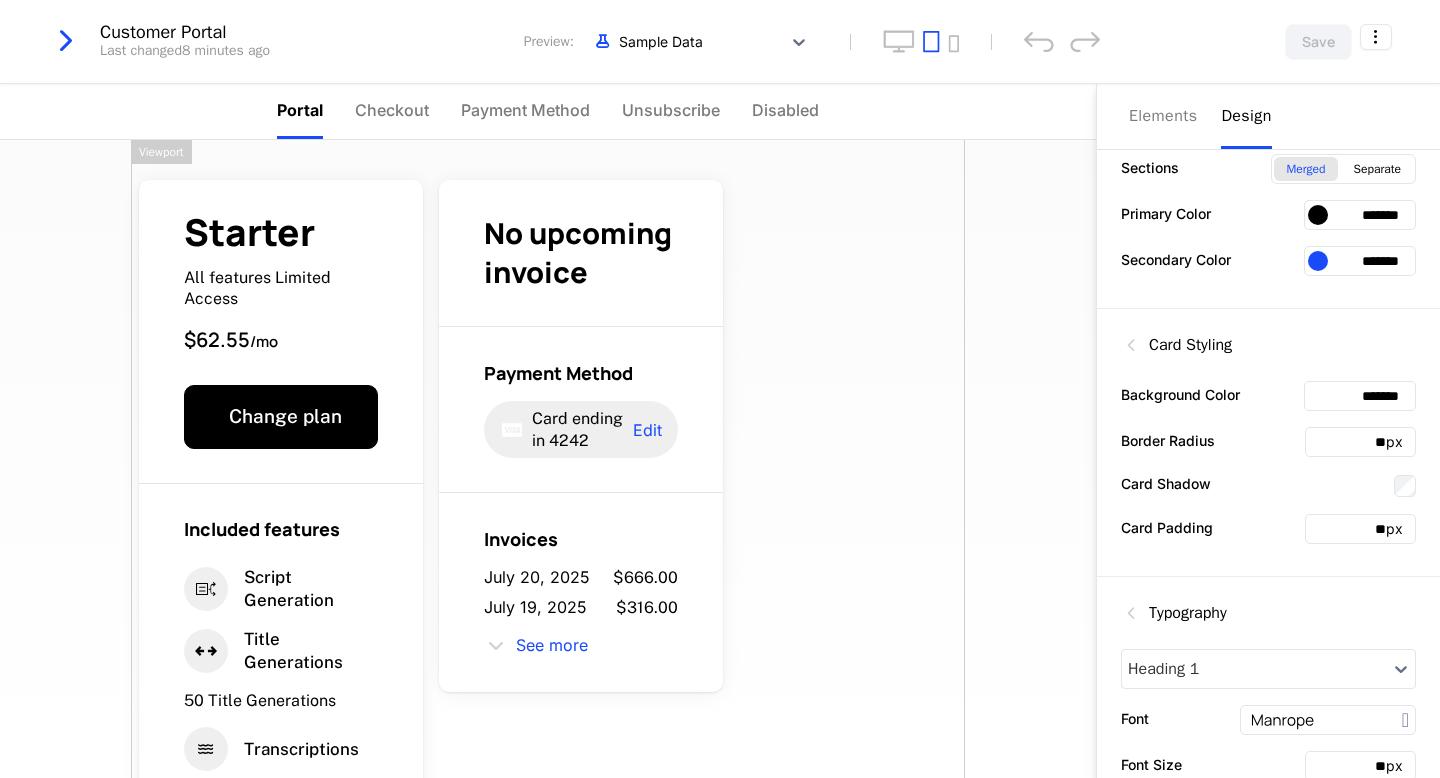 scroll, scrollTop: 441, scrollLeft: 0, axis: vertical 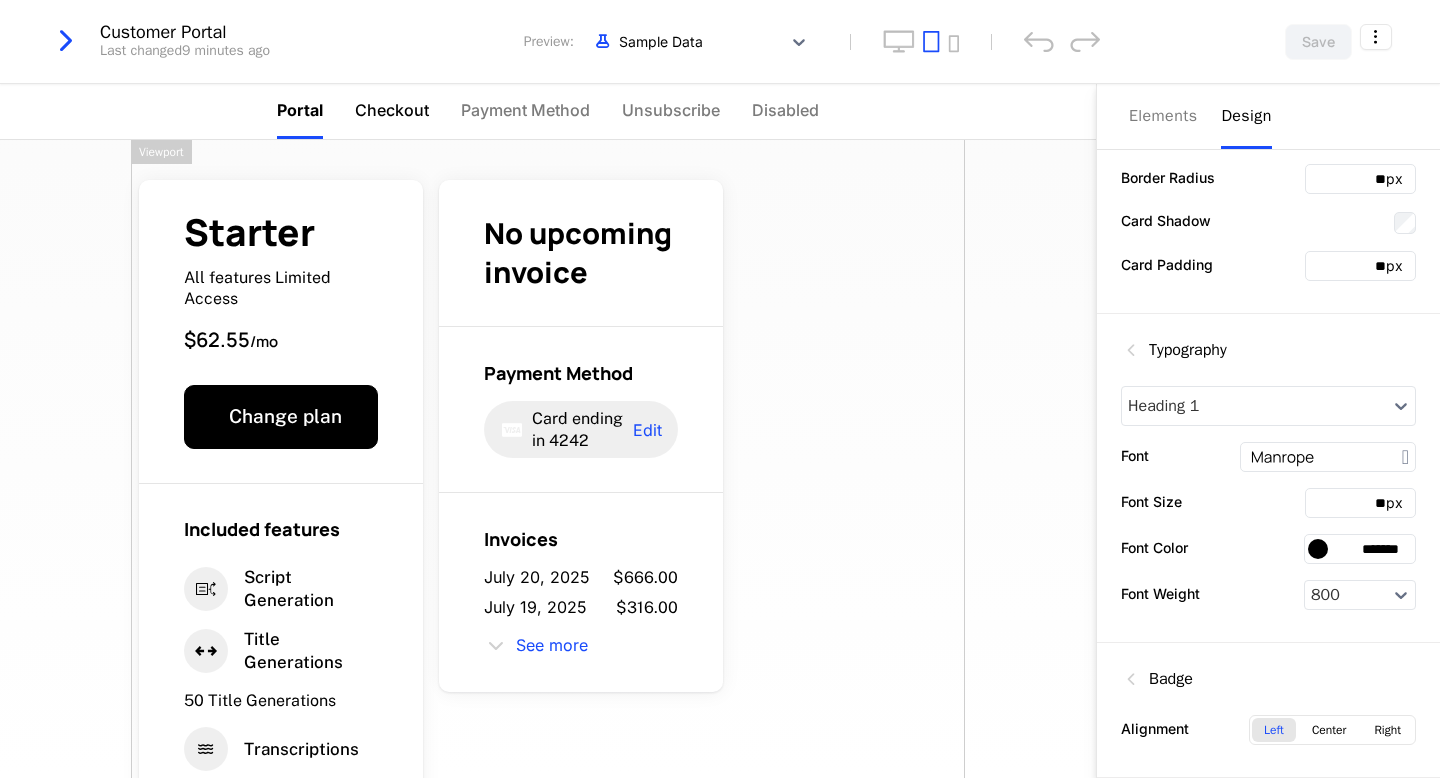 click on "Checkout" at bounding box center [392, 110] 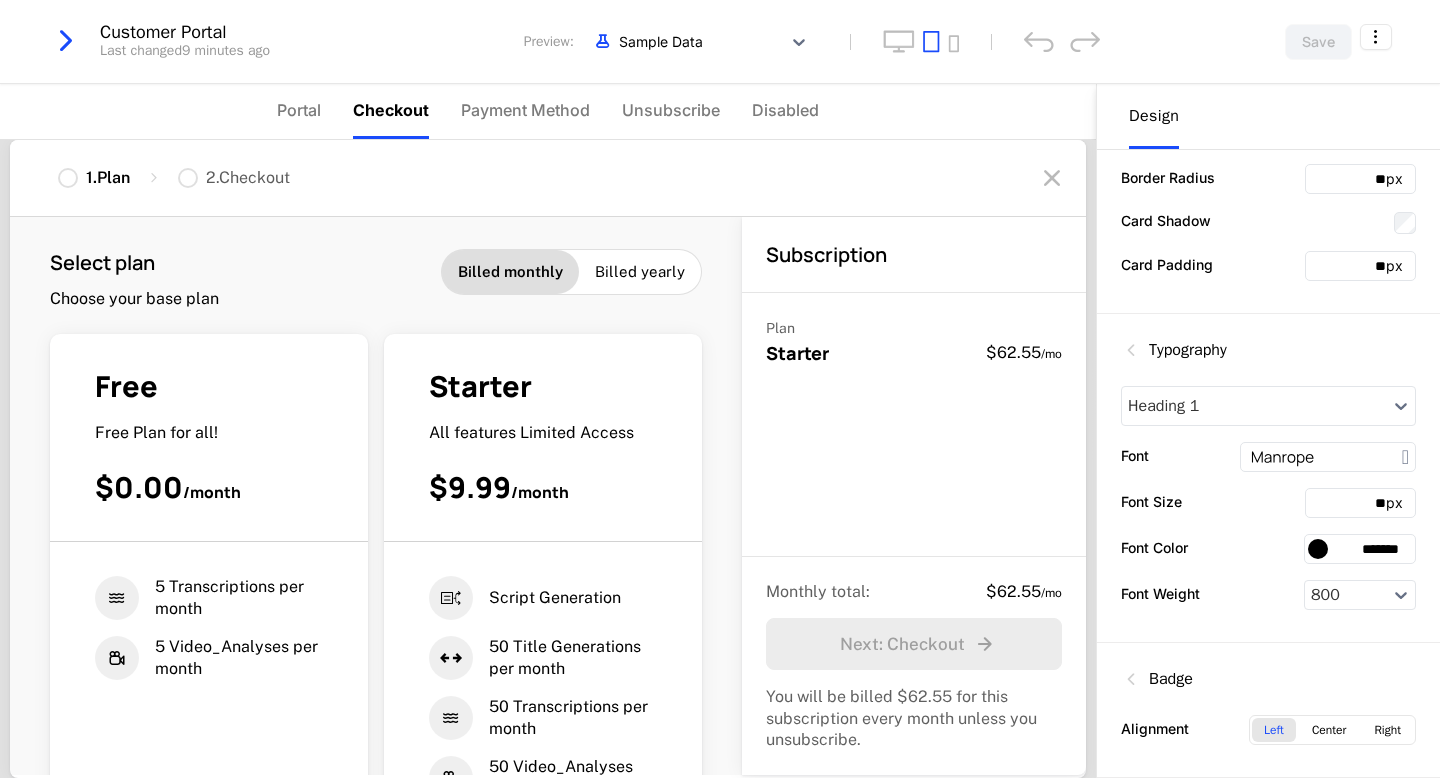scroll, scrollTop: 0, scrollLeft: 0, axis: both 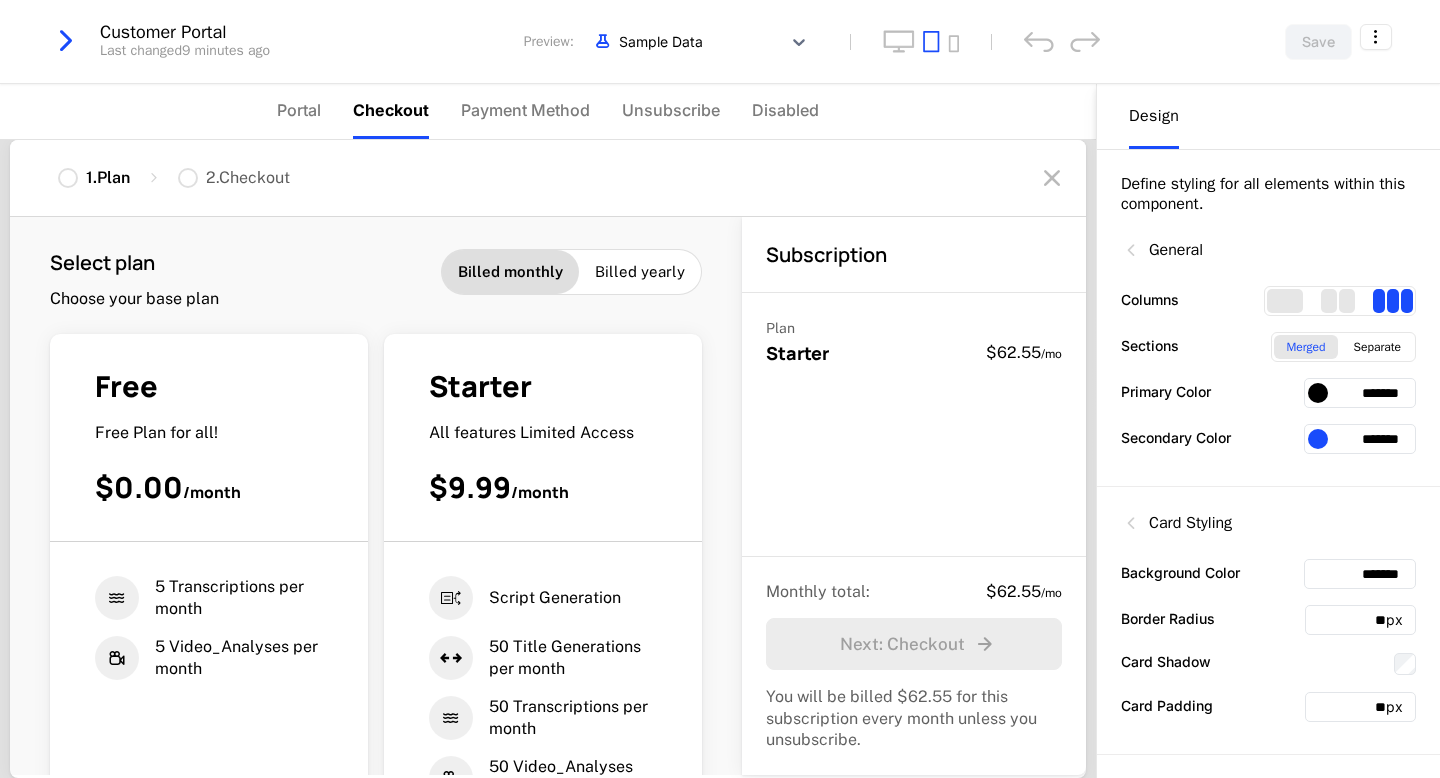 click at bounding box center (66, 41) 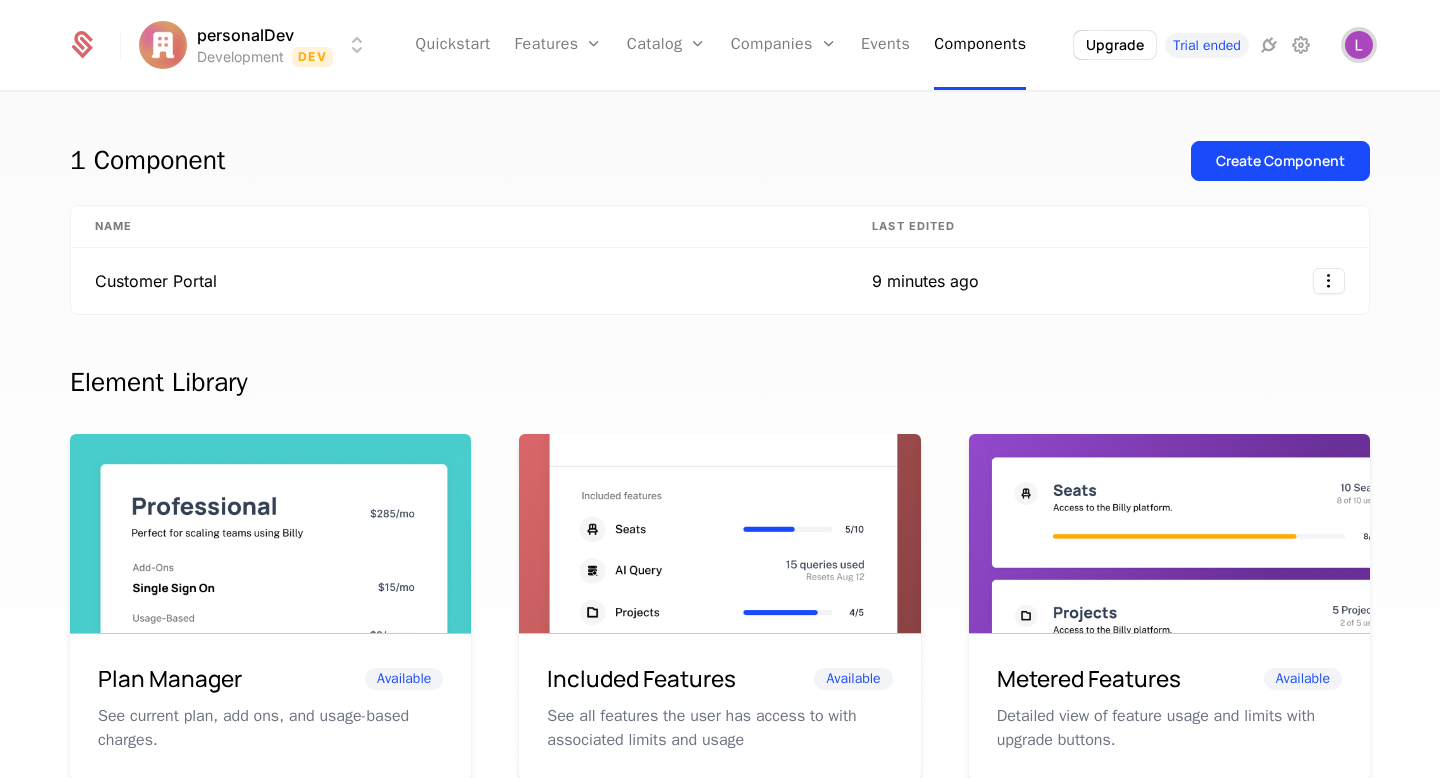 click at bounding box center [1359, 45] 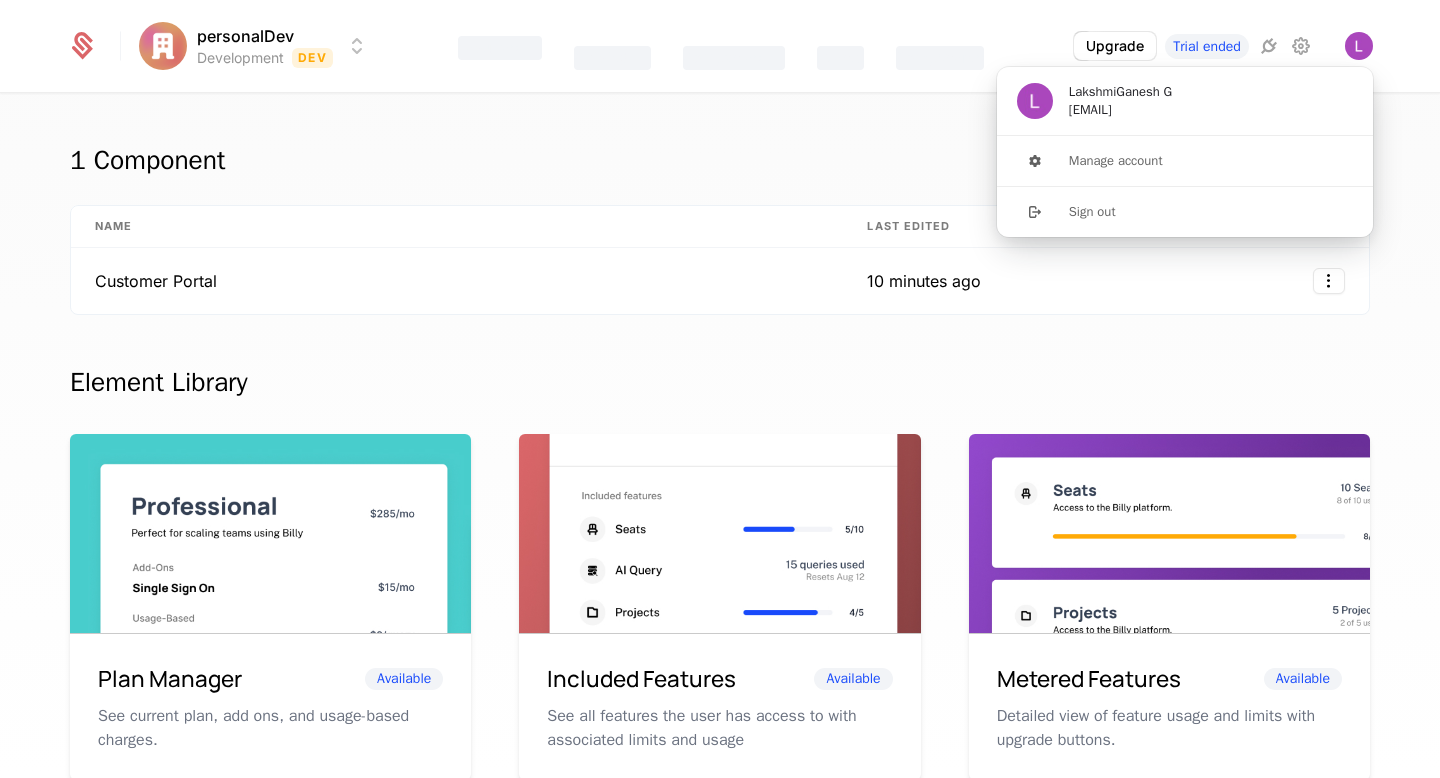 click on "1 Component Create Component" at bounding box center [720, 173] 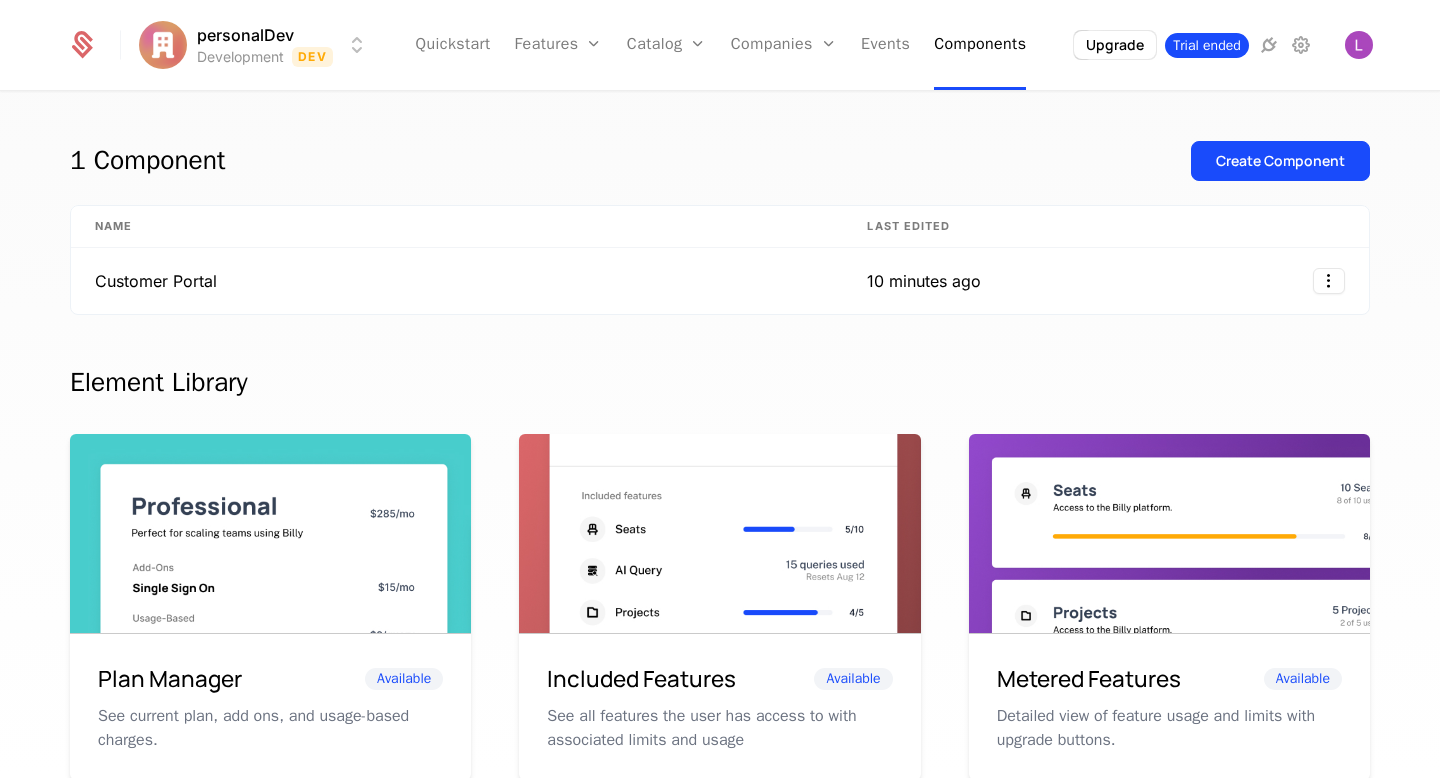 click on "Trial ended" at bounding box center (1207, 45) 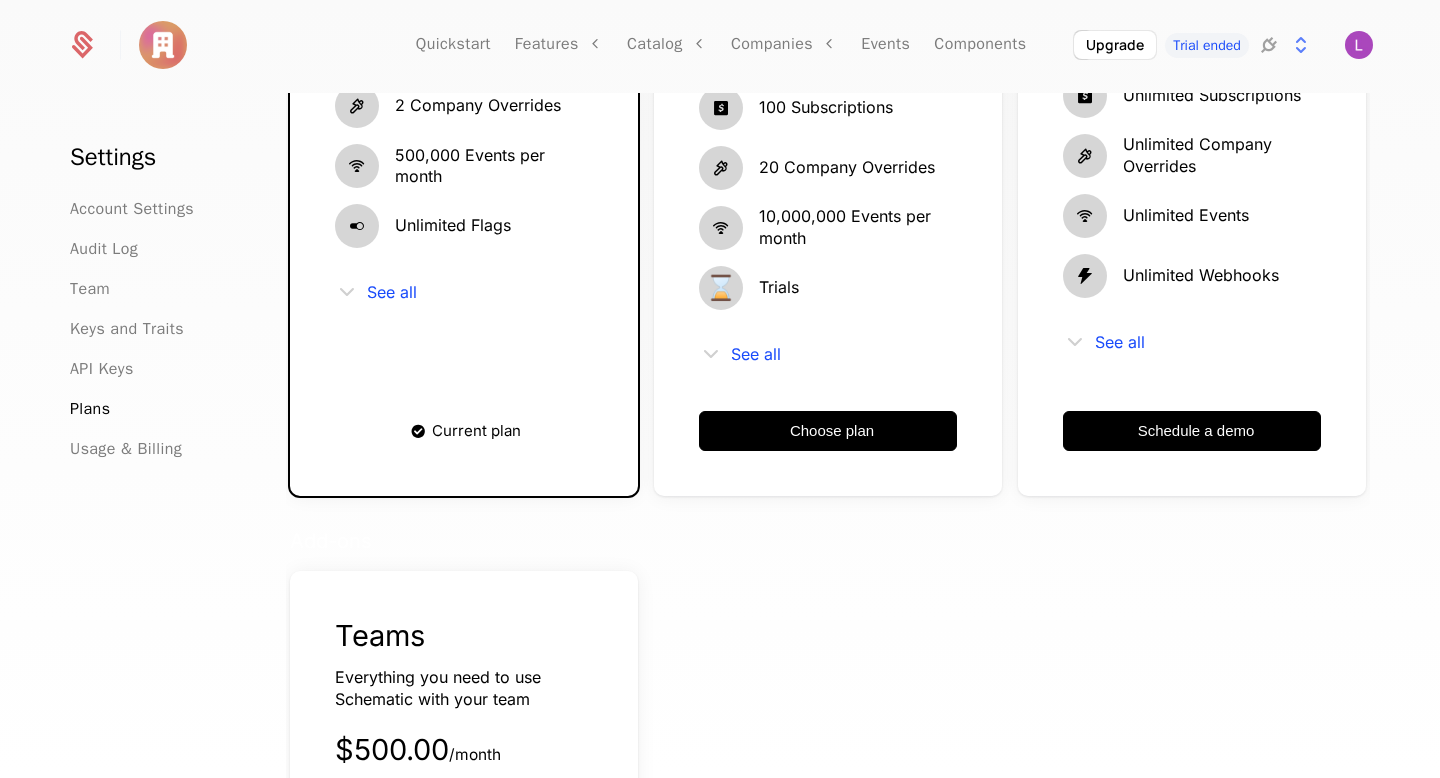 scroll, scrollTop: 0, scrollLeft: 0, axis: both 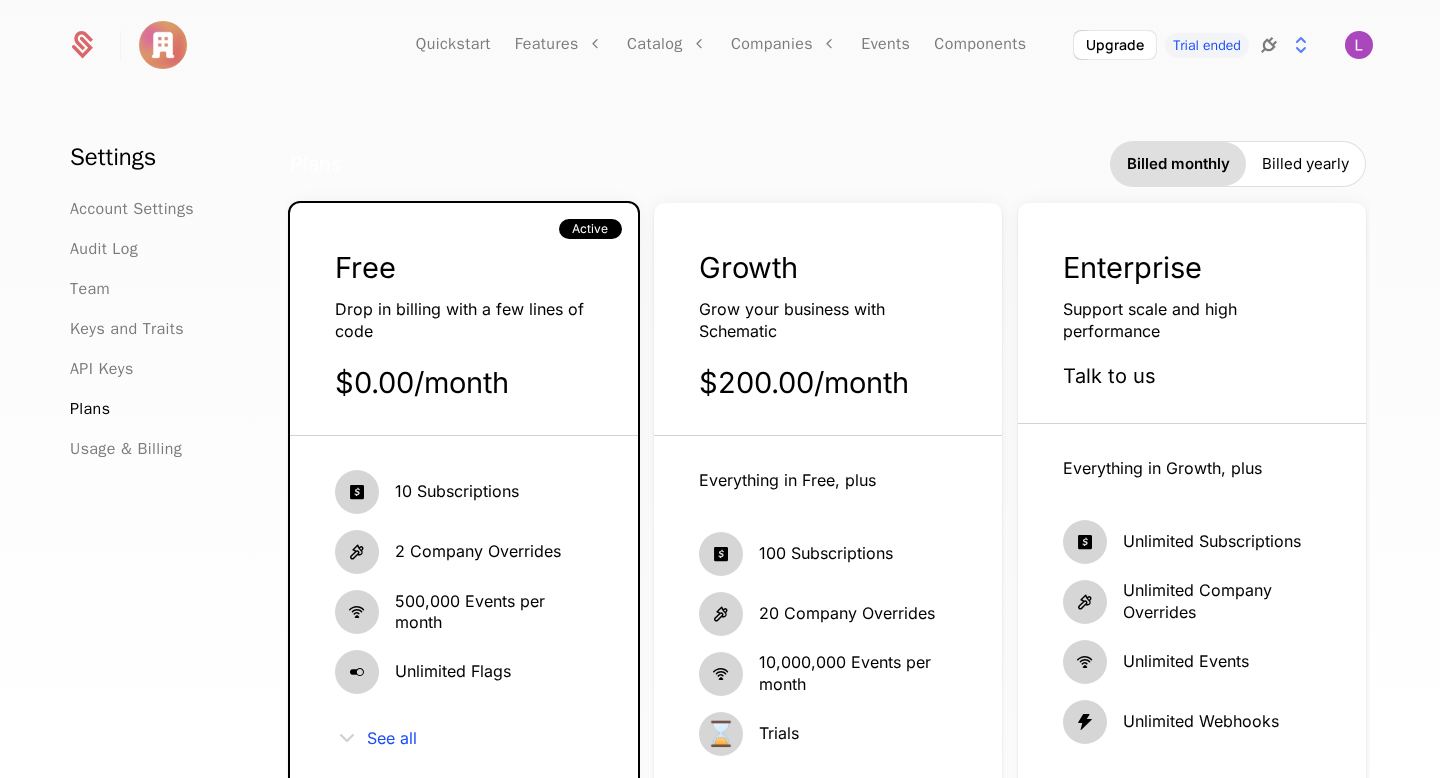 click at bounding box center (1269, 45) 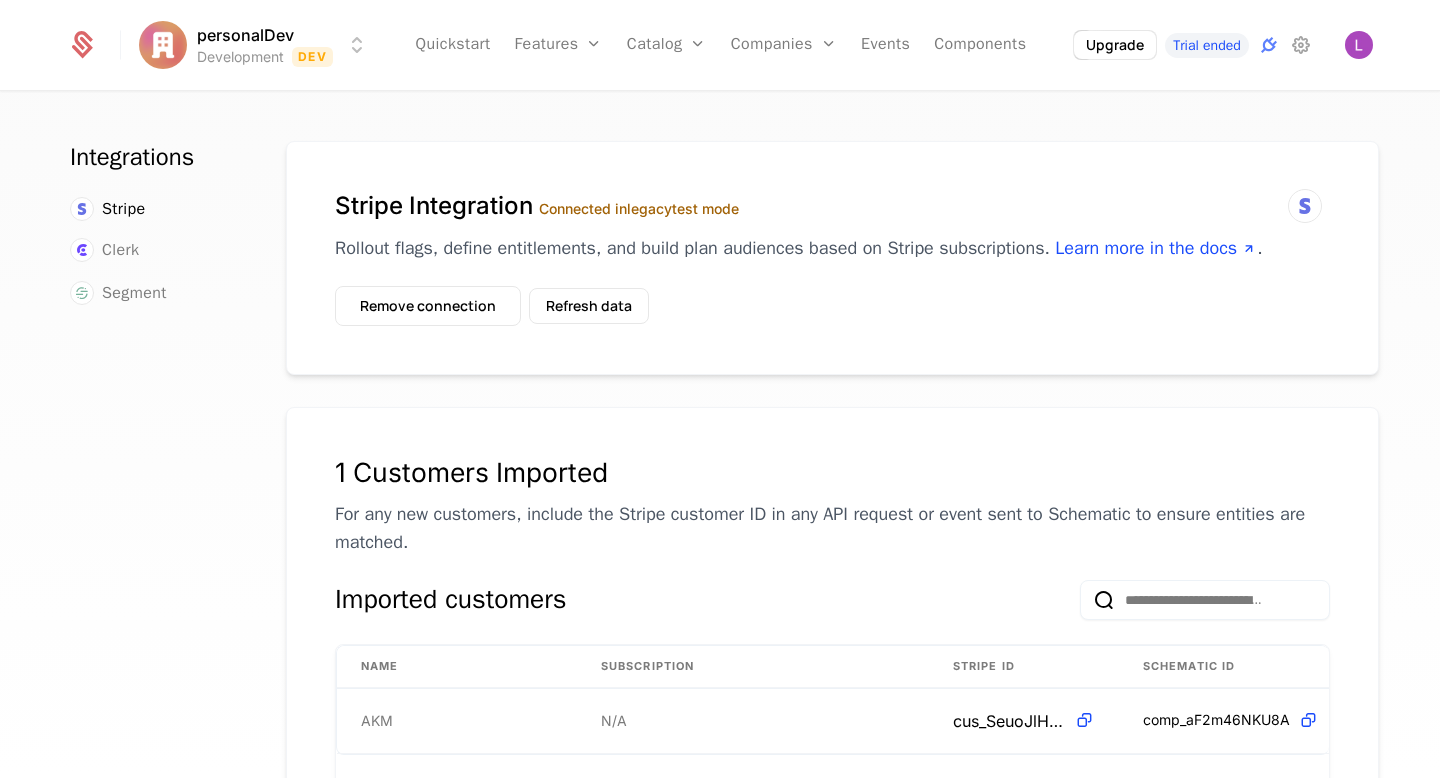 click on "Stripe" at bounding box center (154, 209) 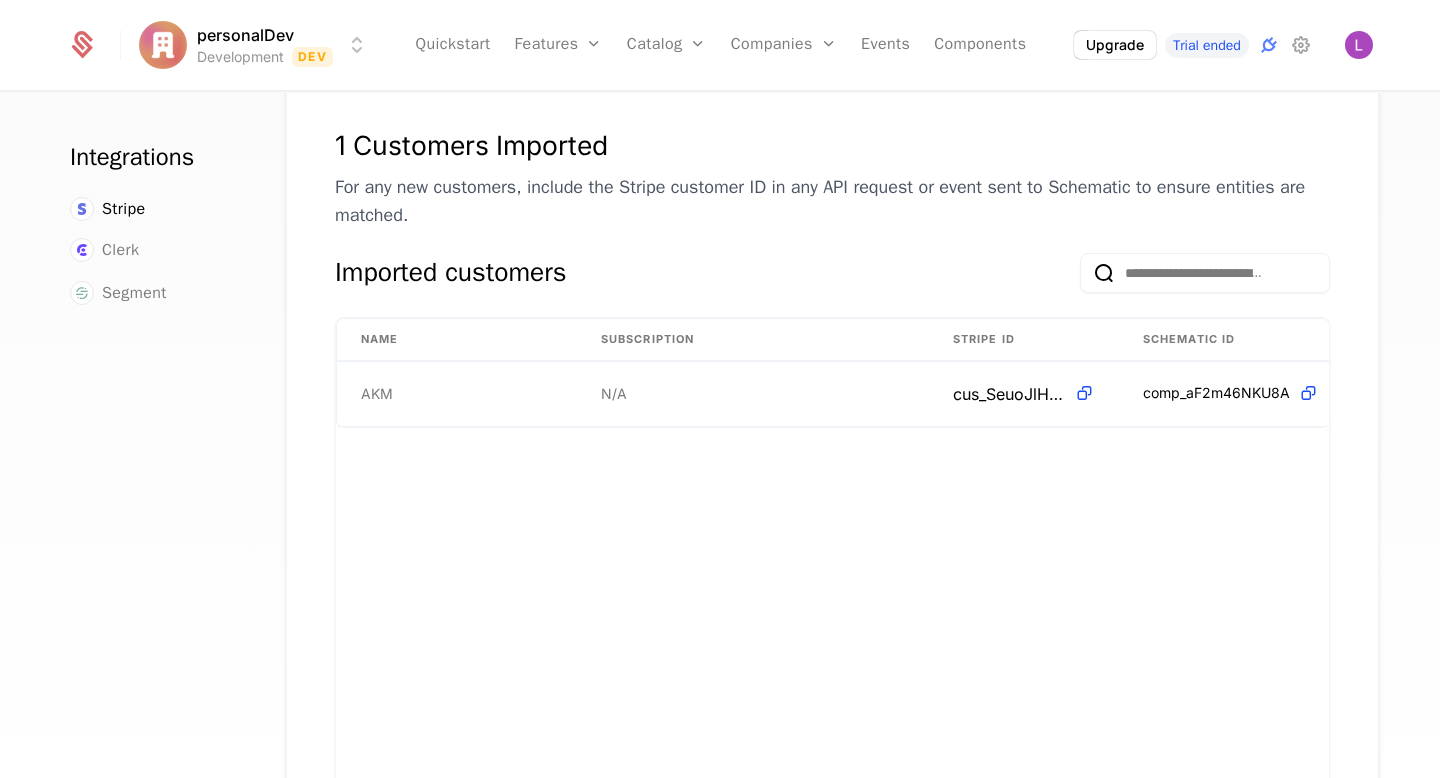 scroll, scrollTop: 330, scrollLeft: 0, axis: vertical 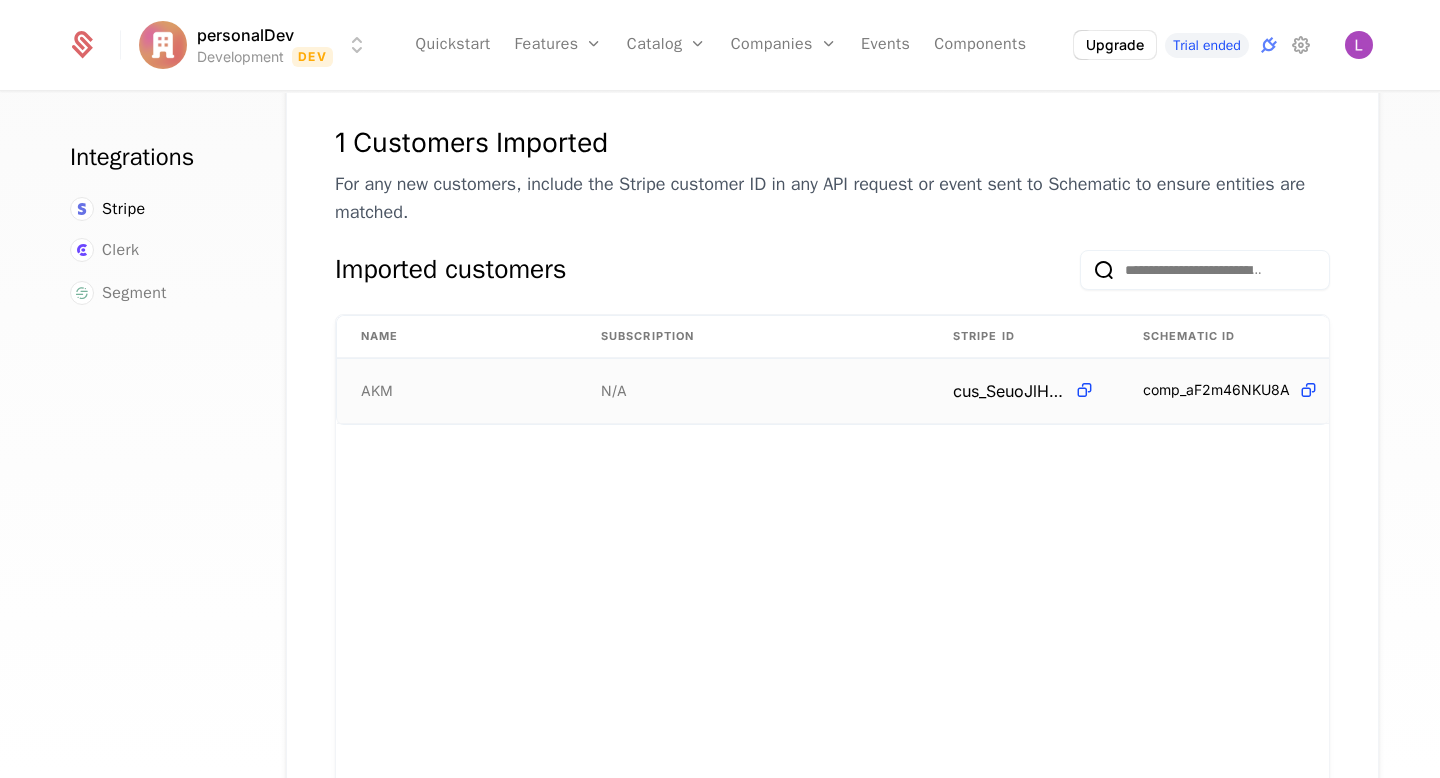 click on "comp_aF2m46NKU8A" at bounding box center (1216, 390) 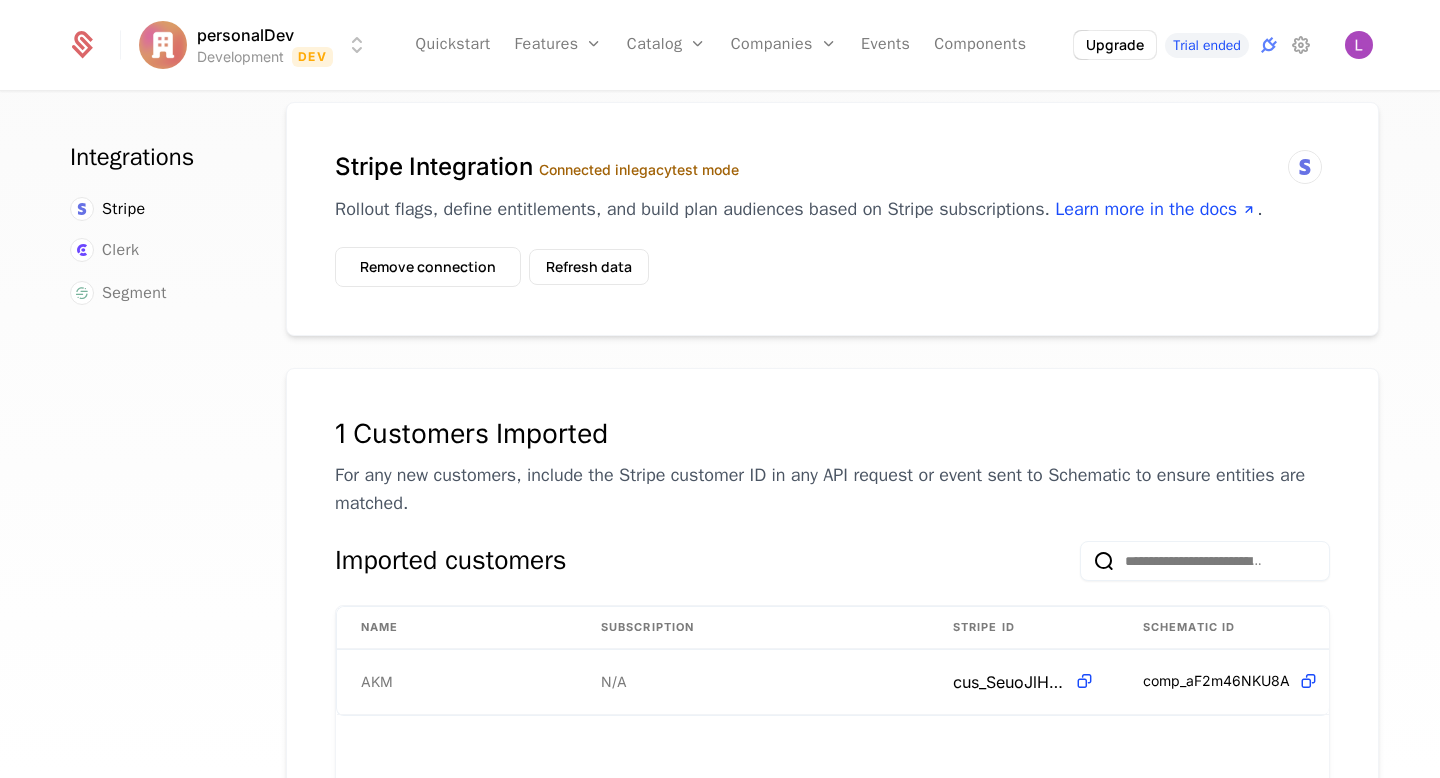 scroll, scrollTop: 0, scrollLeft: 0, axis: both 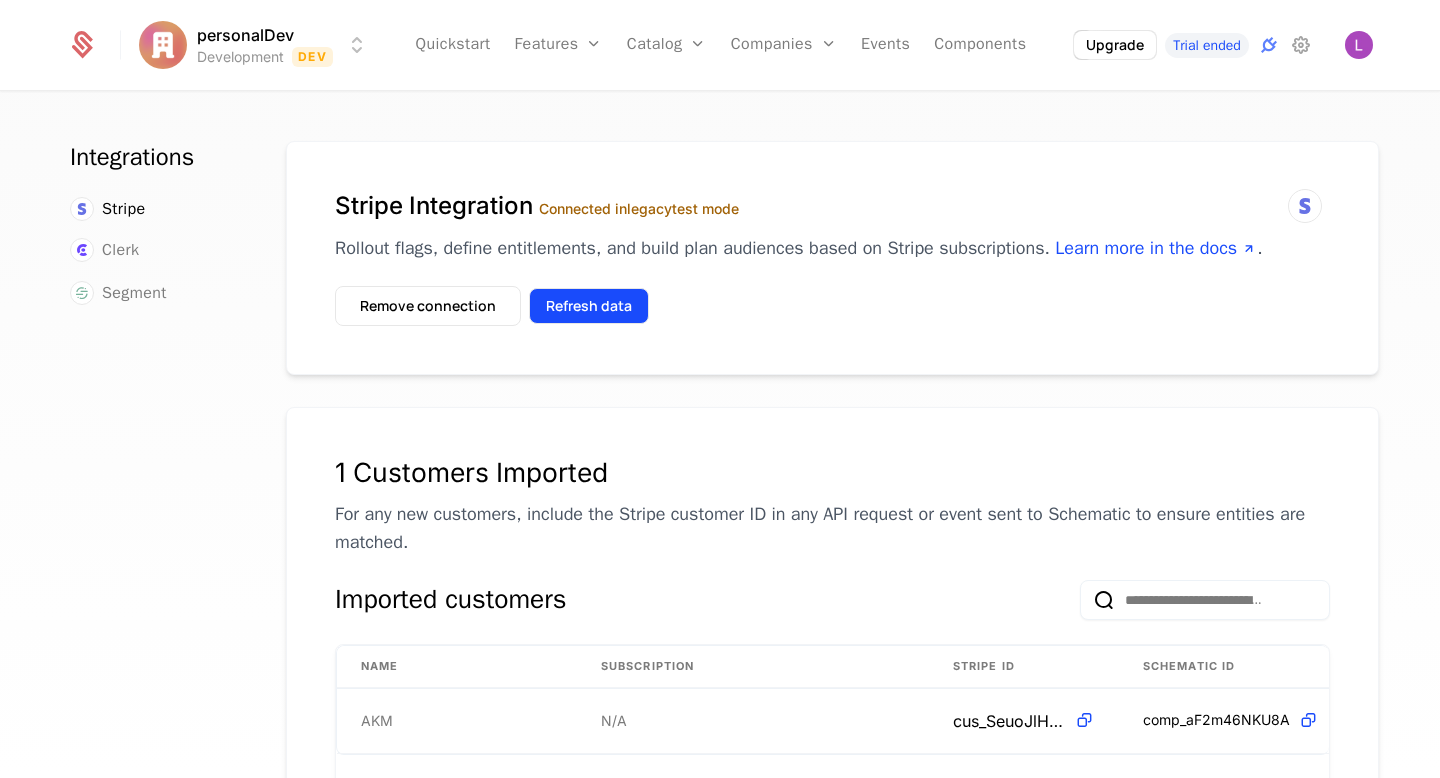 click on "Refresh data" at bounding box center (589, 306) 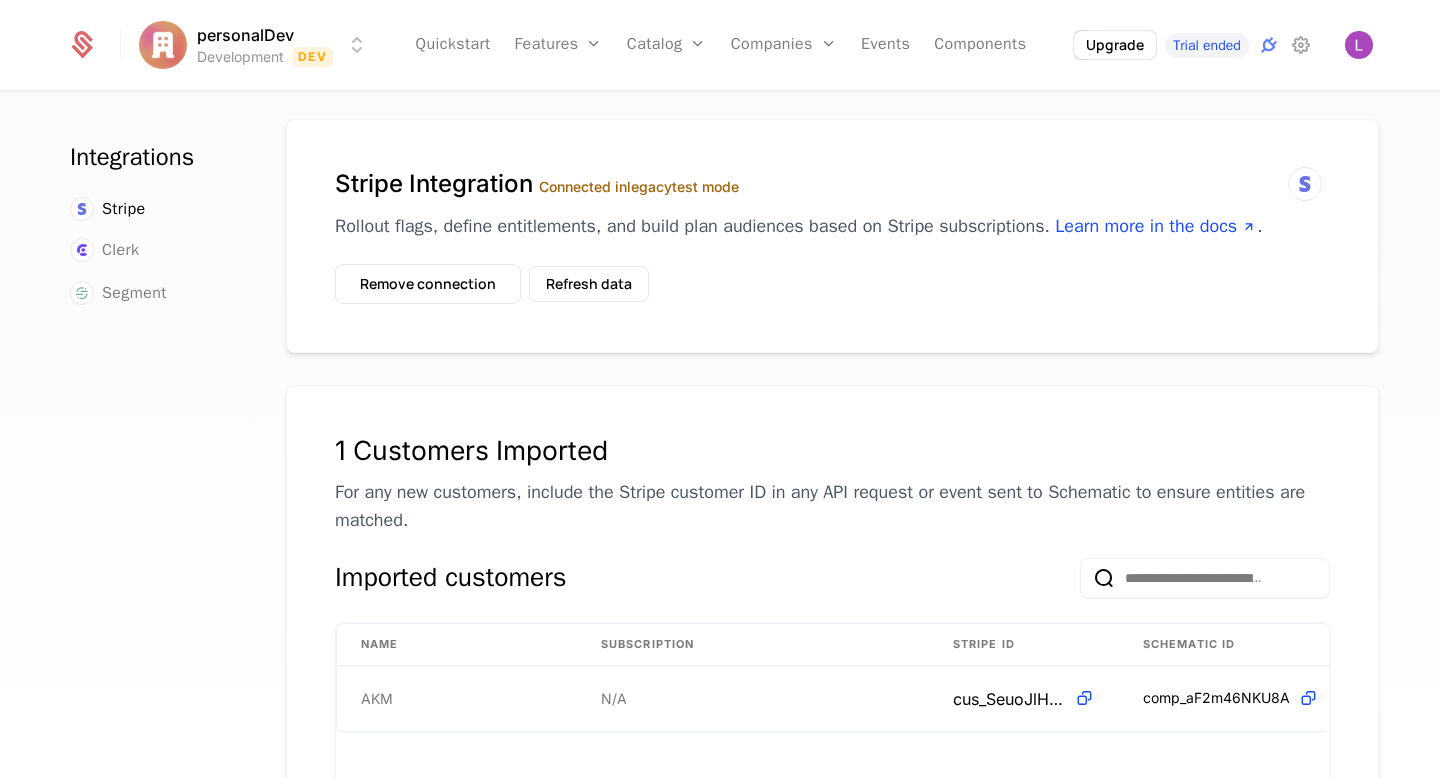 scroll, scrollTop: 37, scrollLeft: 0, axis: vertical 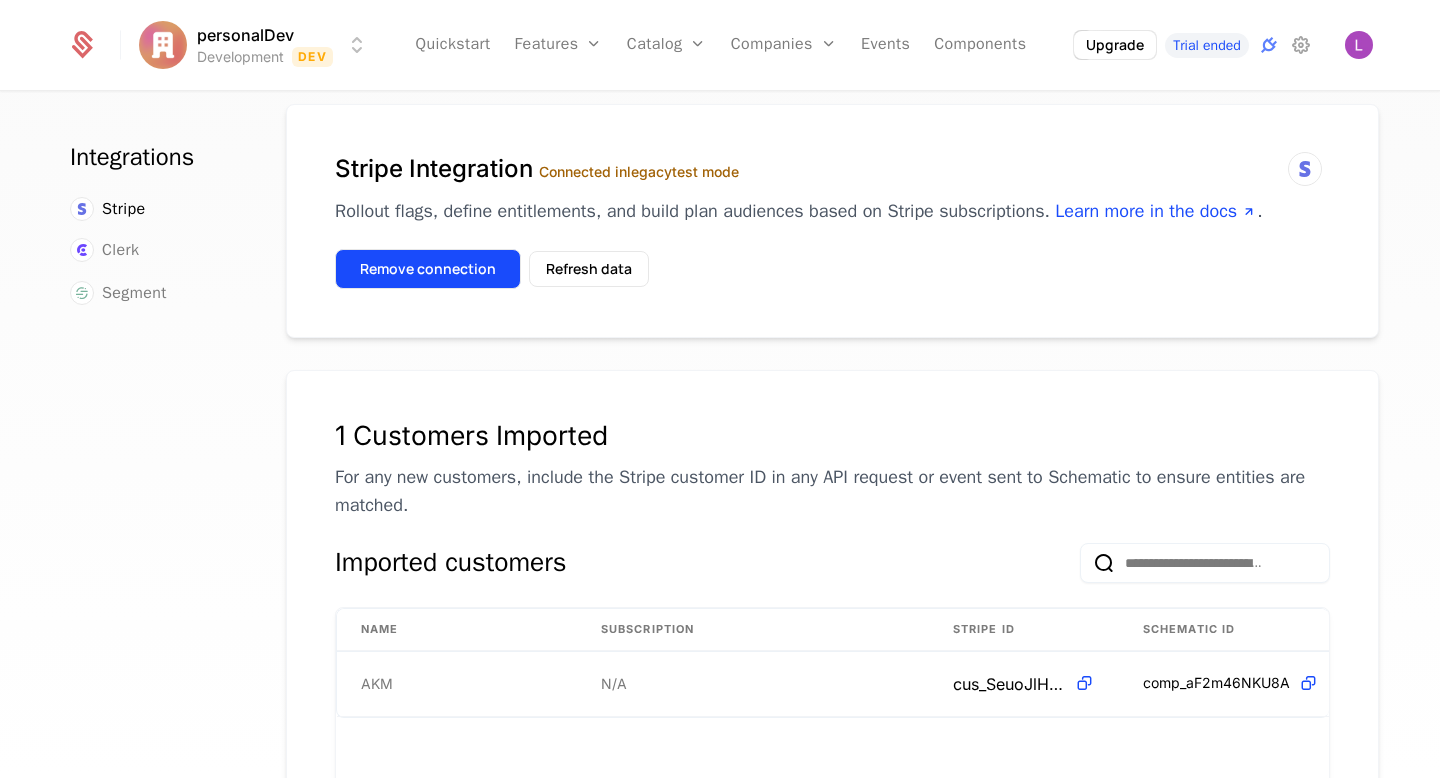 click on "Remove connection" at bounding box center [428, 269] 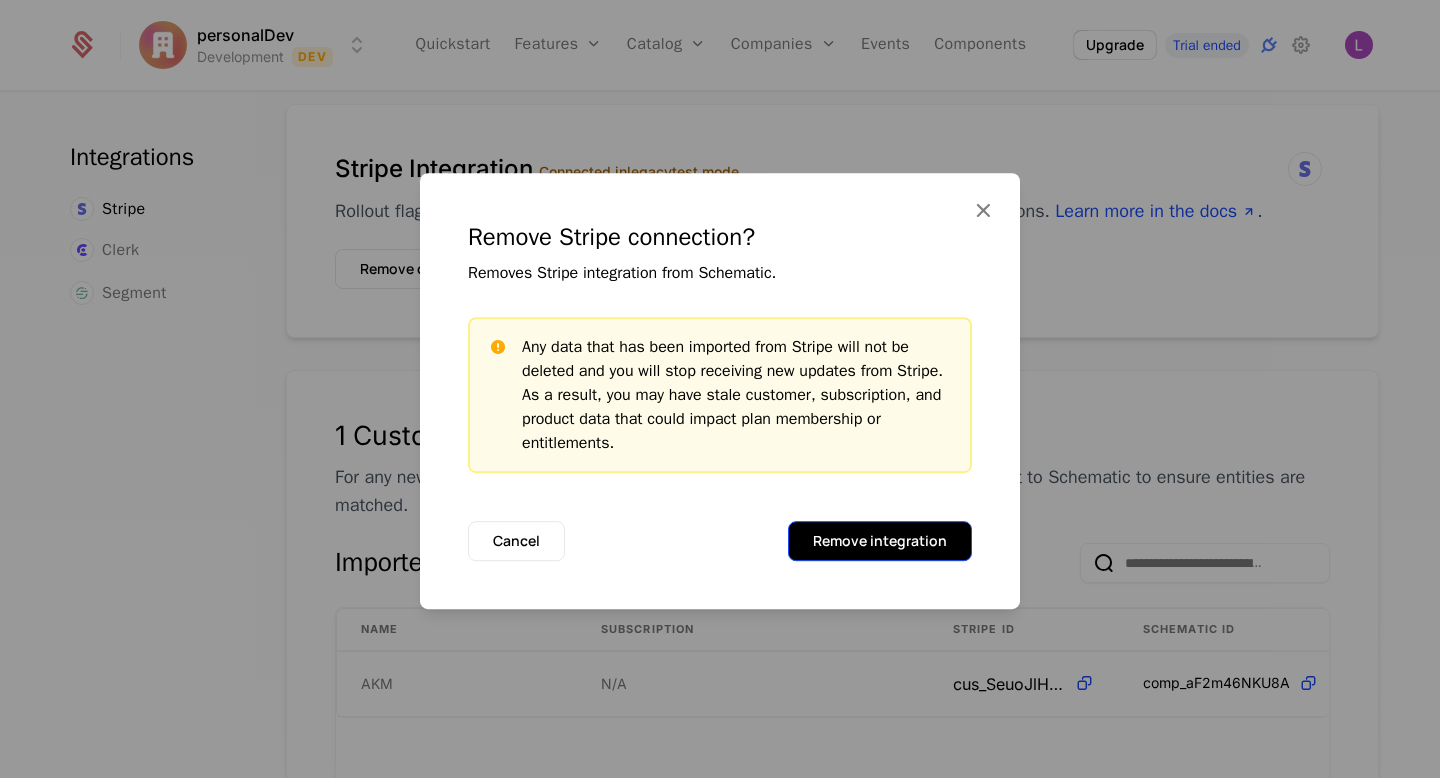 click on "Remove integration" at bounding box center (880, 541) 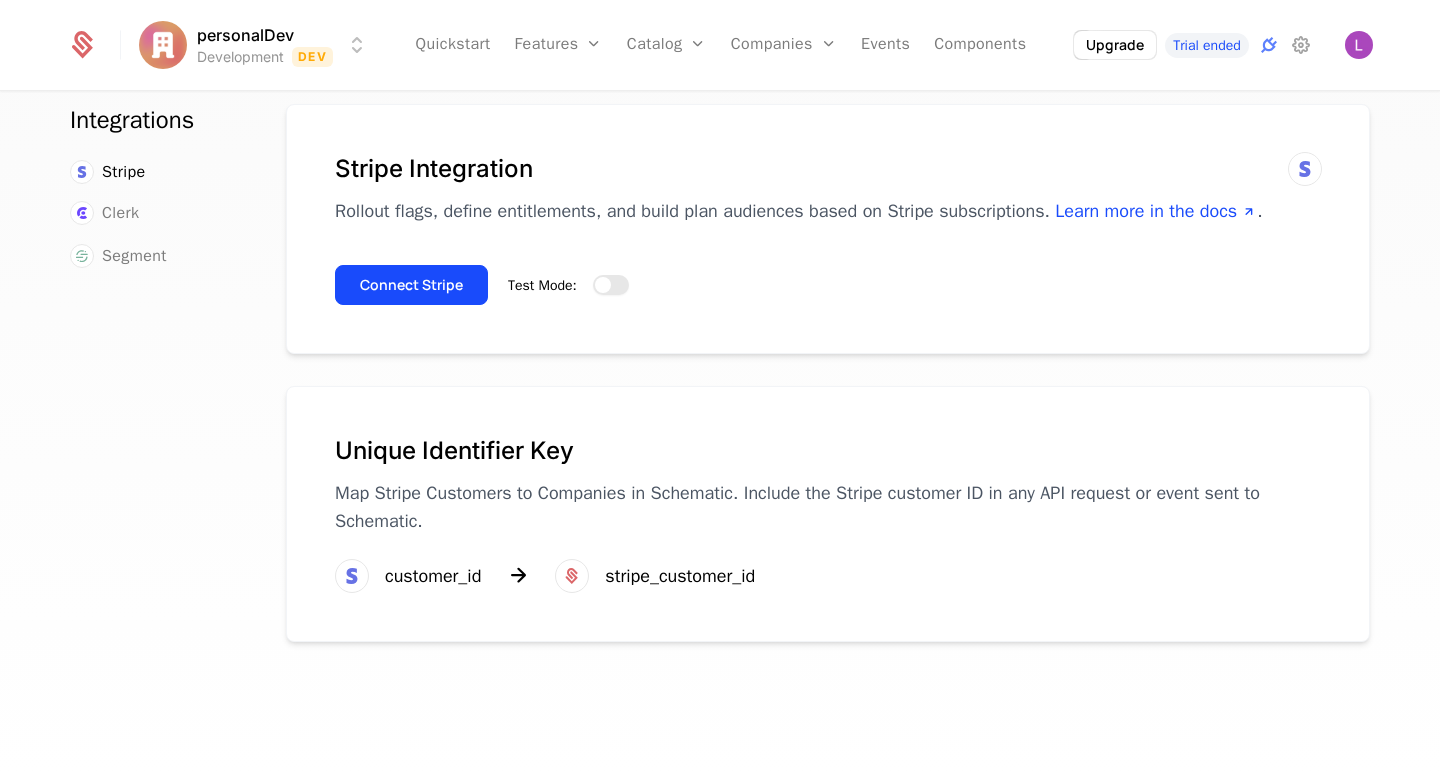 click on "Test Mode:" at bounding box center [611, 285] 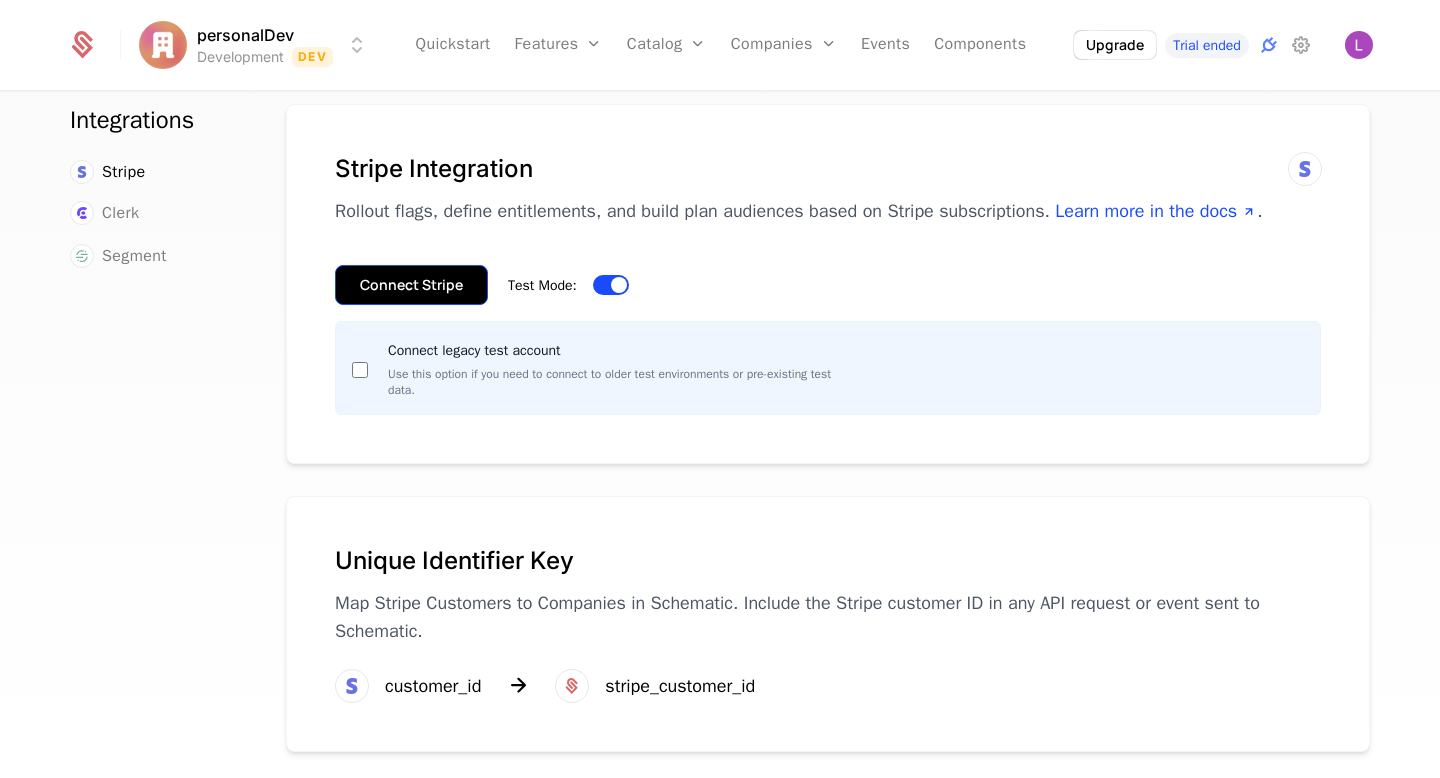 click on "Connect Stripe" at bounding box center [411, 285] 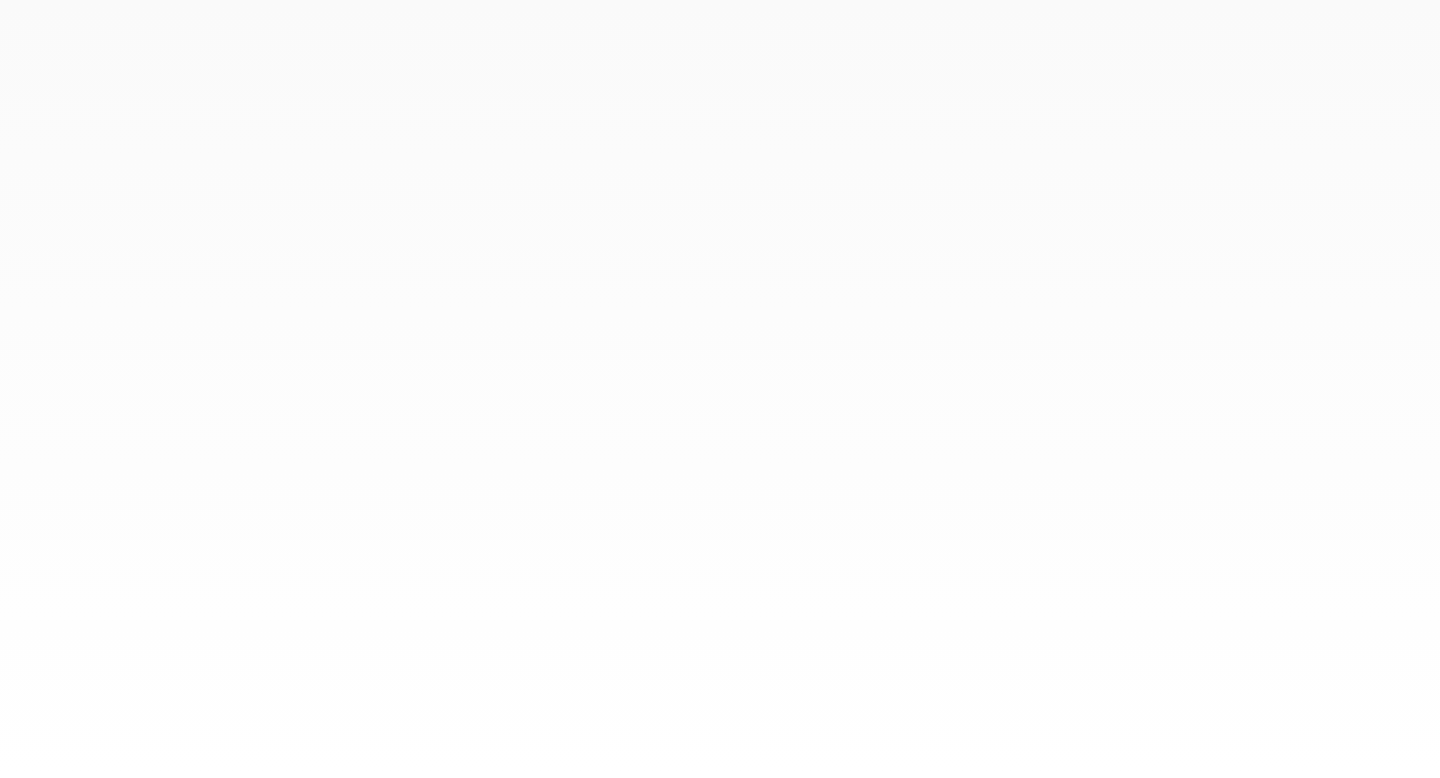 scroll, scrollTop: 0, scrollLeft: 0, axis: both 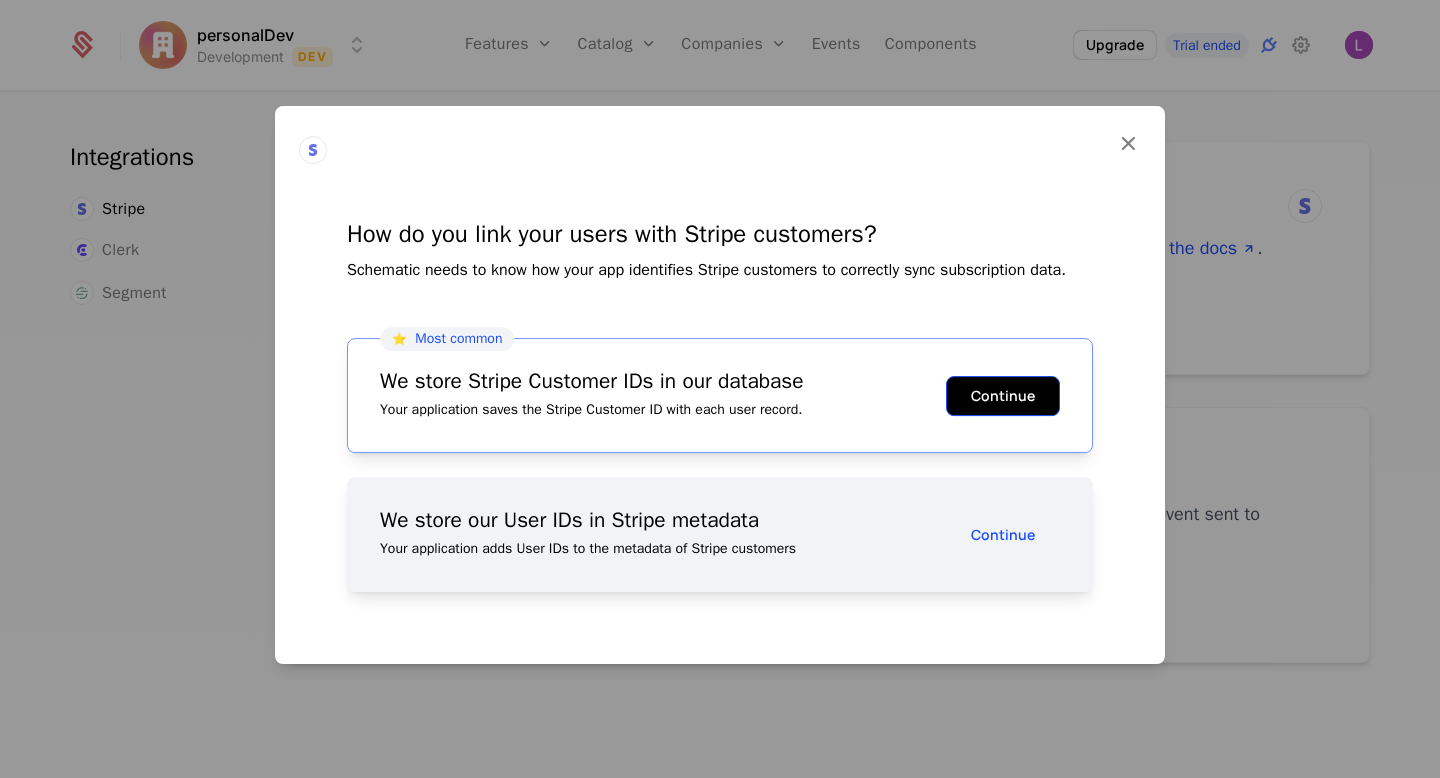 click on "Continue" at bounding box center (1003, 396) 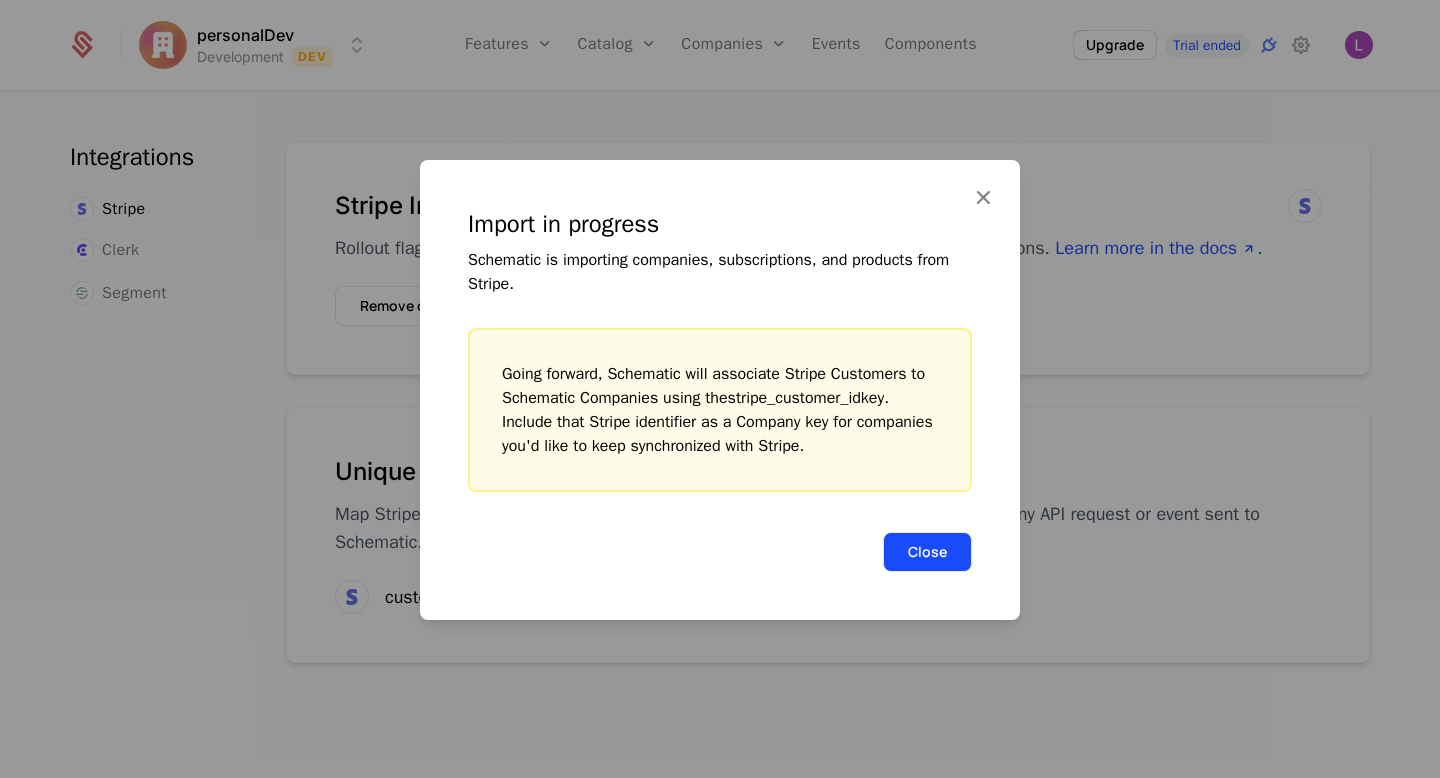 click on "Close" at bounding box center (927, 552) 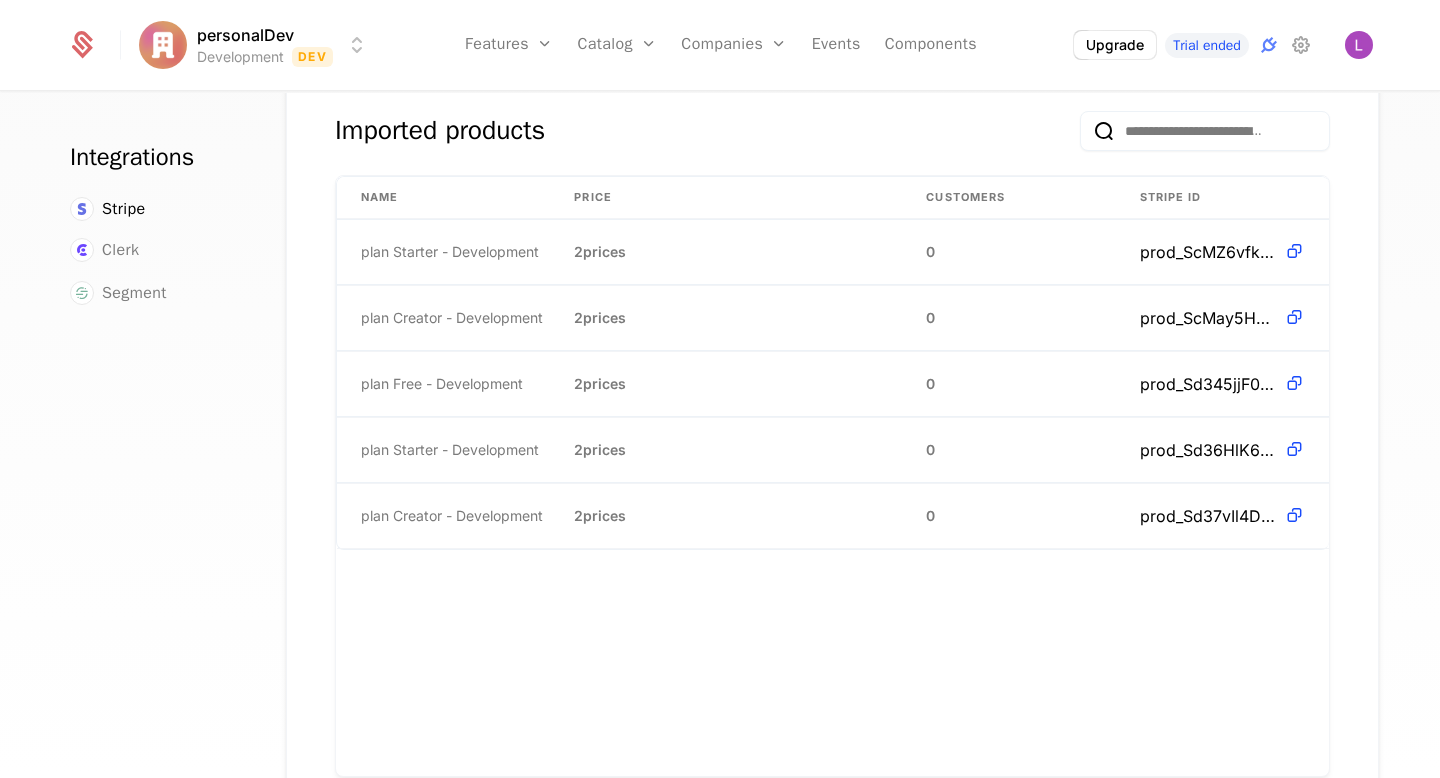 scroll, scrollTop: 1244, scrollLeft: 0, axis: vertical 